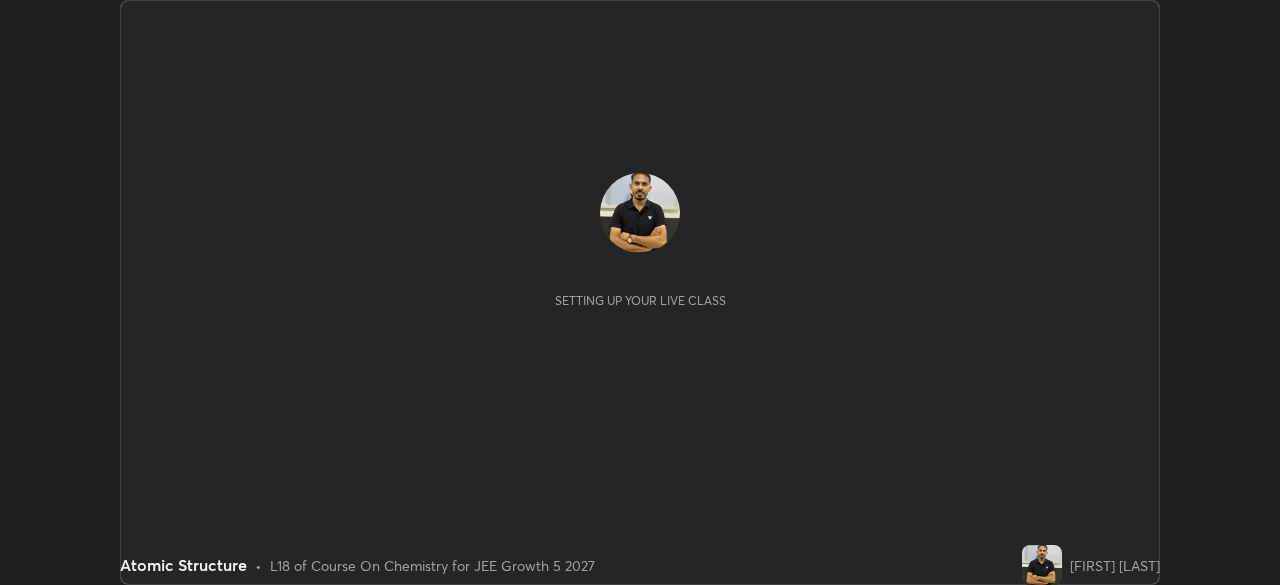 scroll, scrollTop: 0, scrollLeft: 0, axis: both 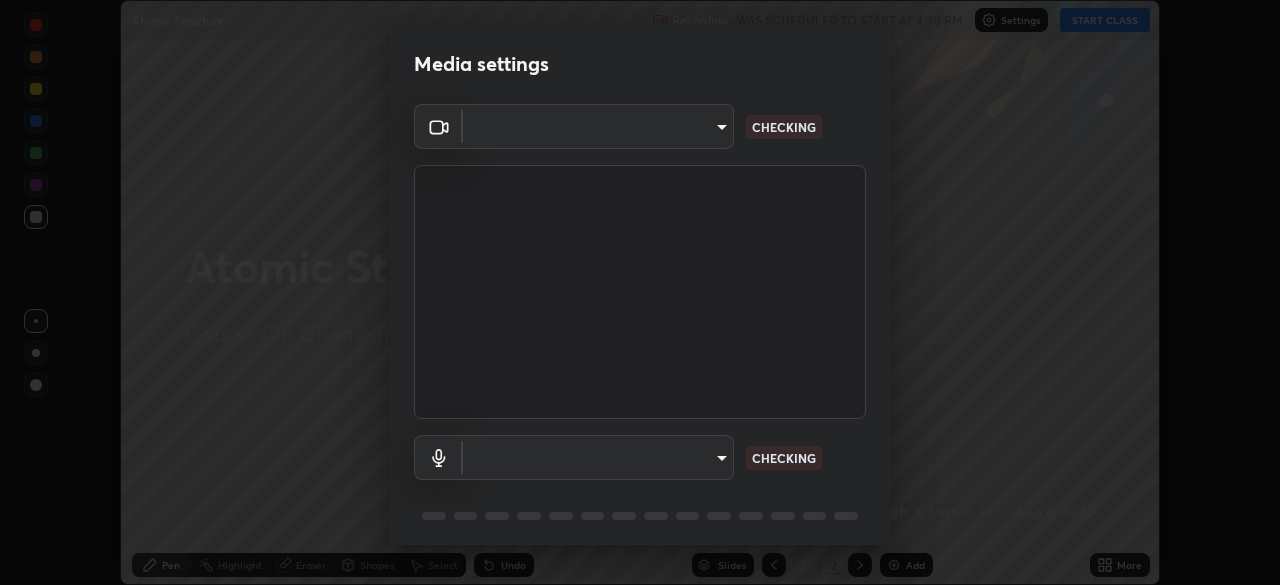 type on "02f9252223d8e1370837db888e7cd12e3eb86671d12c49afeeac8237547f353d" 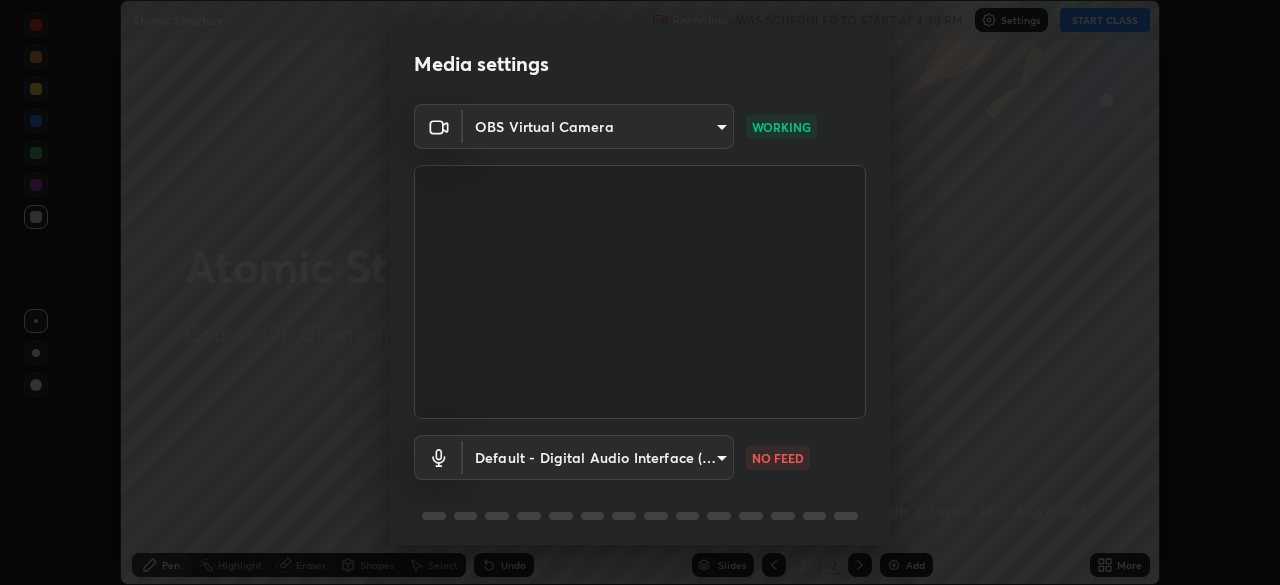 scroll, scrollTop: 71, scrollLeft: 0, axis: vertical 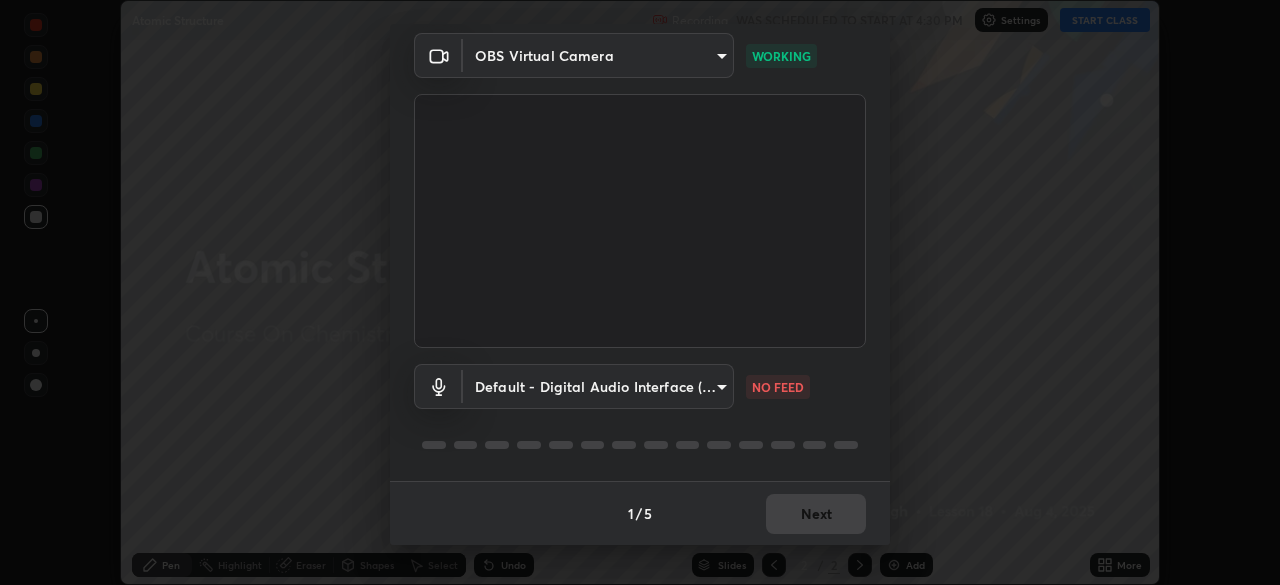 click on "Erase all Atomic Structure Recording WAS SCHEDULED TO START AT  4:30 PM Settings START CLASS Setting up your live class Atomic Structure • L18 of Course On Chemistry for JEE Growth 5 2027 [FIRST] [LAST] Pen Highlight Eraser Shapes Select Undo Slides 2 / 2 Add More No doubts shared Encourage your learners to ask a doubt for better clarity Report an issue Reason for reporting Buffering Chat not working Audio - Video sync issue Educator video quality low ​ Attach an image Report Media settings OBS Virtual Camera 02f9252223d8e1370837db888e7cd12e3eb86671d12c49afeeac8237547f353d WORKING Default - Digital Audio Interface (4- Cam Link 4K) default NO FEED 1 / 5 Next" at bounding box center (640, 292) 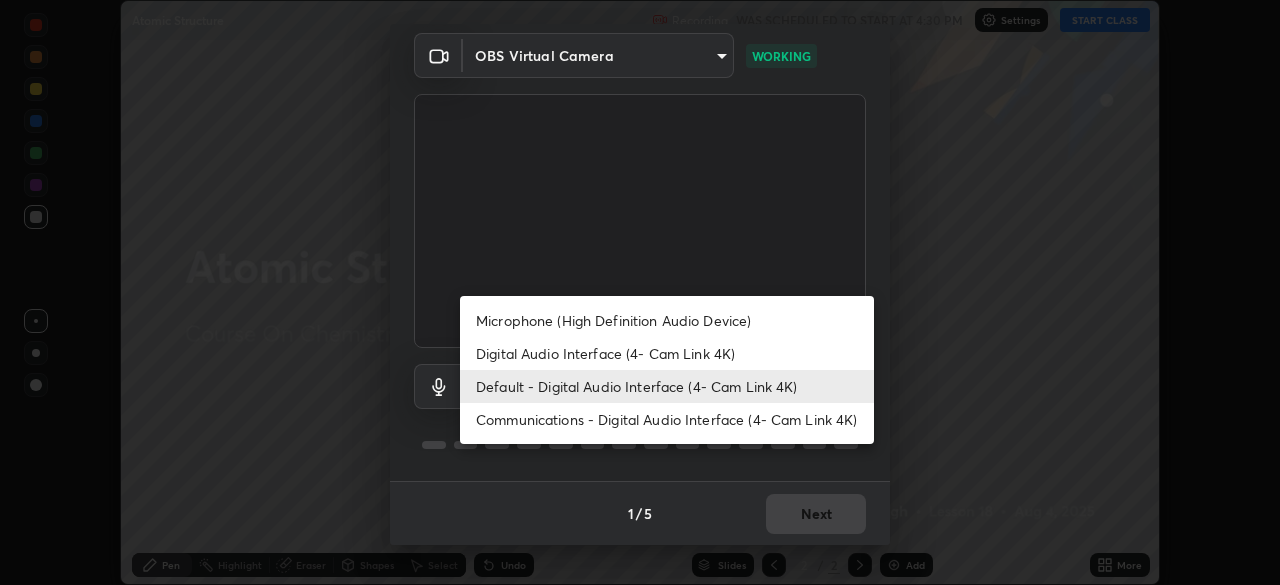 click on "Microphone (High Definition Audio Device)" at bounding box center [667, 320] 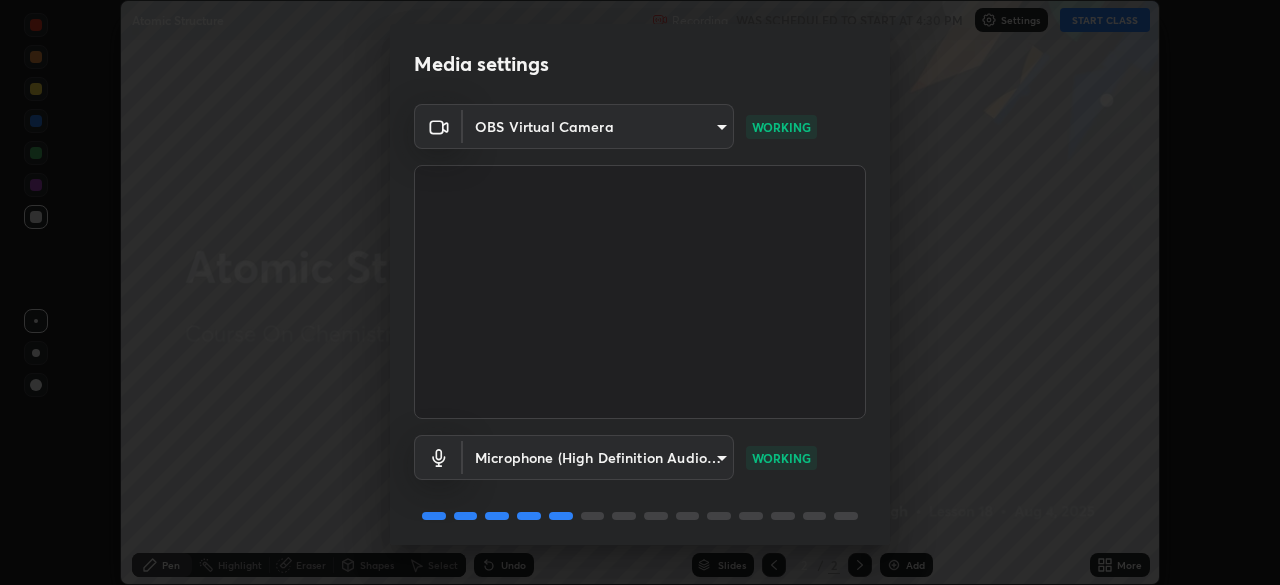 scroll, scrollTop: 71, scrollLeft: 0, axis: vertical 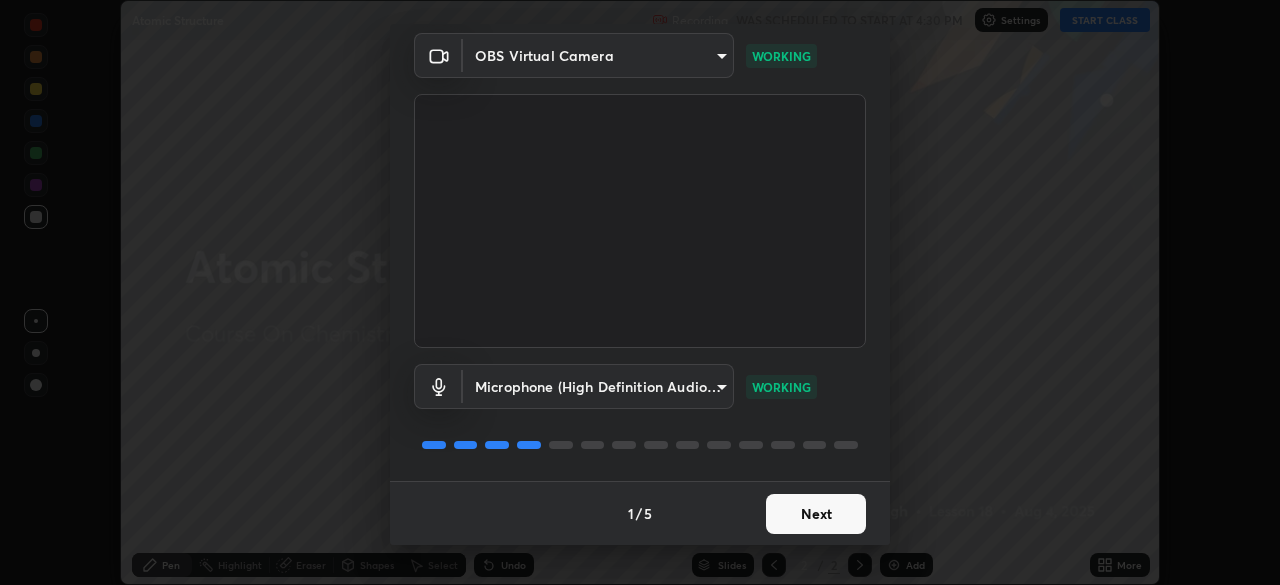 click on "Next" at bounding box center (816, 514) 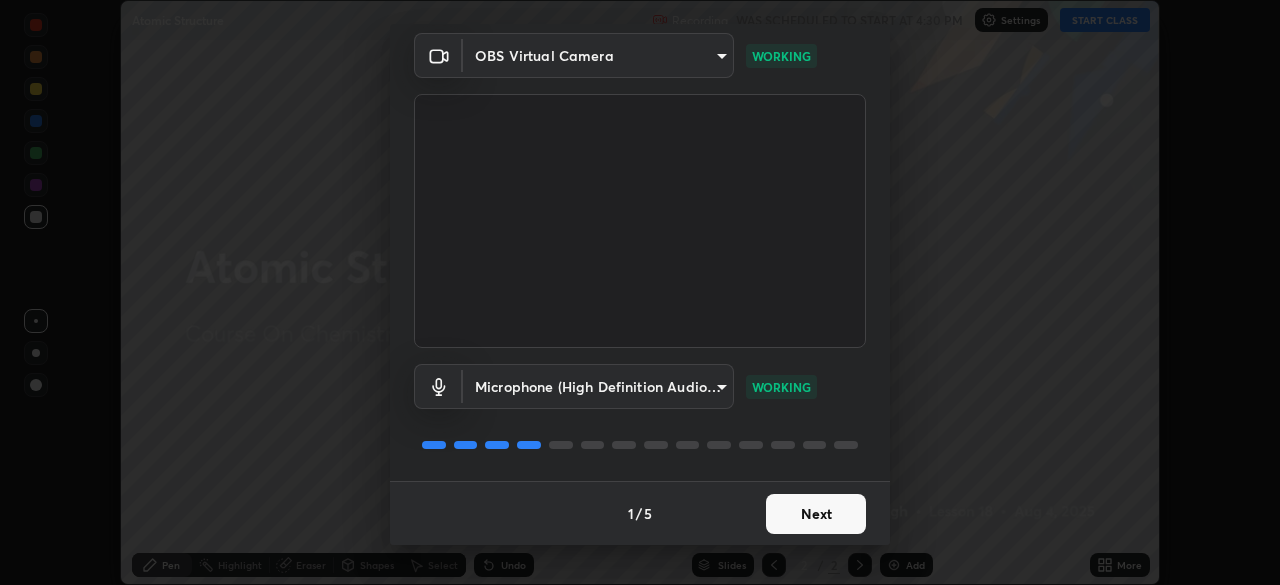 scroll, scrollTop: 0, scrollLeft: 0, axis: both 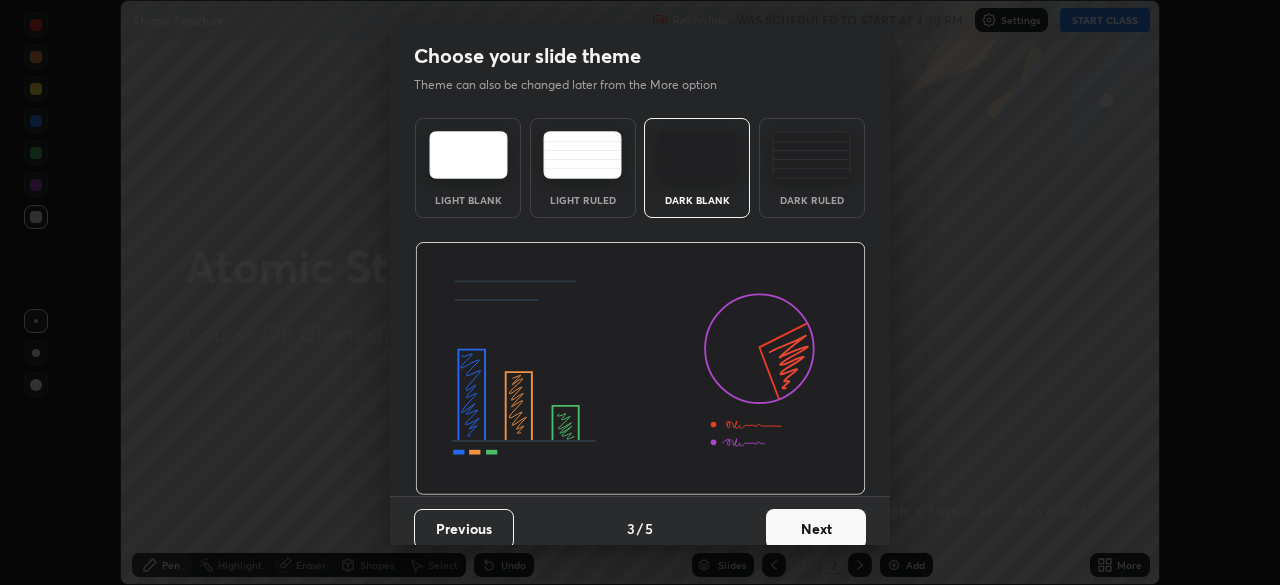 click on "Next" at bounding box center [816, 529] 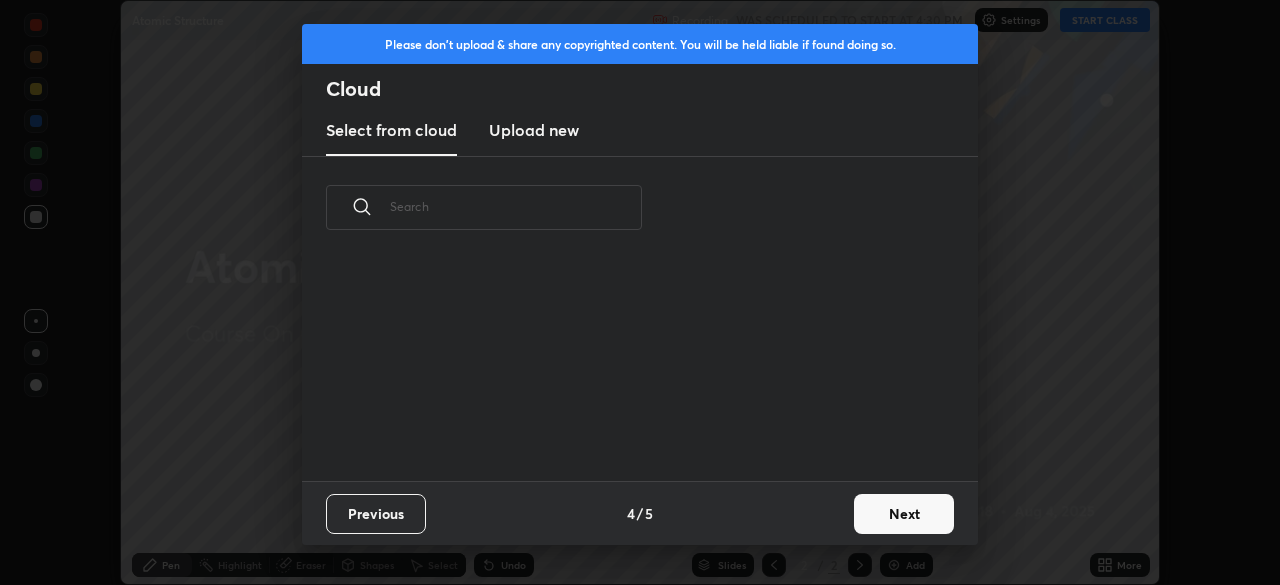 scroll, scrollTop: 7, scrollLeft: 11, axis: both 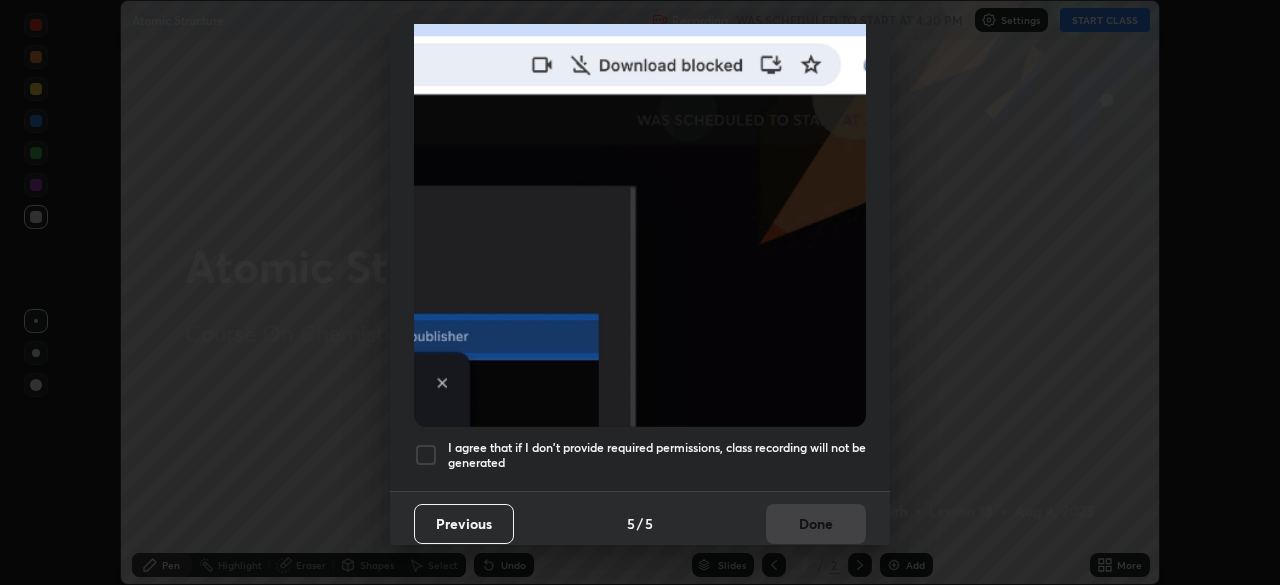 click on "I agree that if I don't provide required permissions, class recording will not be generated" at bounding box center (640, 455) 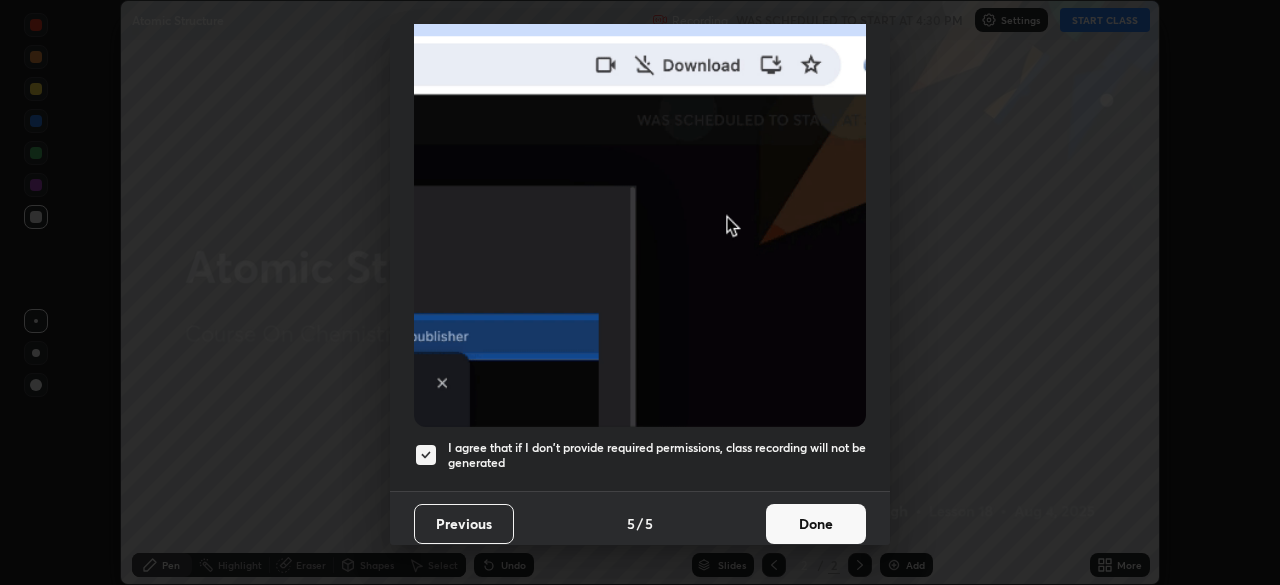 click on "Done" at bounding box center (816, 524) 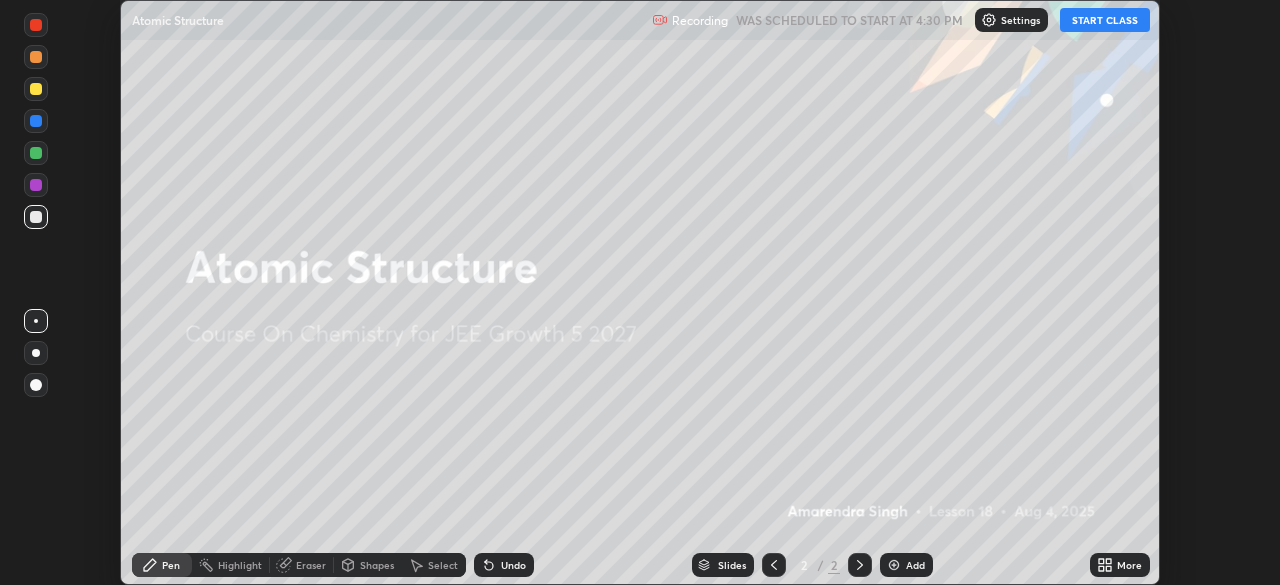 click 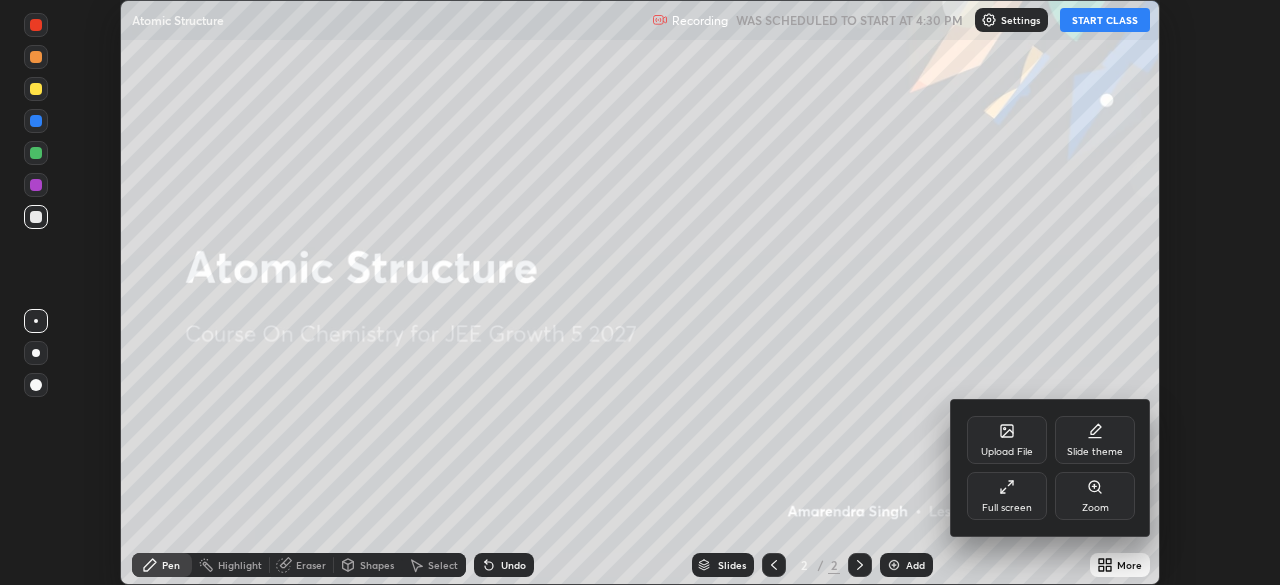 click on "Full screen" at bounding box center [1007, 508] 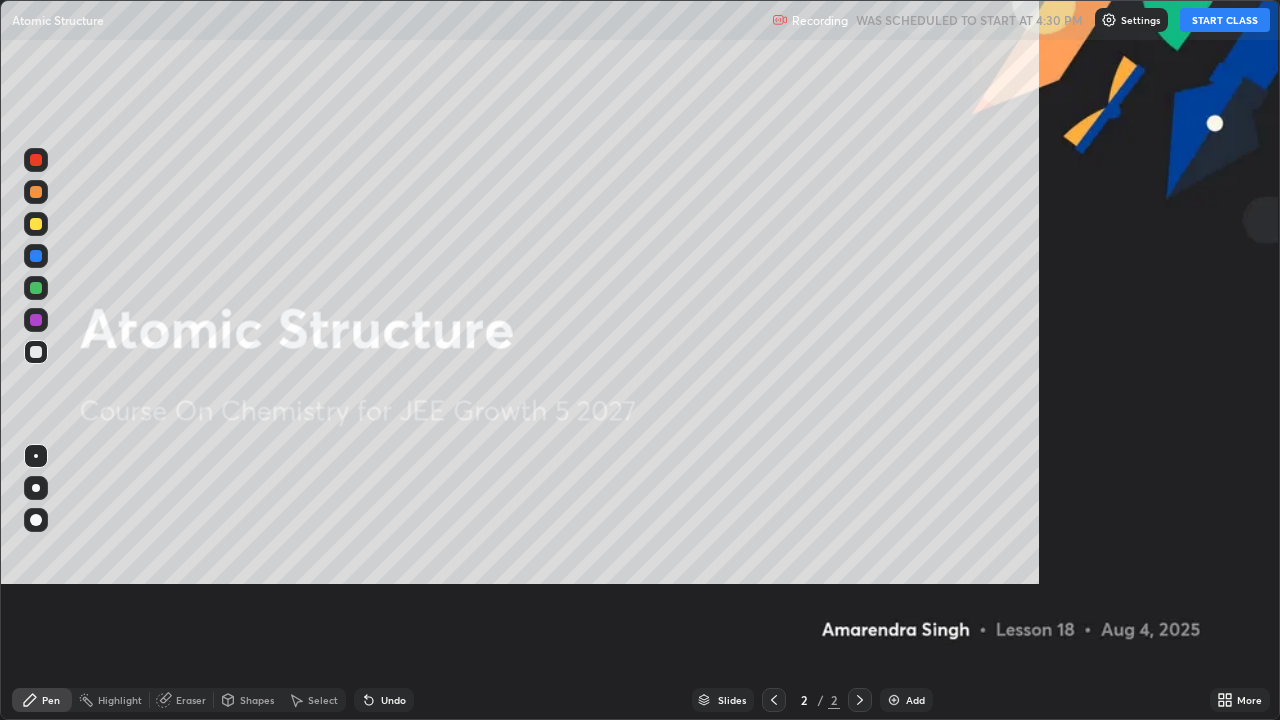 scroll, scrollTop: 99280, scrollLeft: 98720, axis: both 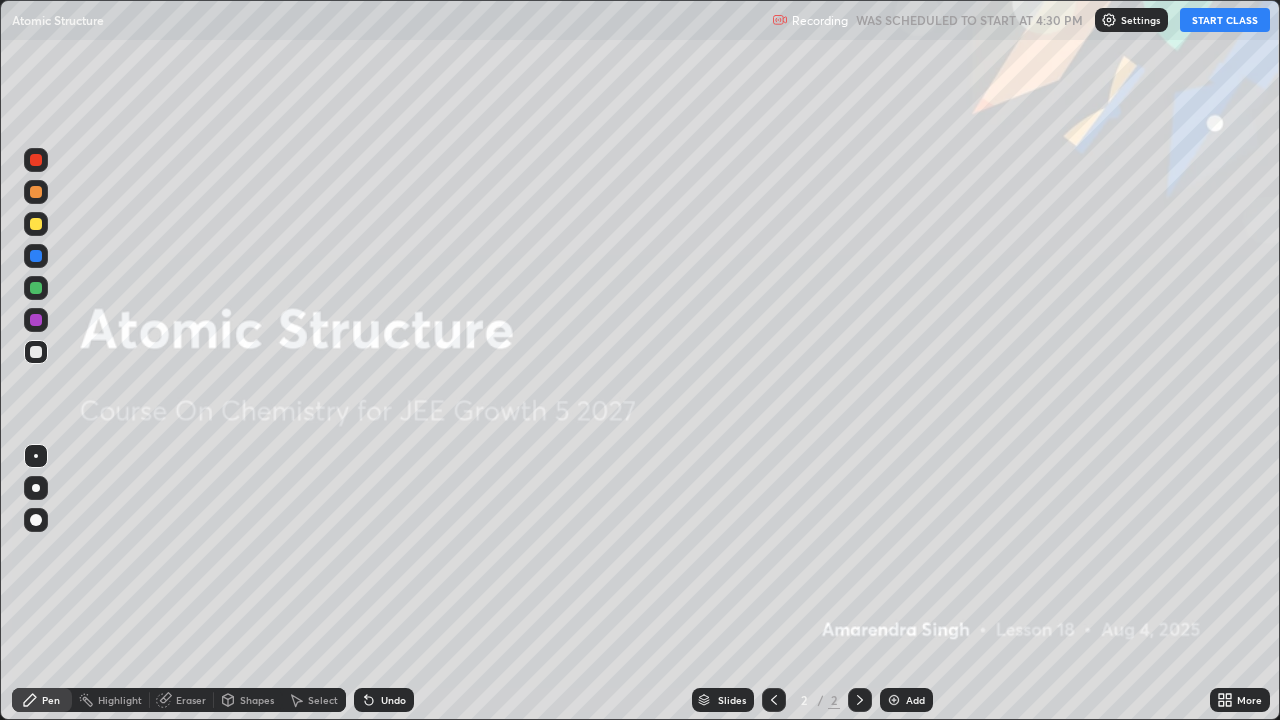 click on "START CLASS" at bounding box center [1225, 20] 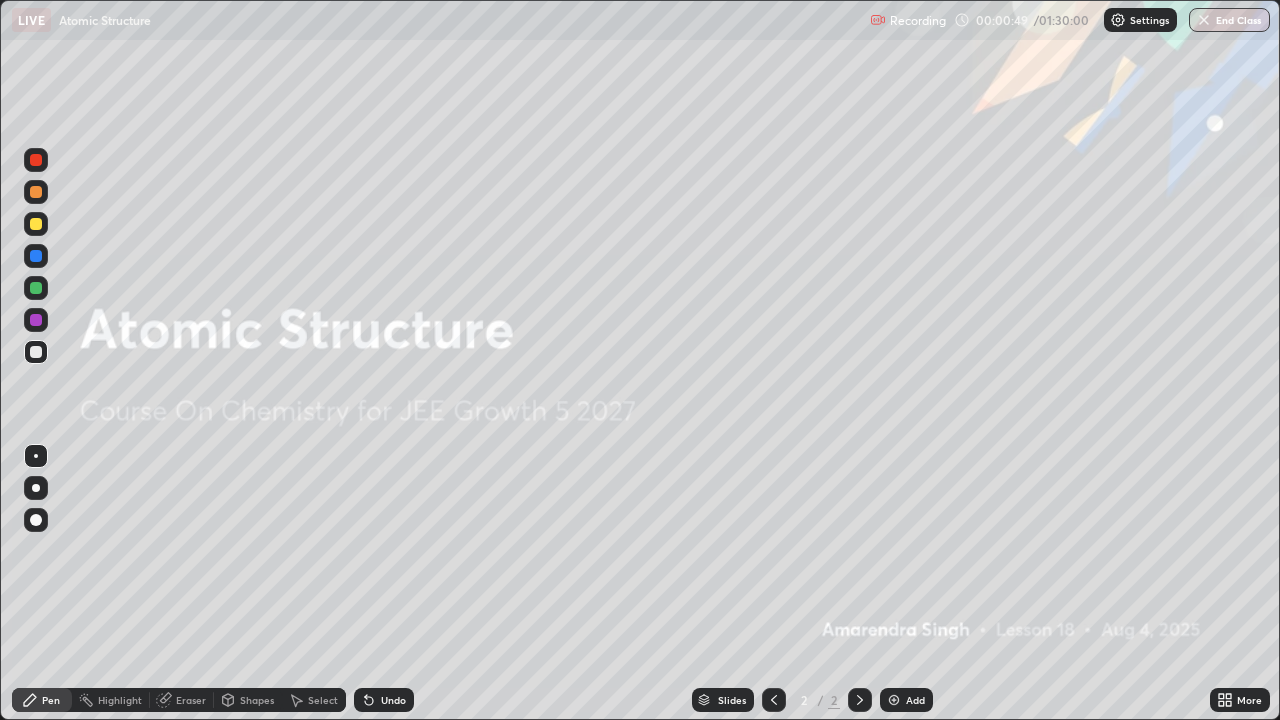 click on "Add" at bounding box center [915, 700] 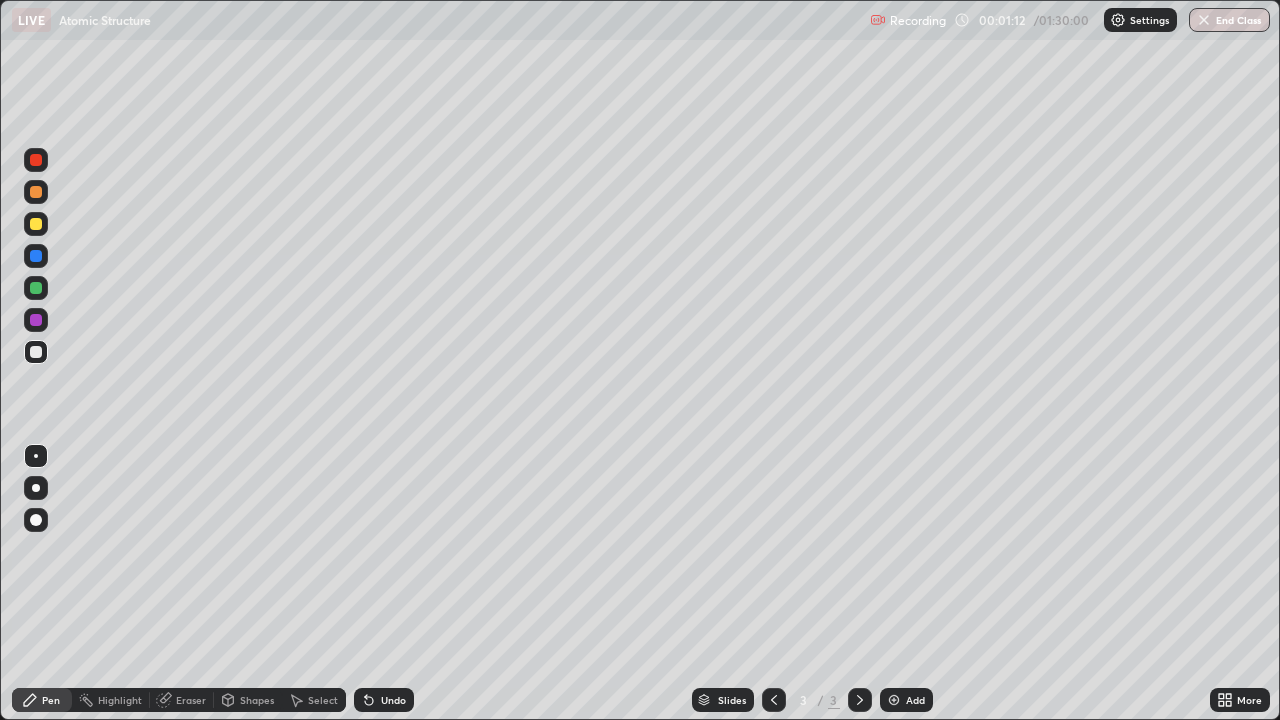 click on "Undo" at bounding box center (384, 700) 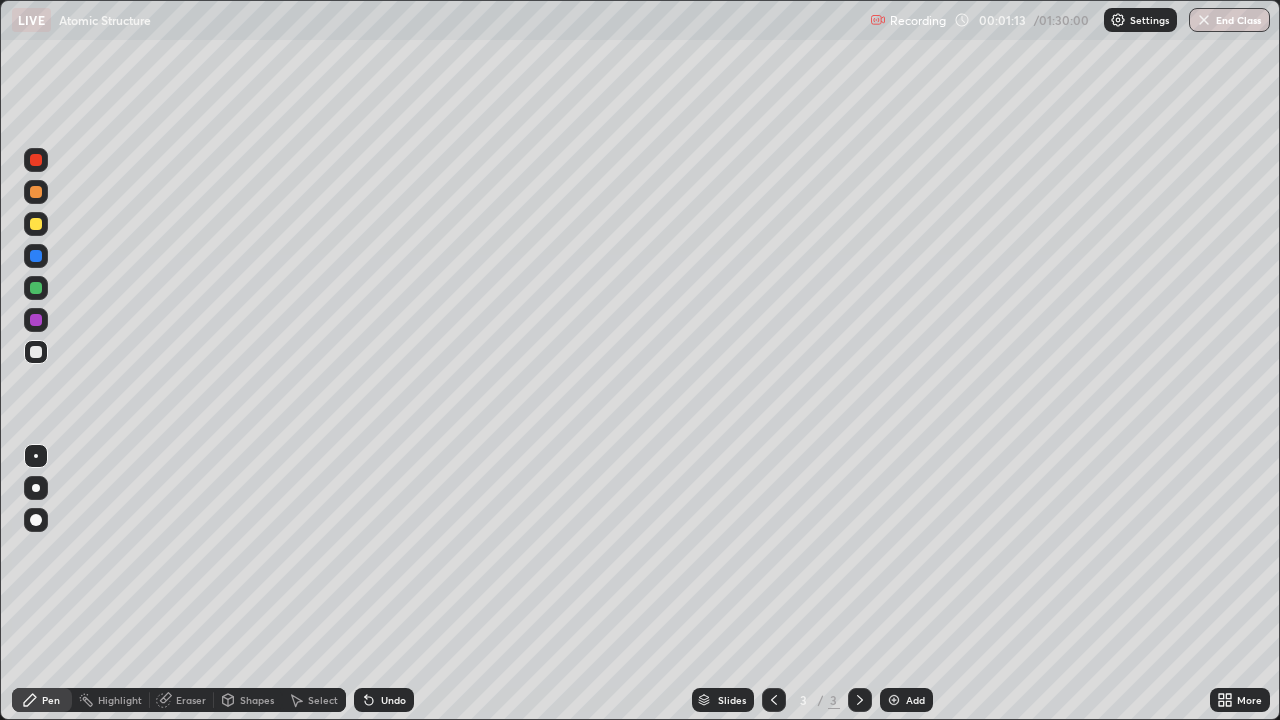 click on "Undo" at bounding box center [393, 700] 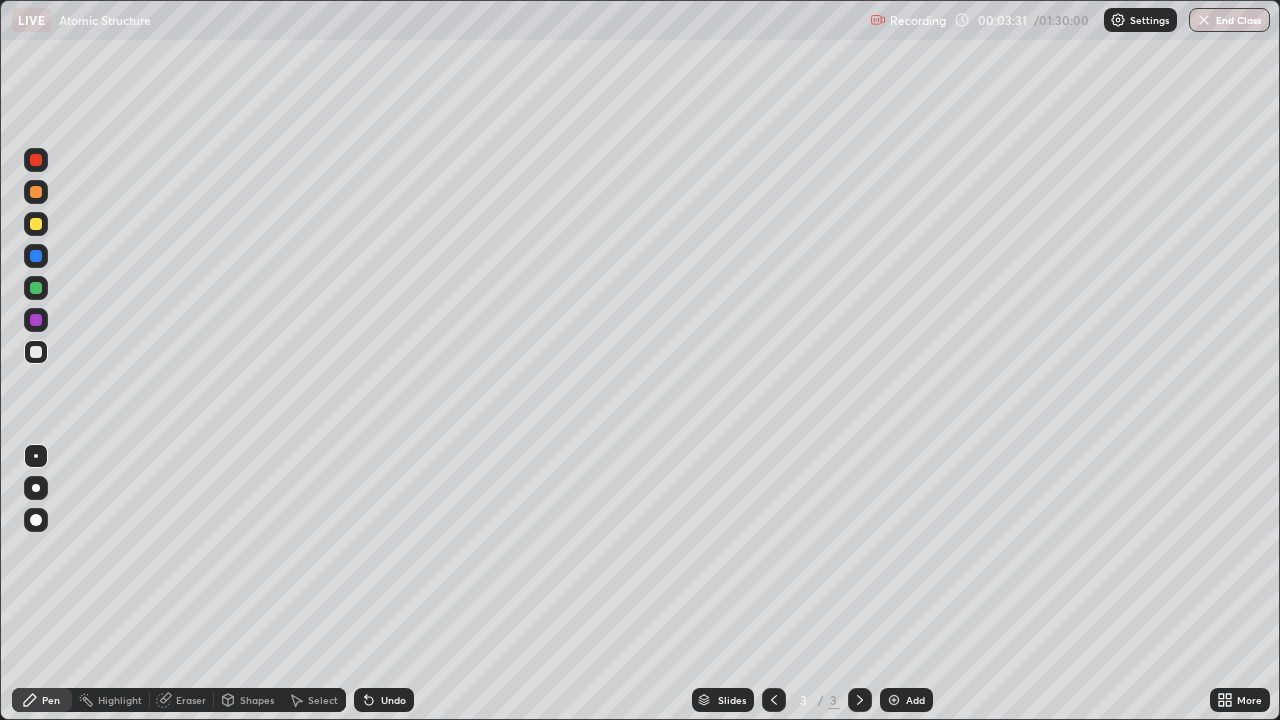 click at bounding box center [894, 700] 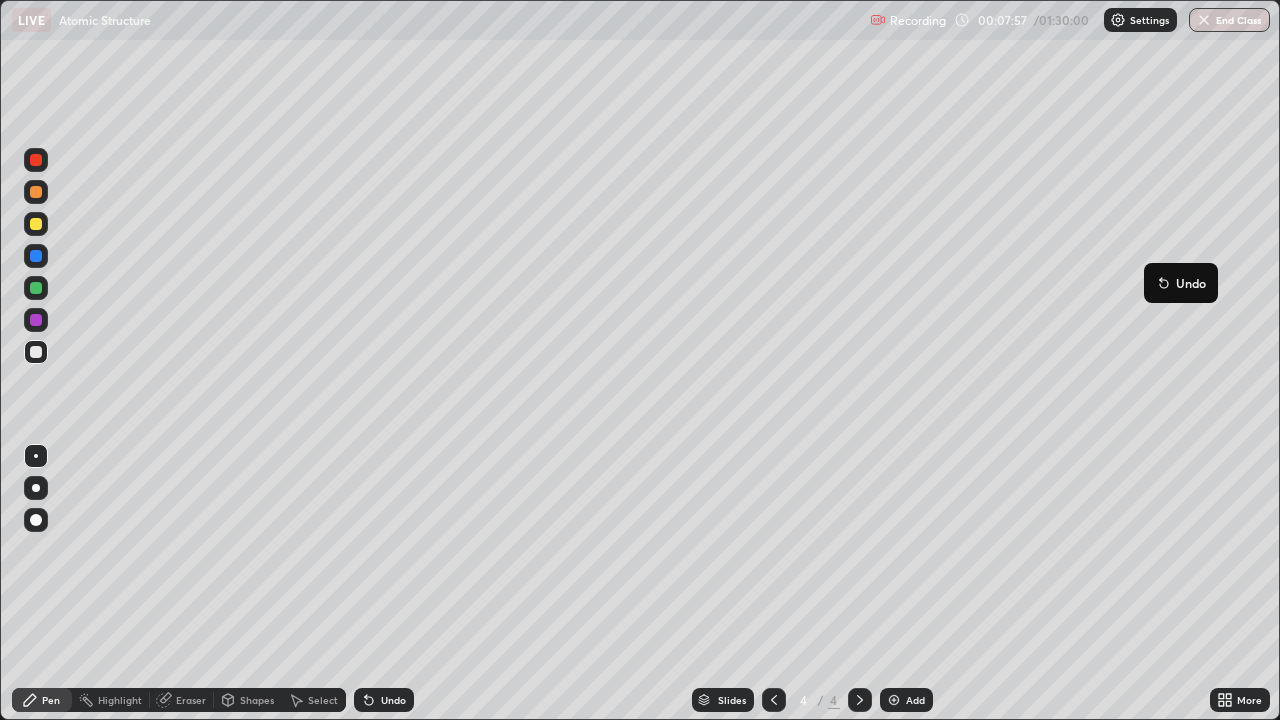 click on "Add" at bounding box center (906, 700) 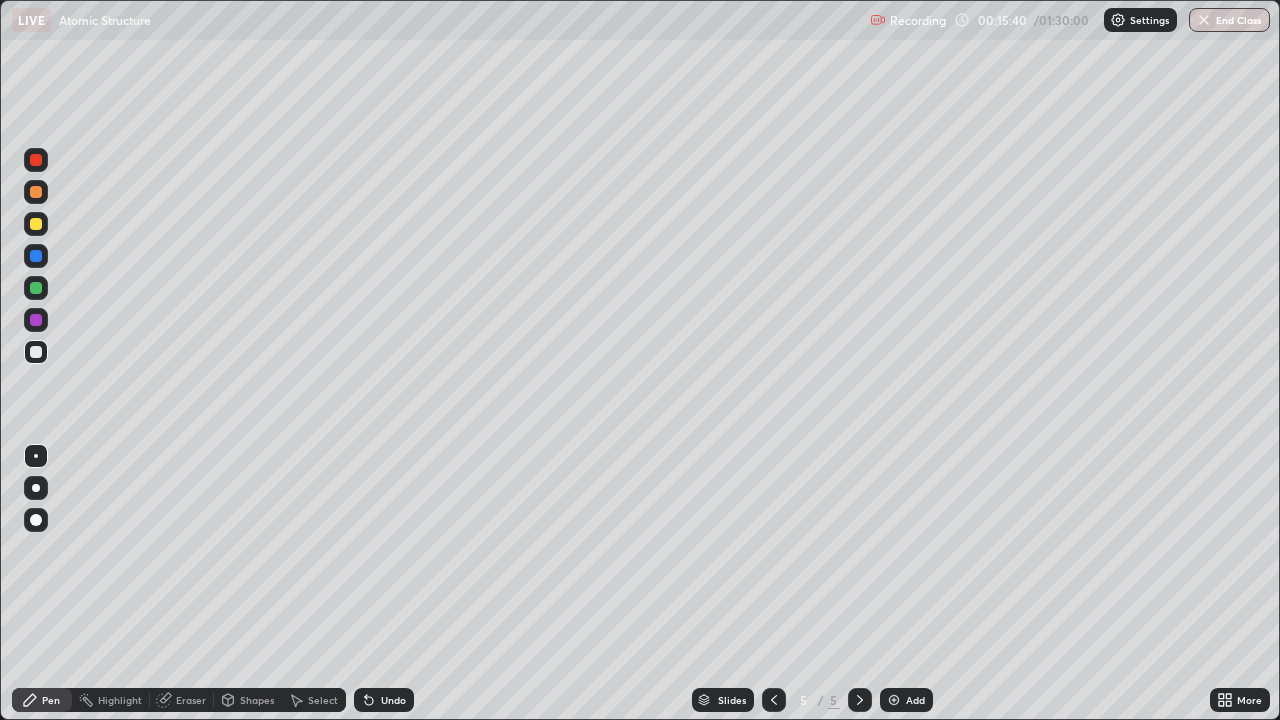 click on "Add" at bounding box center (915, 700) 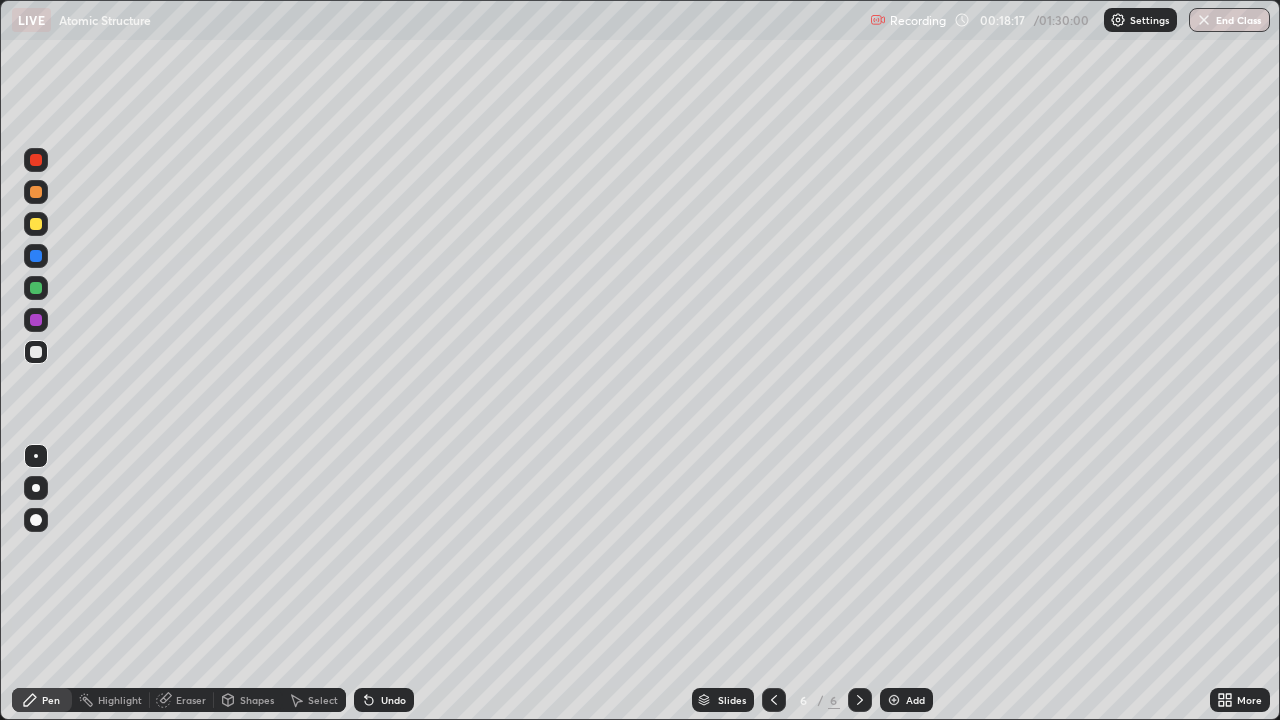 click on "Undo" at bounding box center (393, 700) 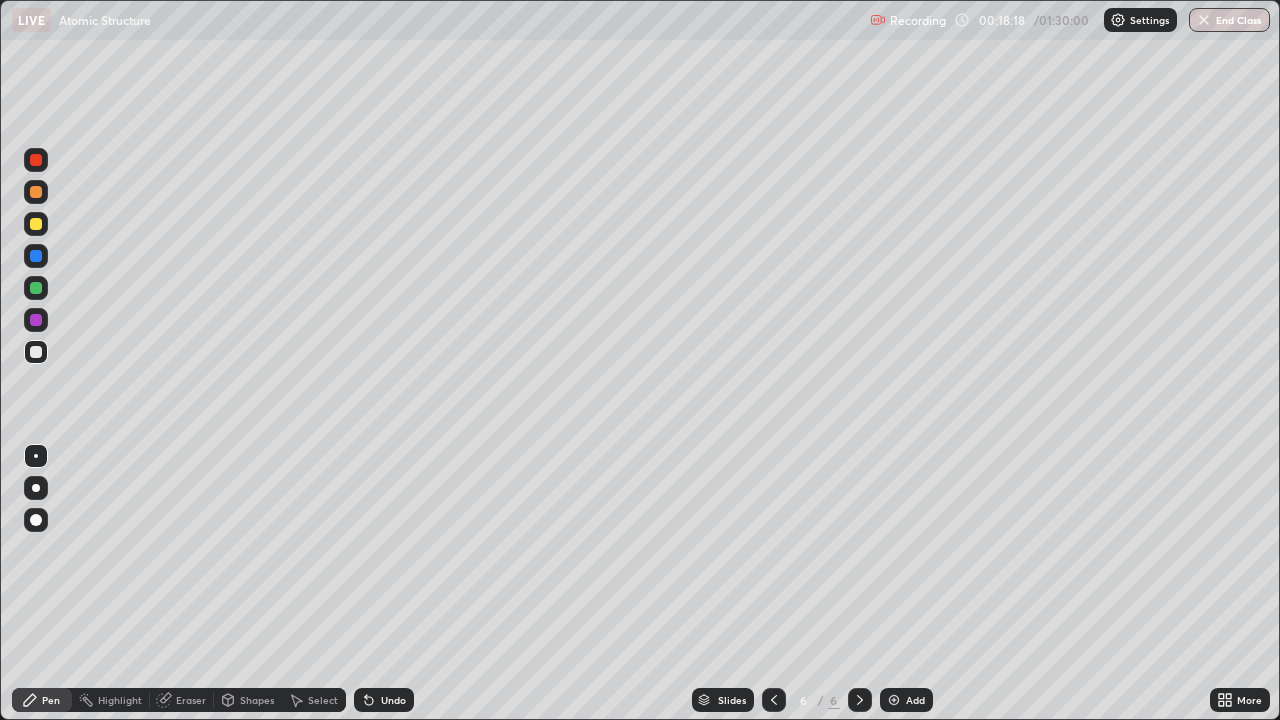 click on "Undo" at bounding box center (393, 700) 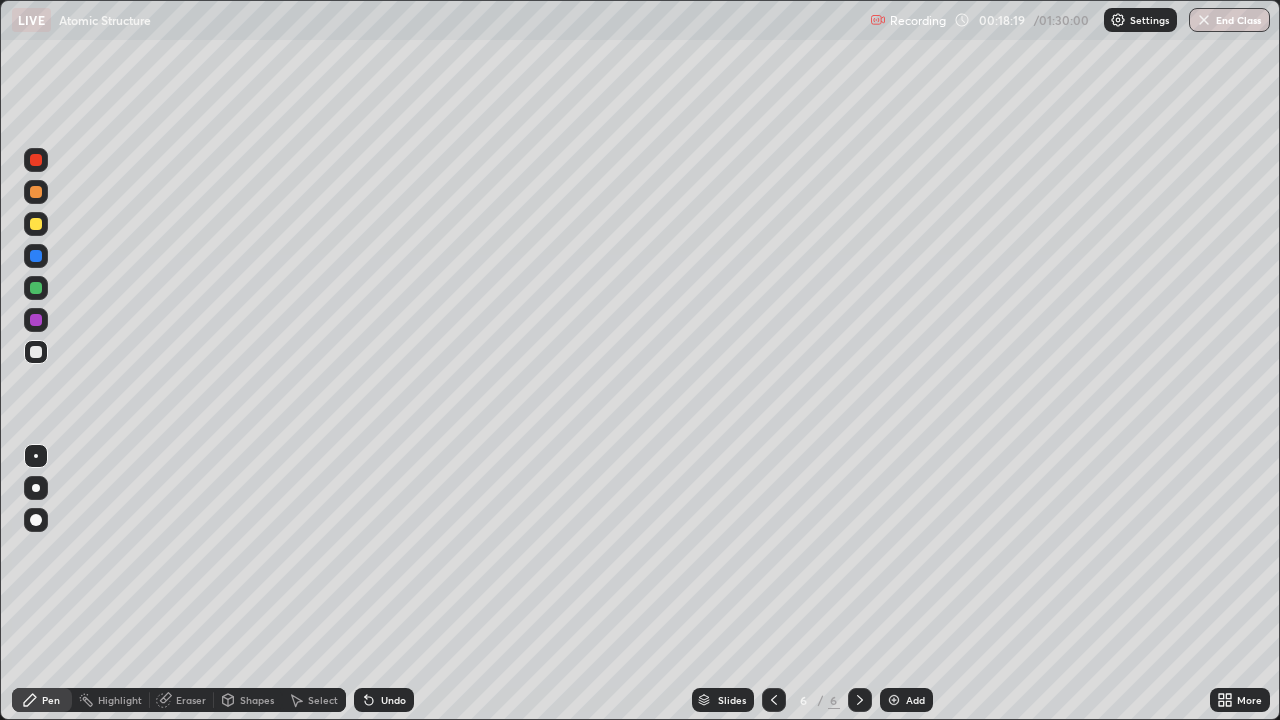 click on "Undo" at bounding box center (393, 700) 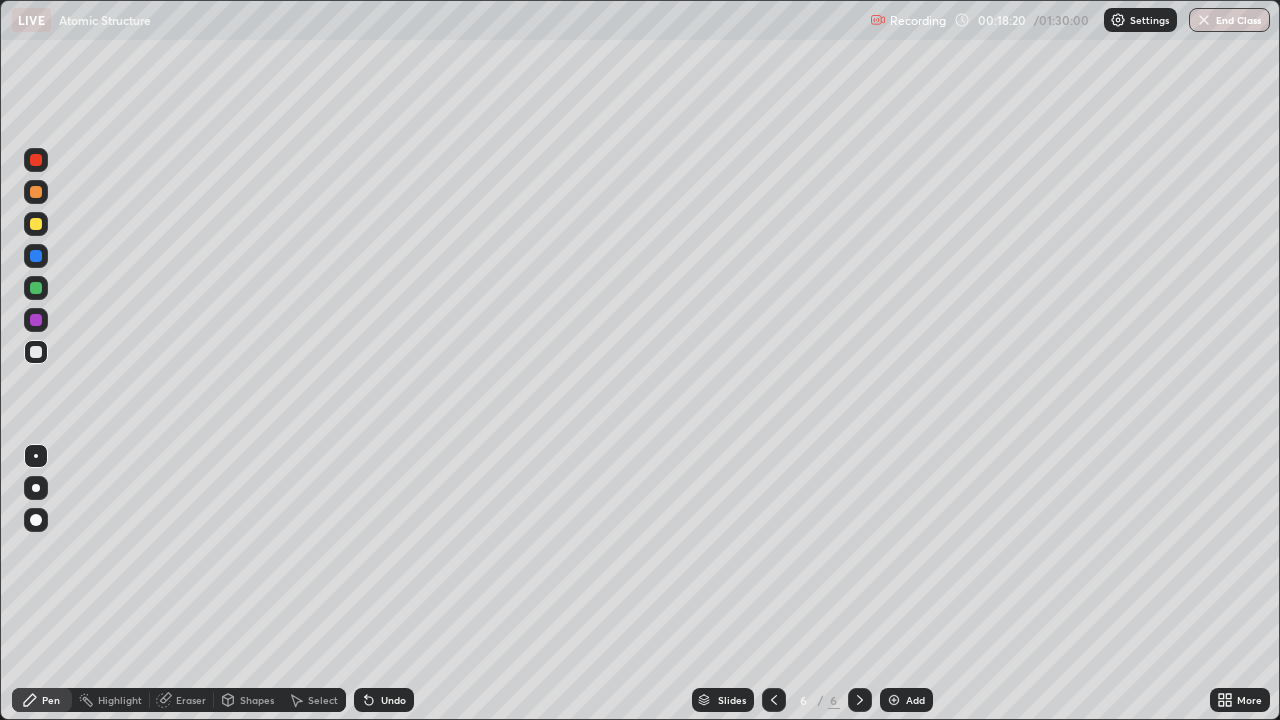 click on "Undo" at bounding box center [393, 700] 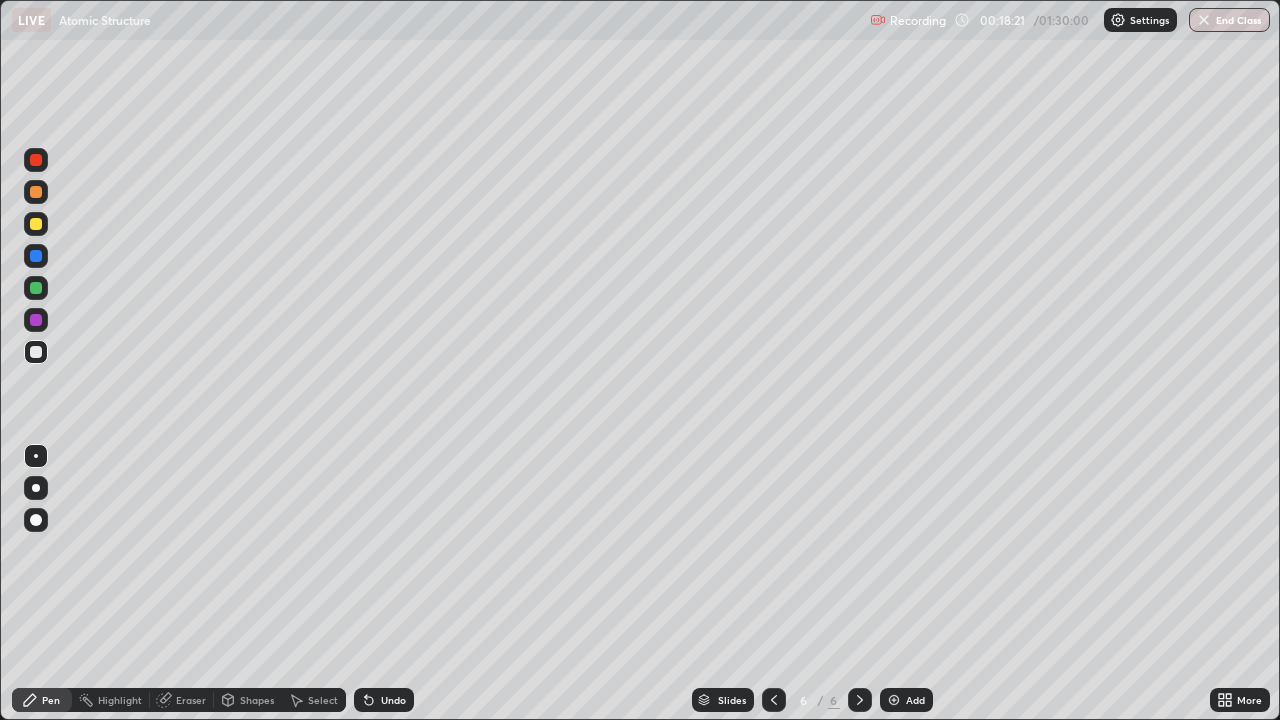 click on "Undo" at bounding box center [393, 700] 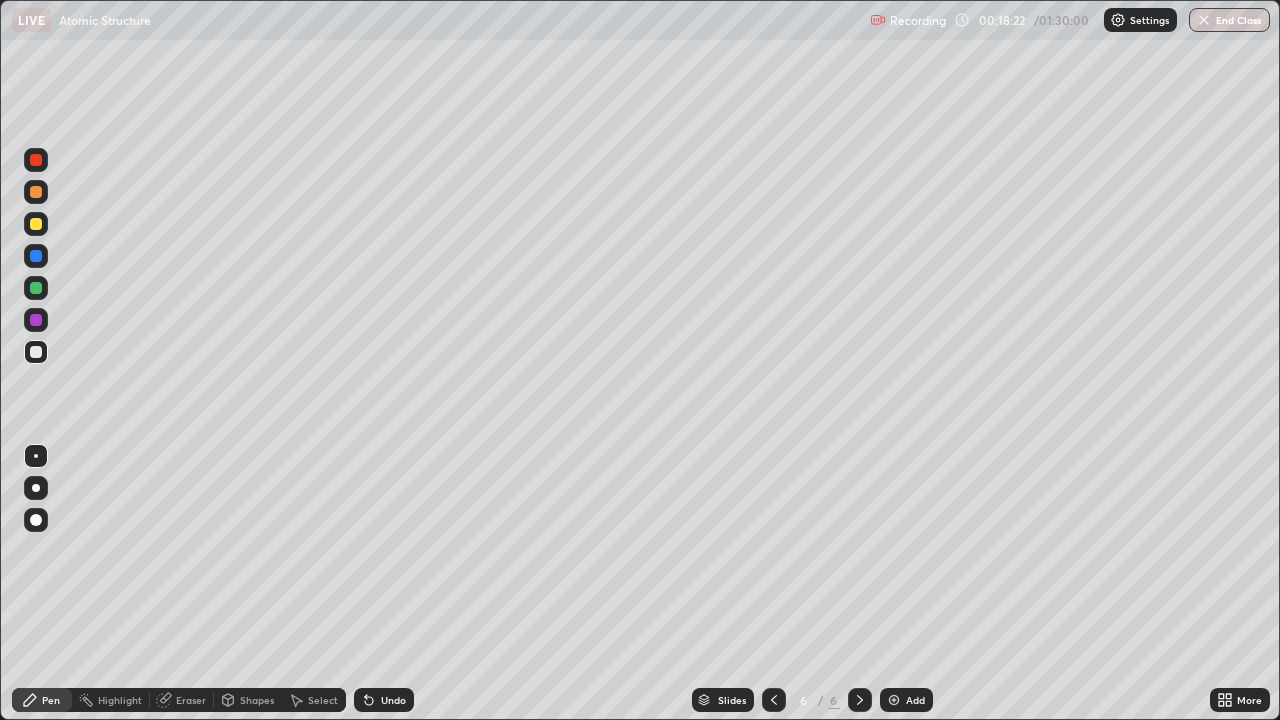 click on "Undo" at bounding box center (393, 700) 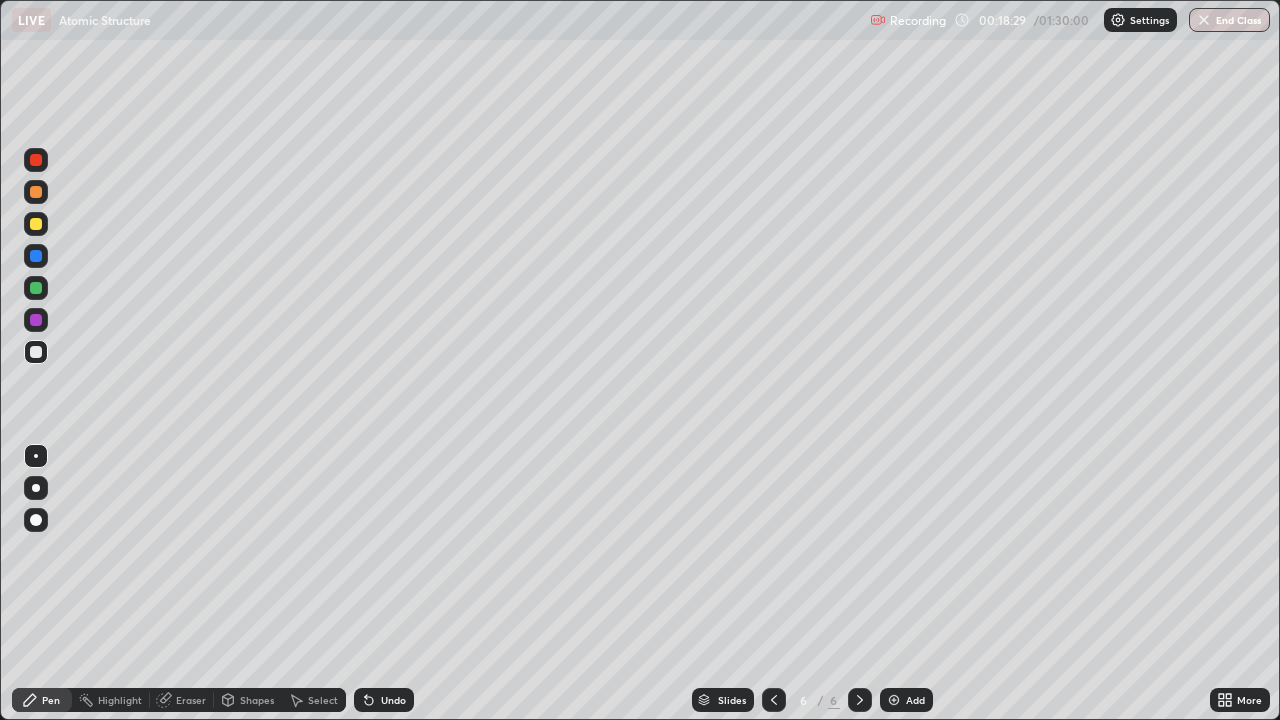 click at bounding box center (36, 160) 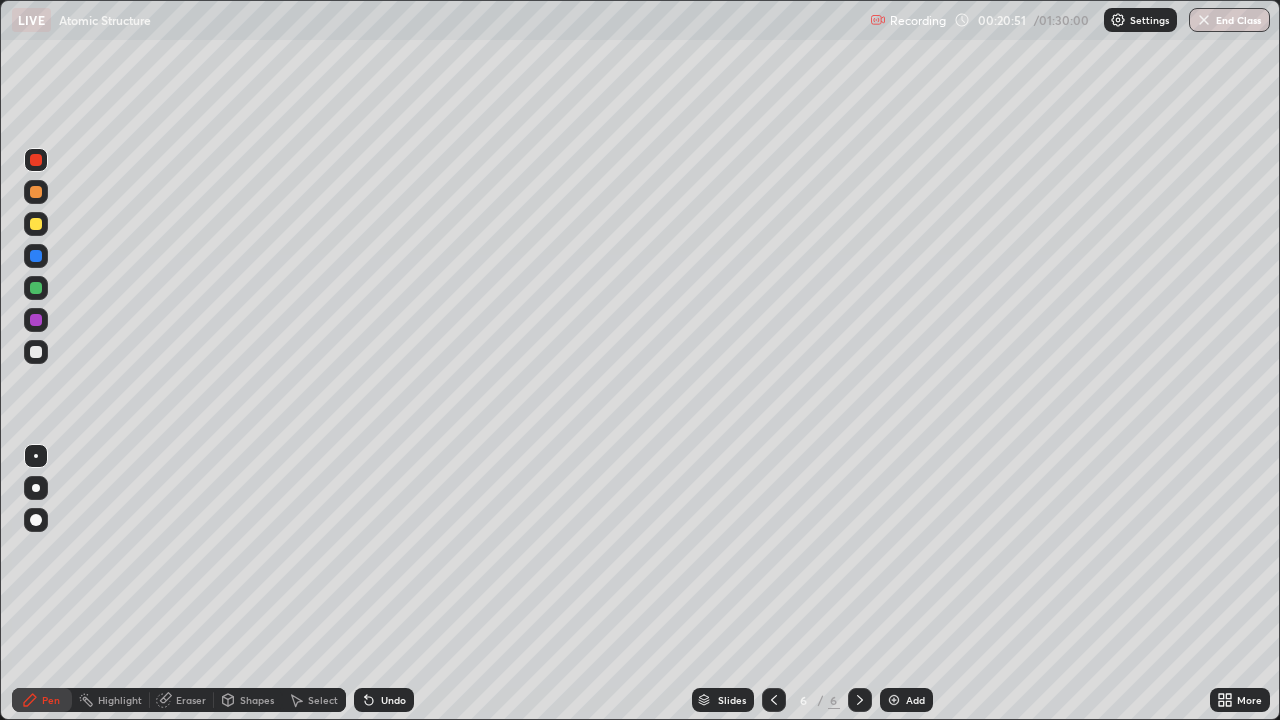 click on "Undo" at bounding box center [384, 700] 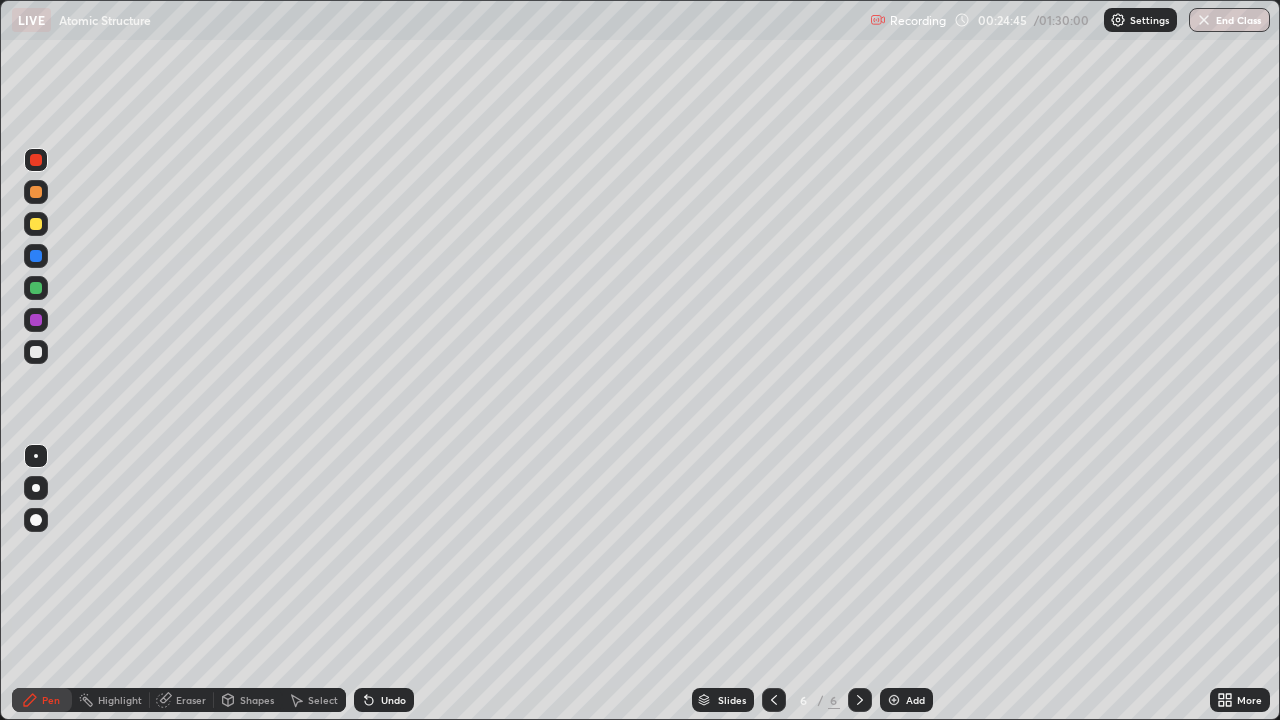 click on "Add" at bounding box center (906, 700) 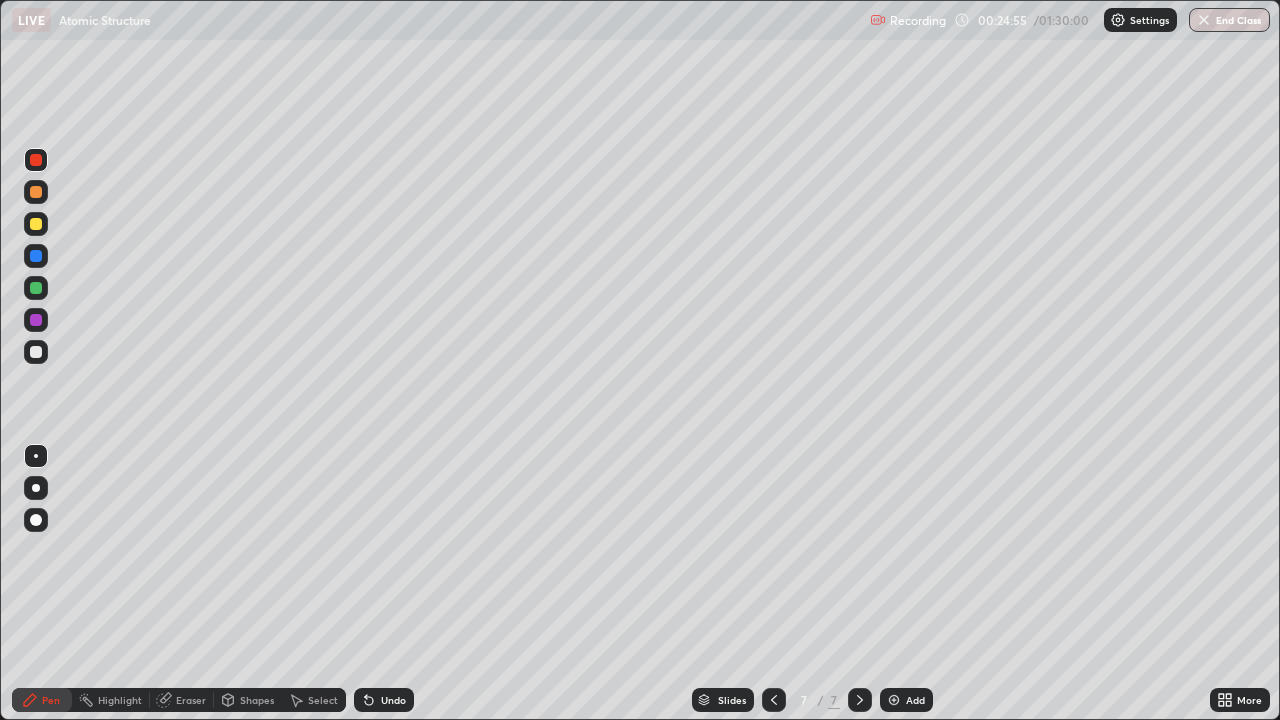 click 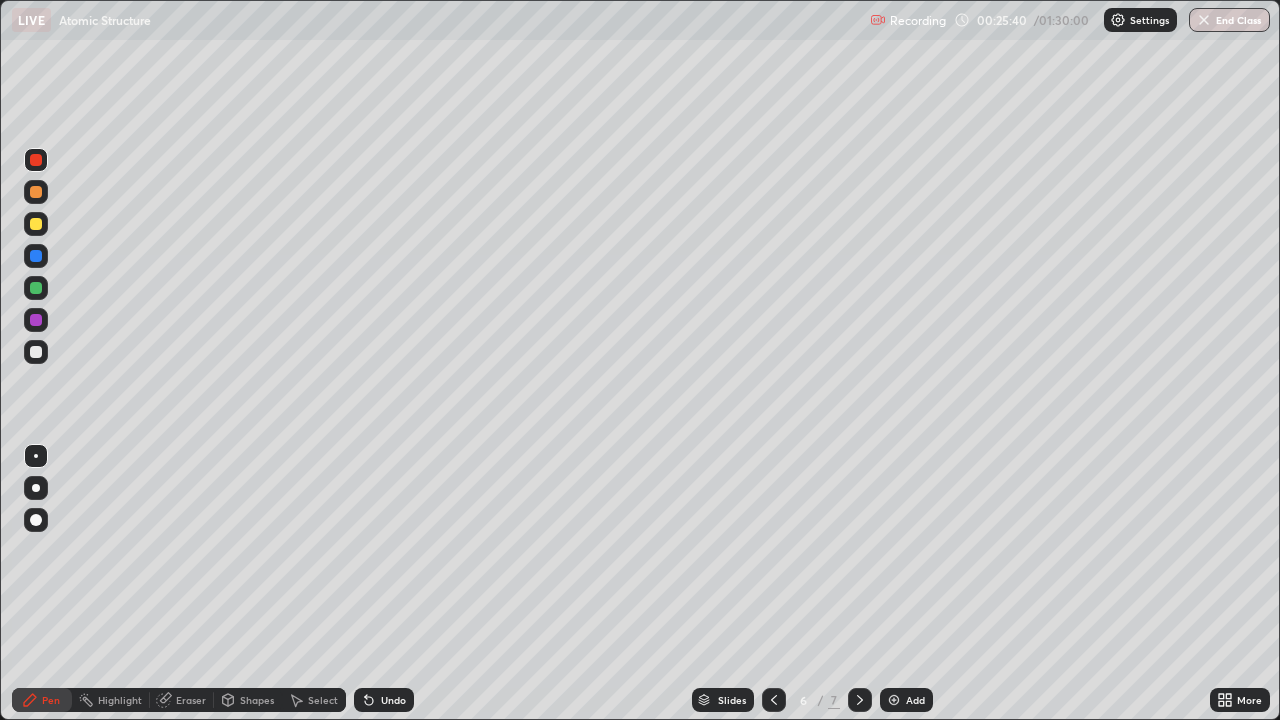 click 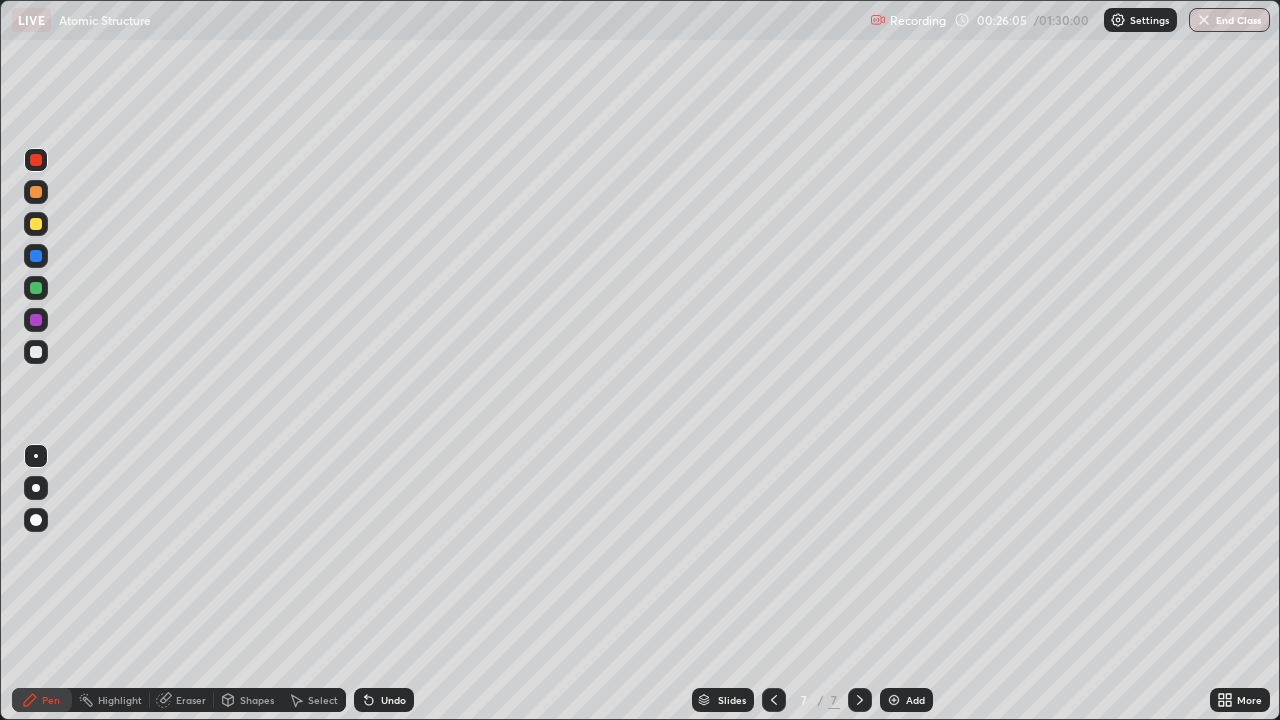 click on "Undo" at bounding box center (393, 700) 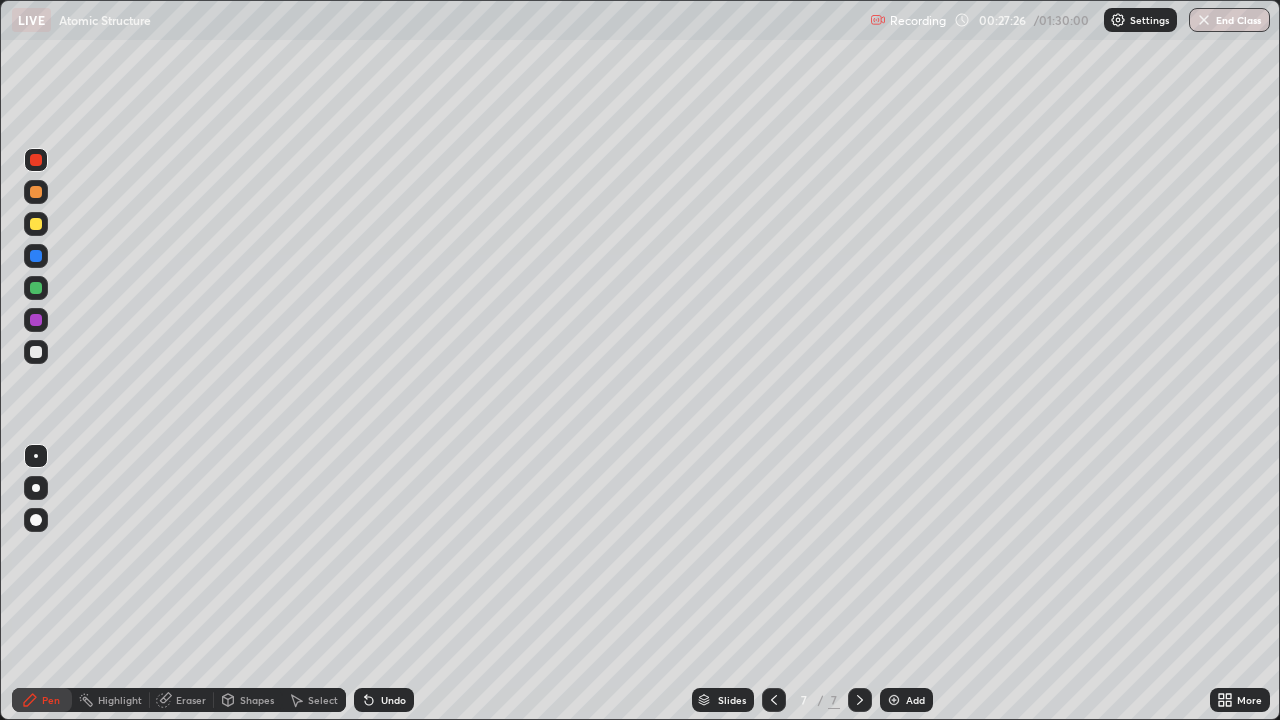 click at bounding box center [36, 256] 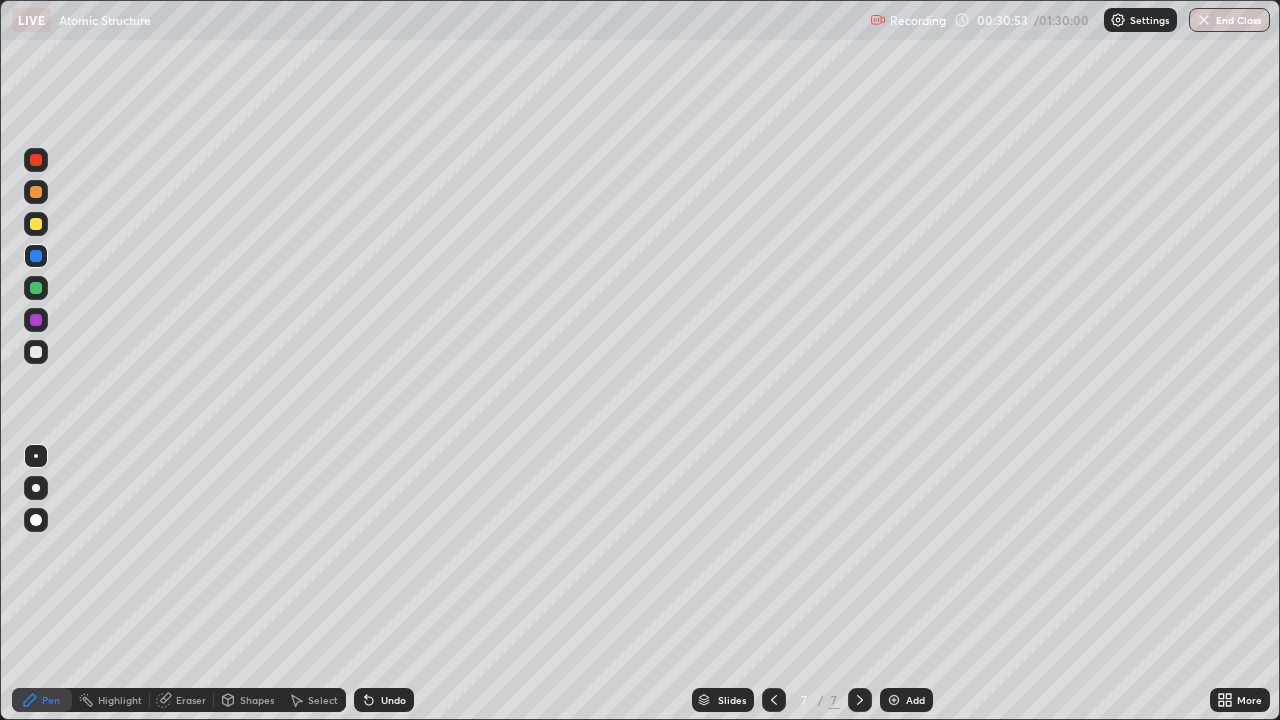 click 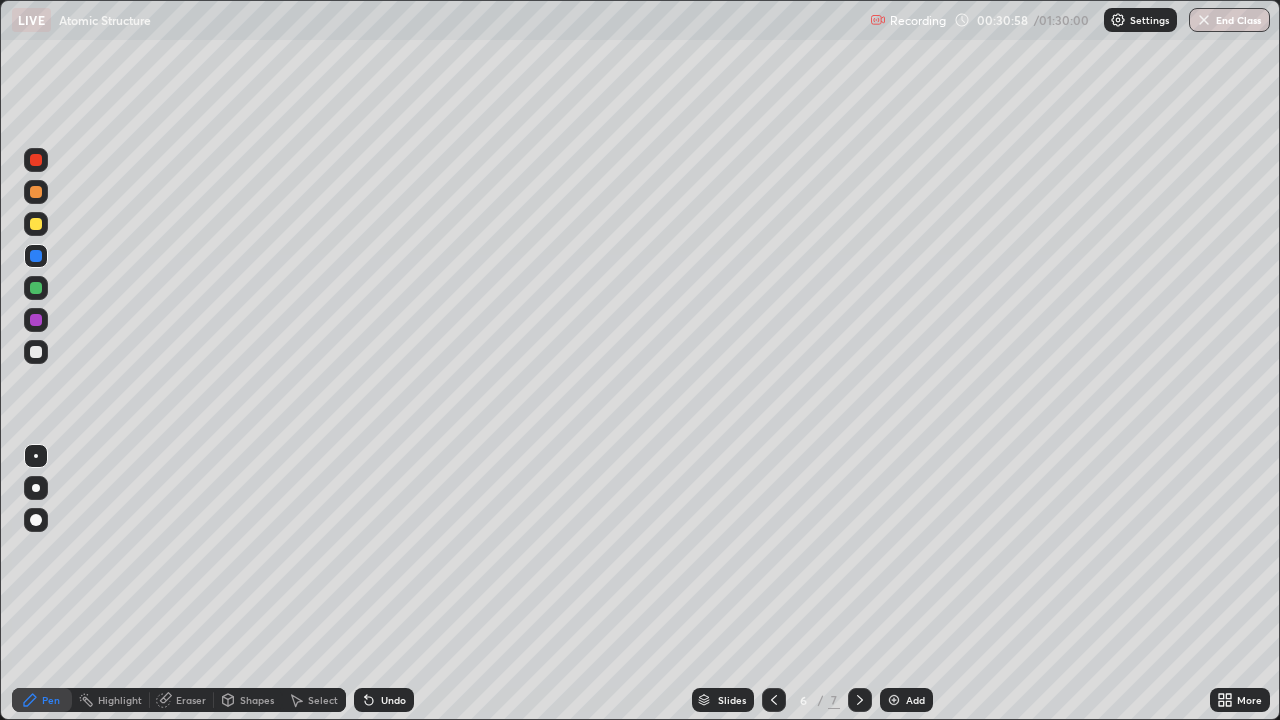 click 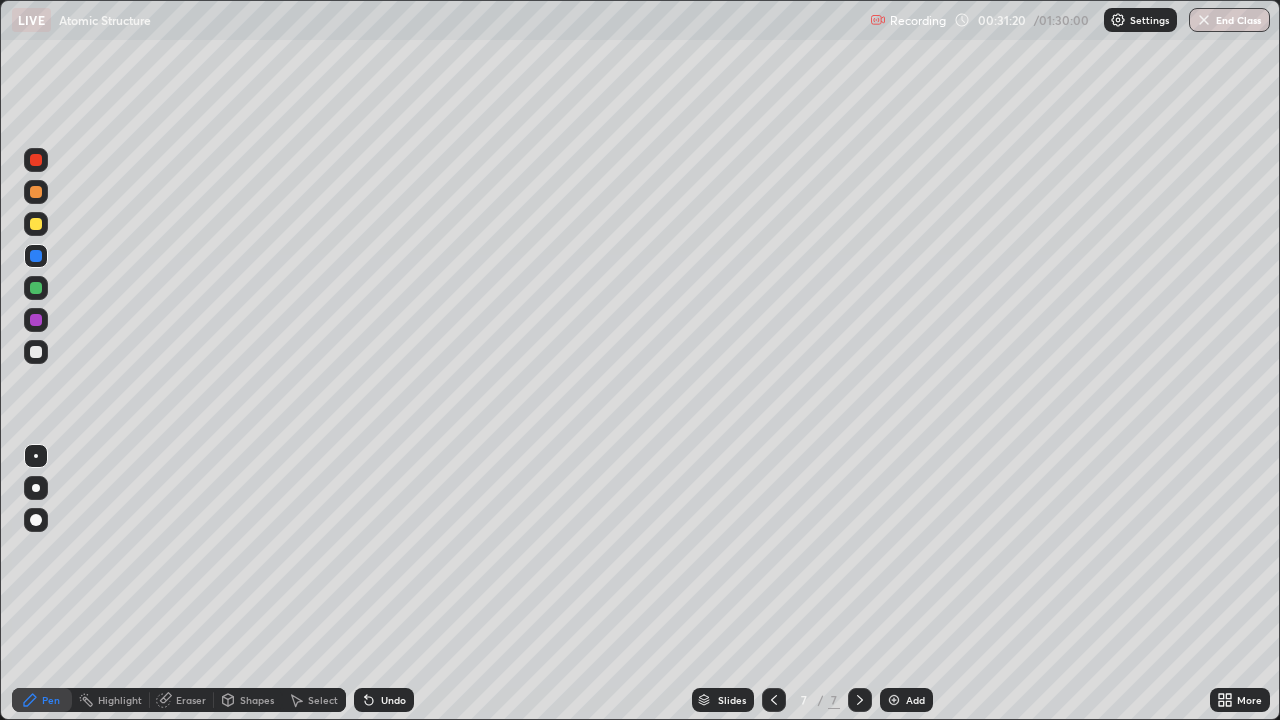 click 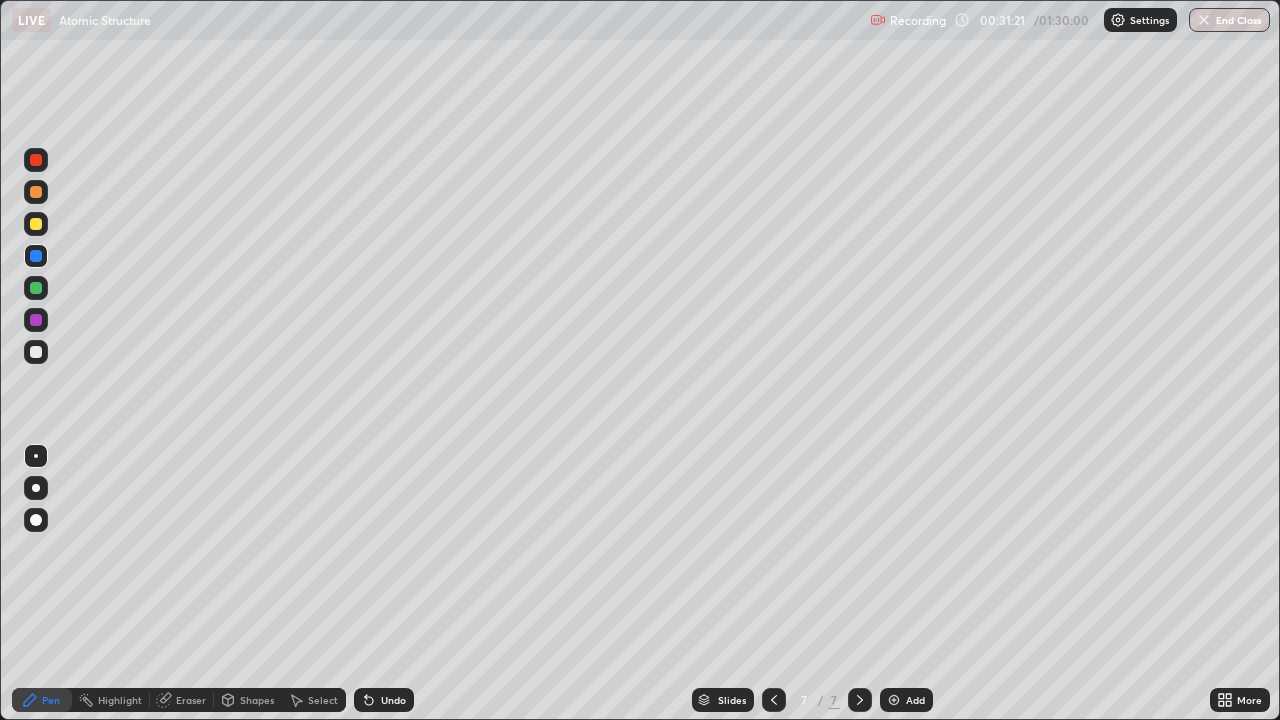 click at bounding box center [894, 700] 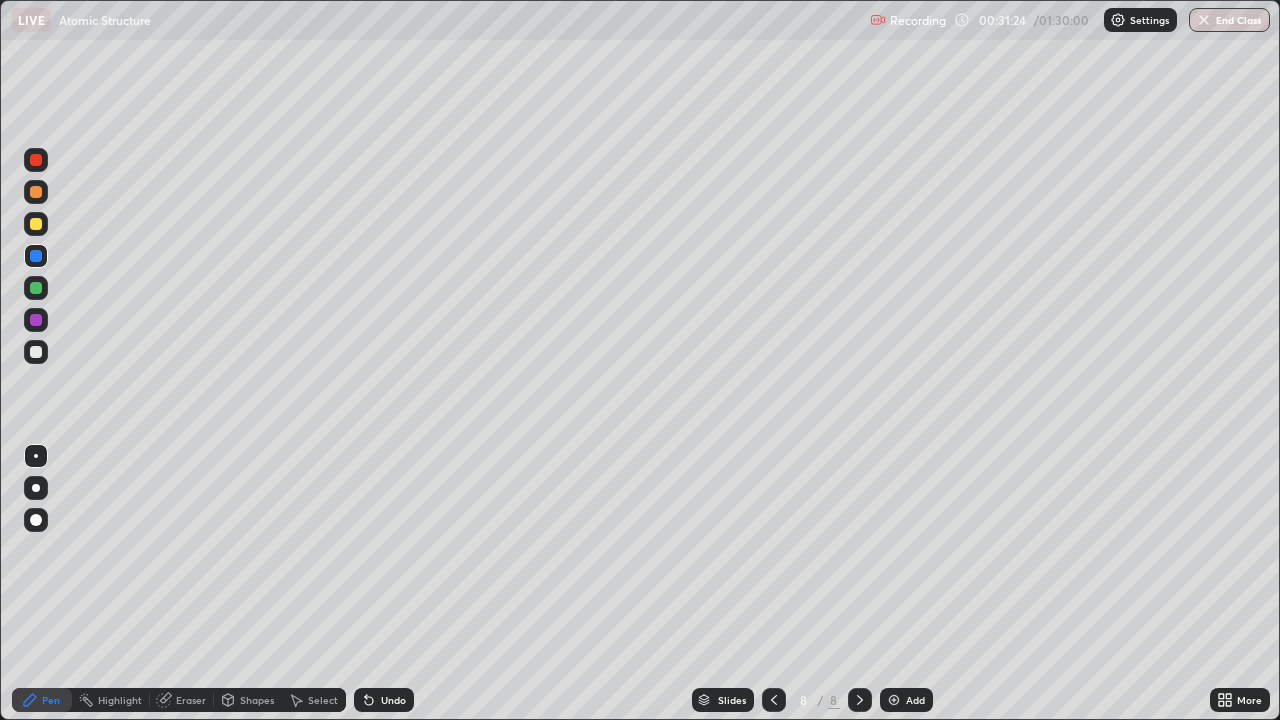 click 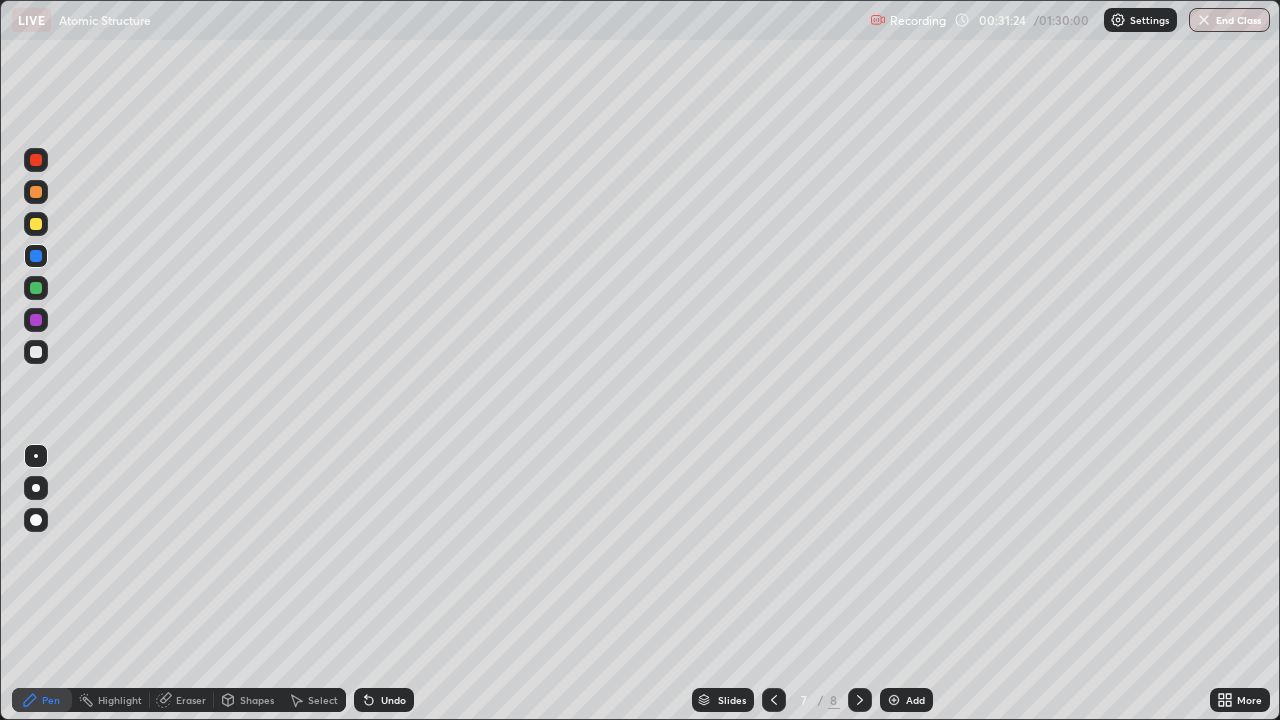 click 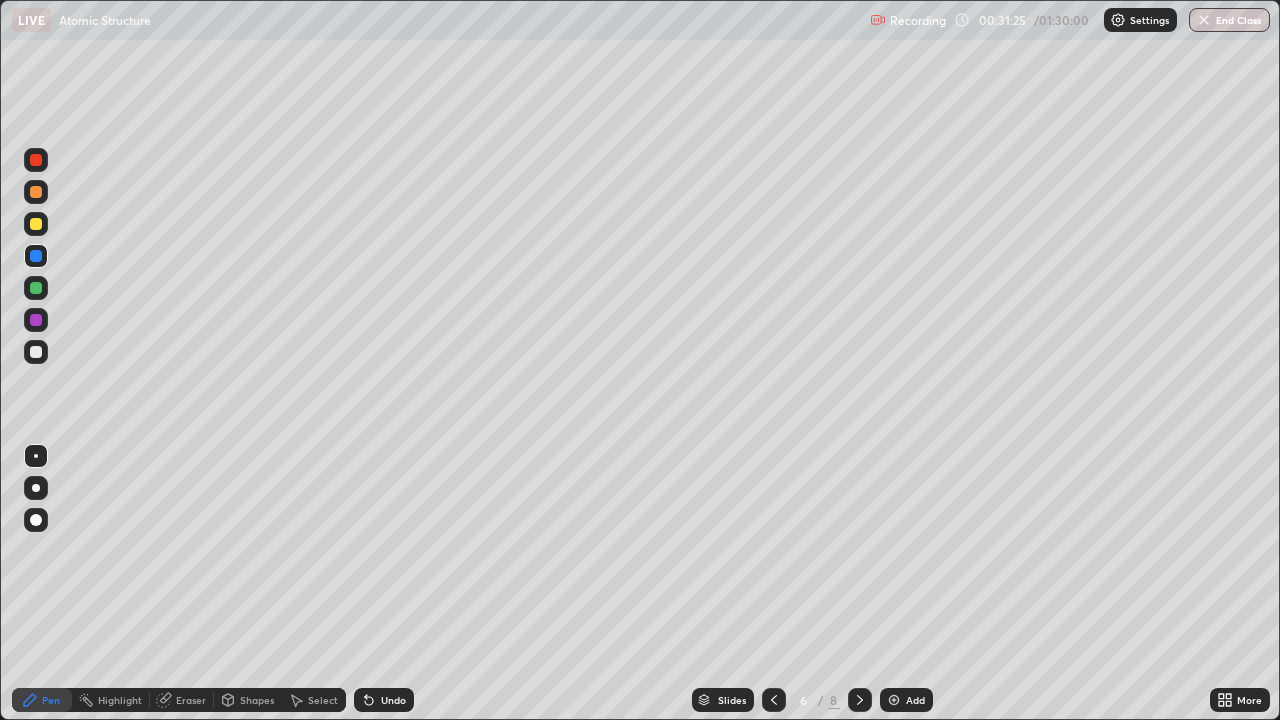 click 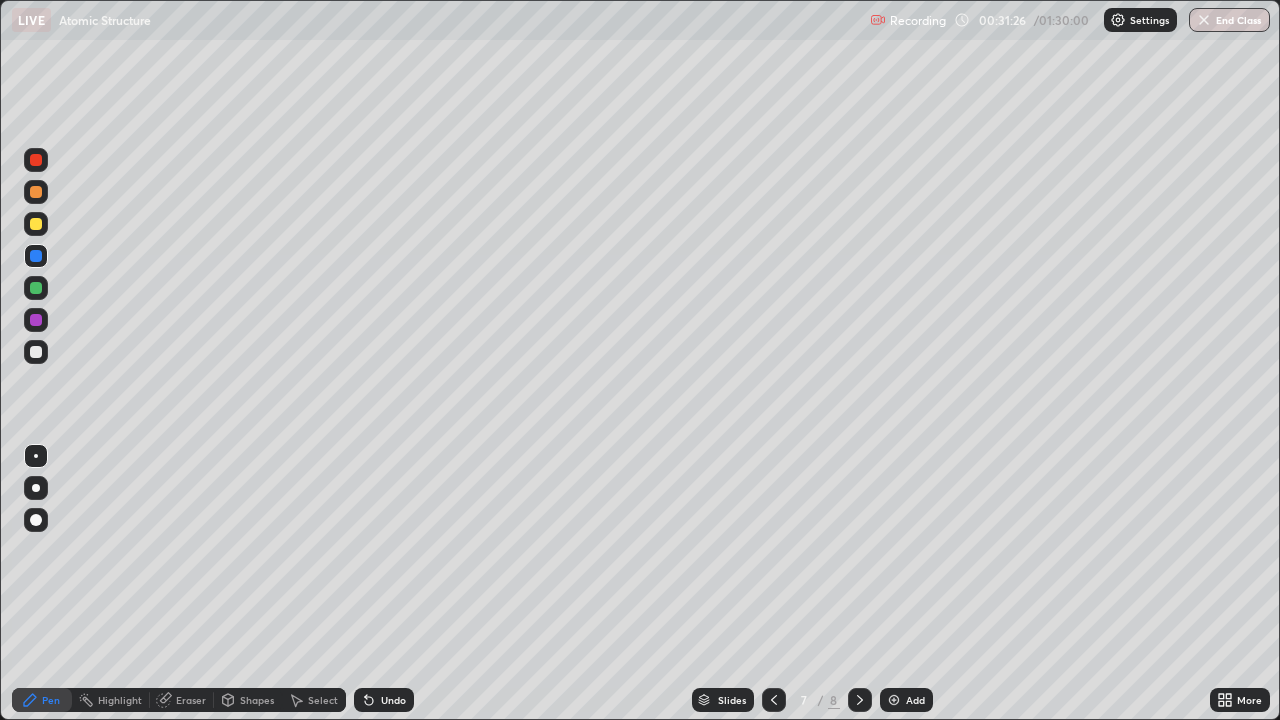 click 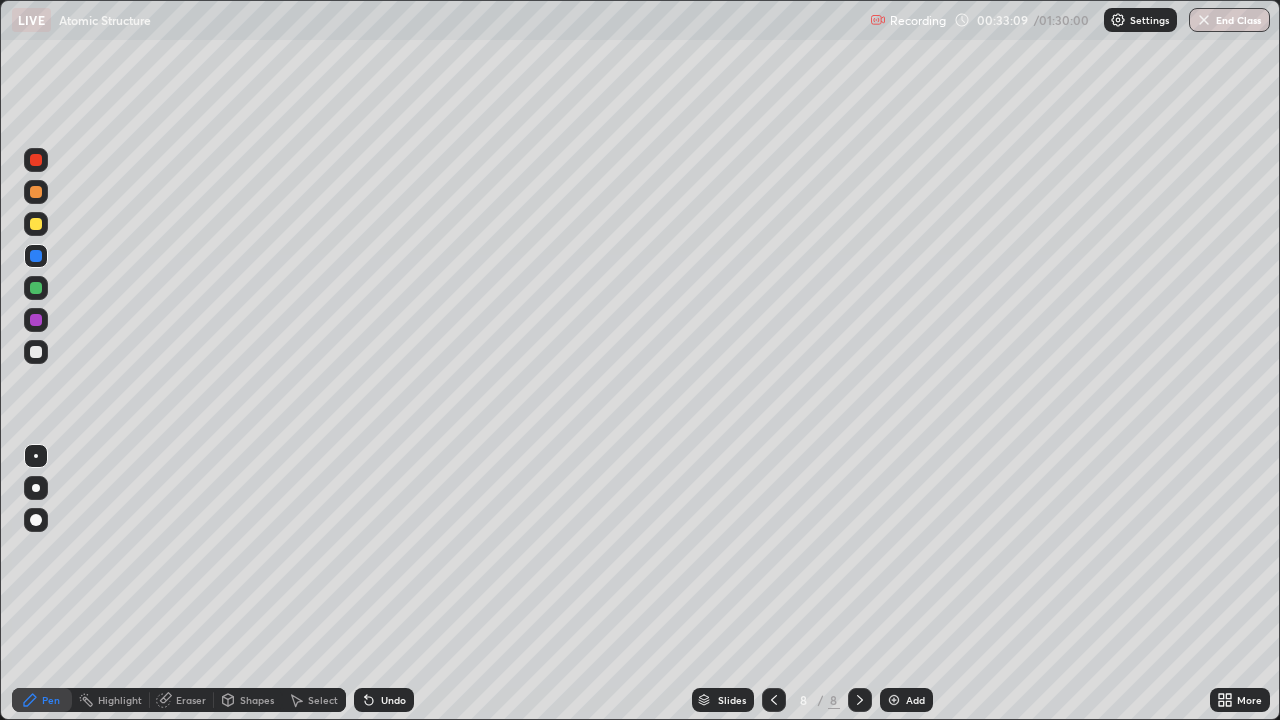 click at bounding box center [36, 320] 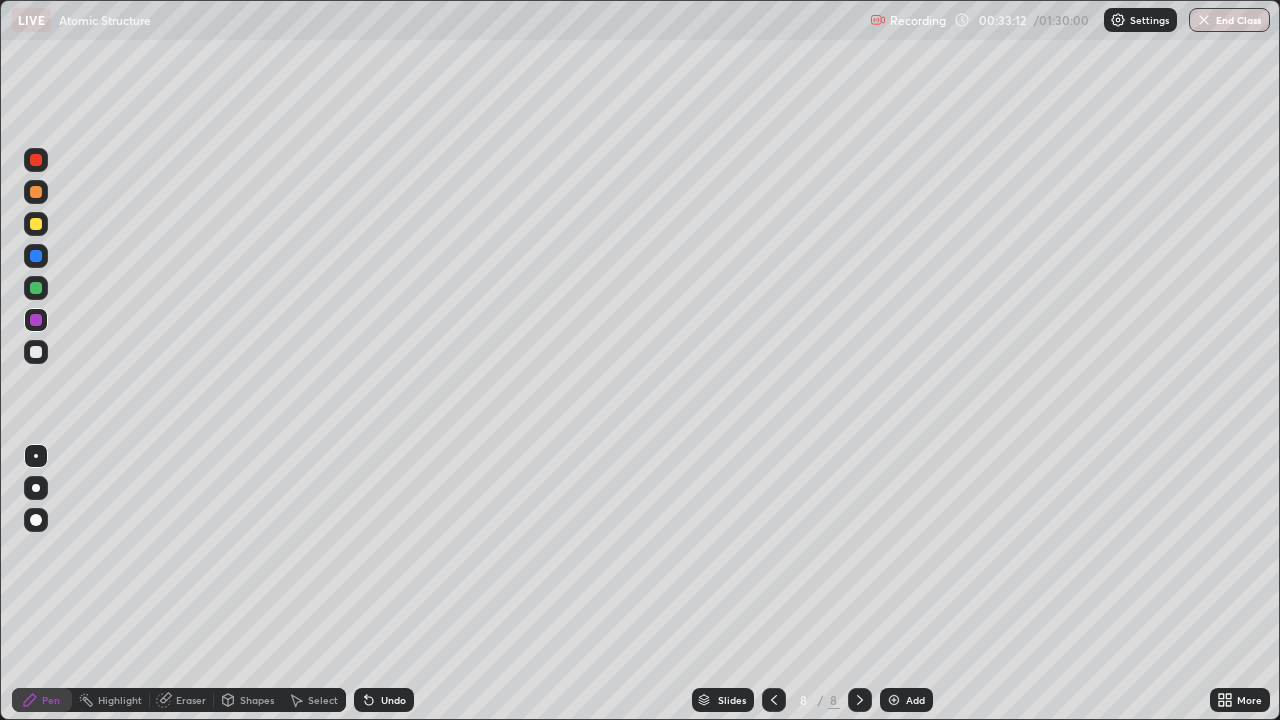 click at bounding box center [36, 352] 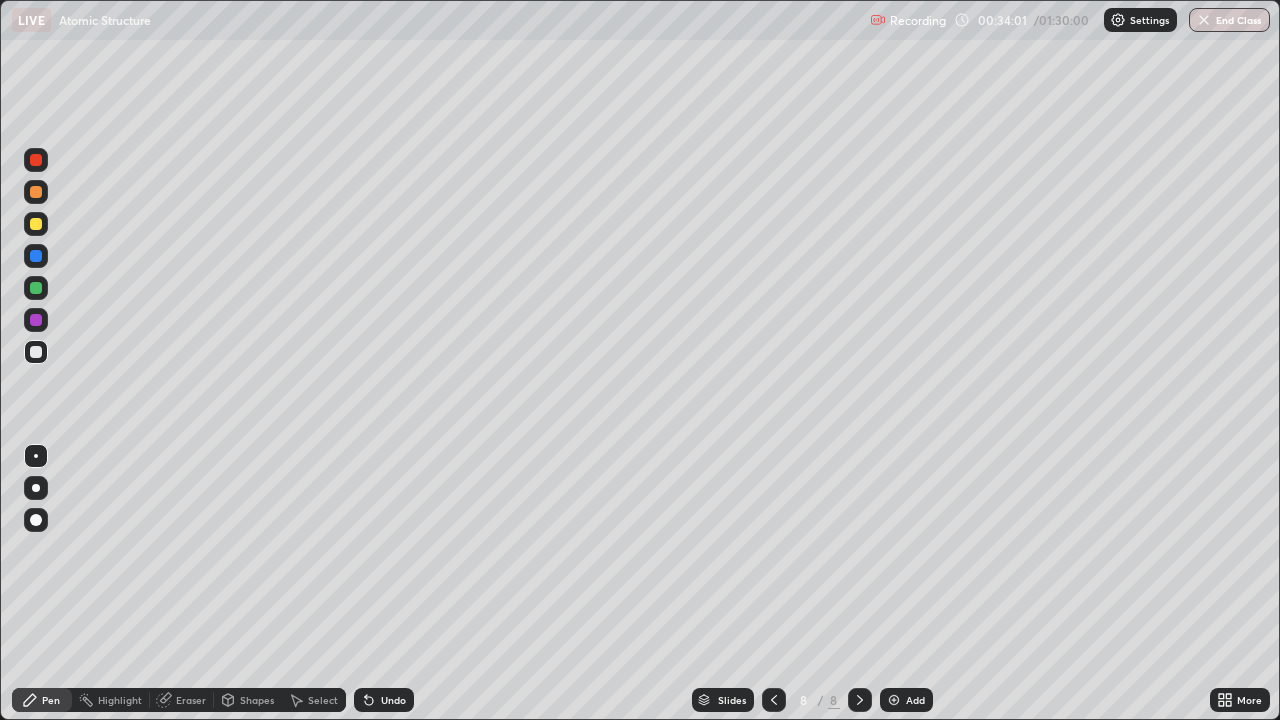 click at bounding box center (36, 224) 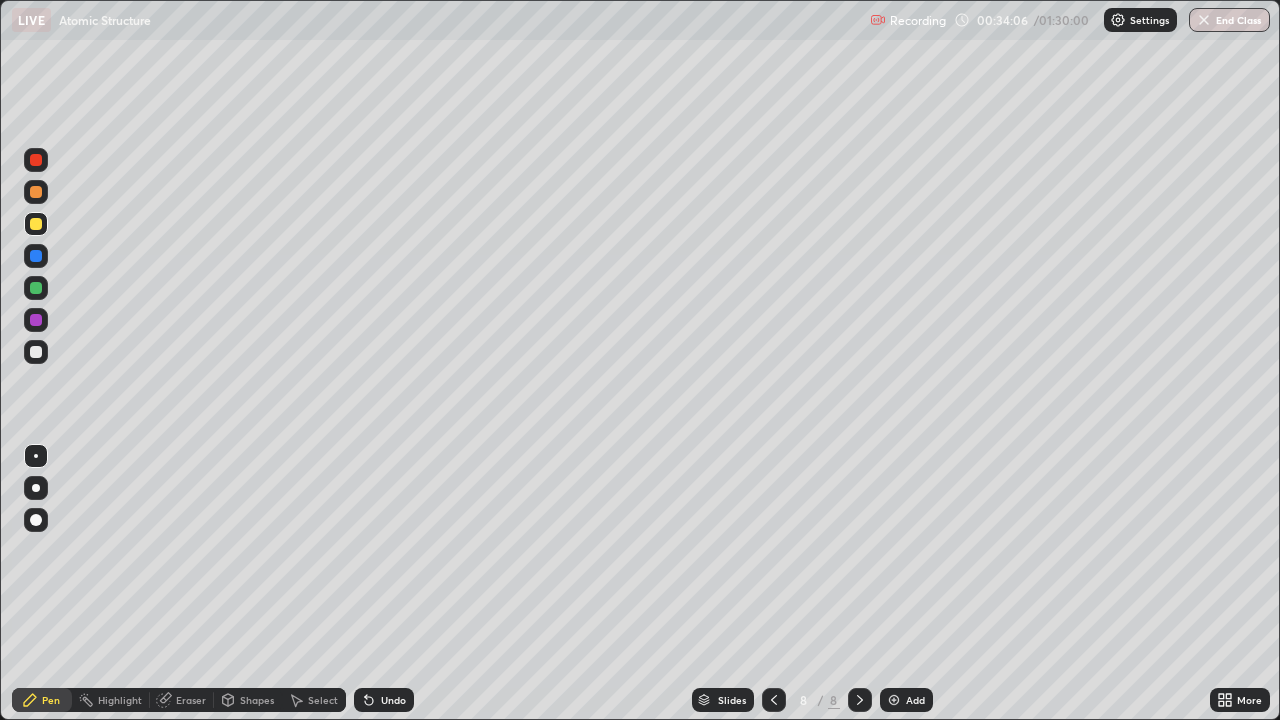 click on "Undo" at bounding box center [384, 700] 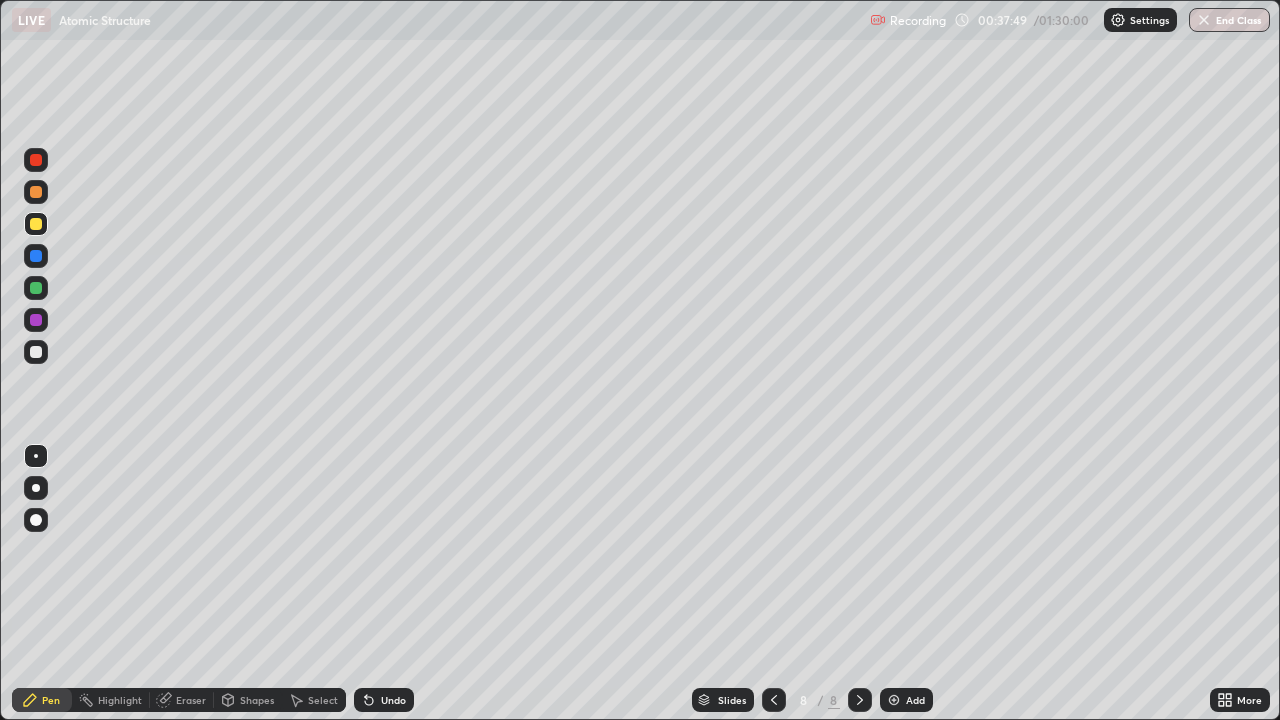 click on "Slides 8 / 8 Add" at bounding box center (812, 700) 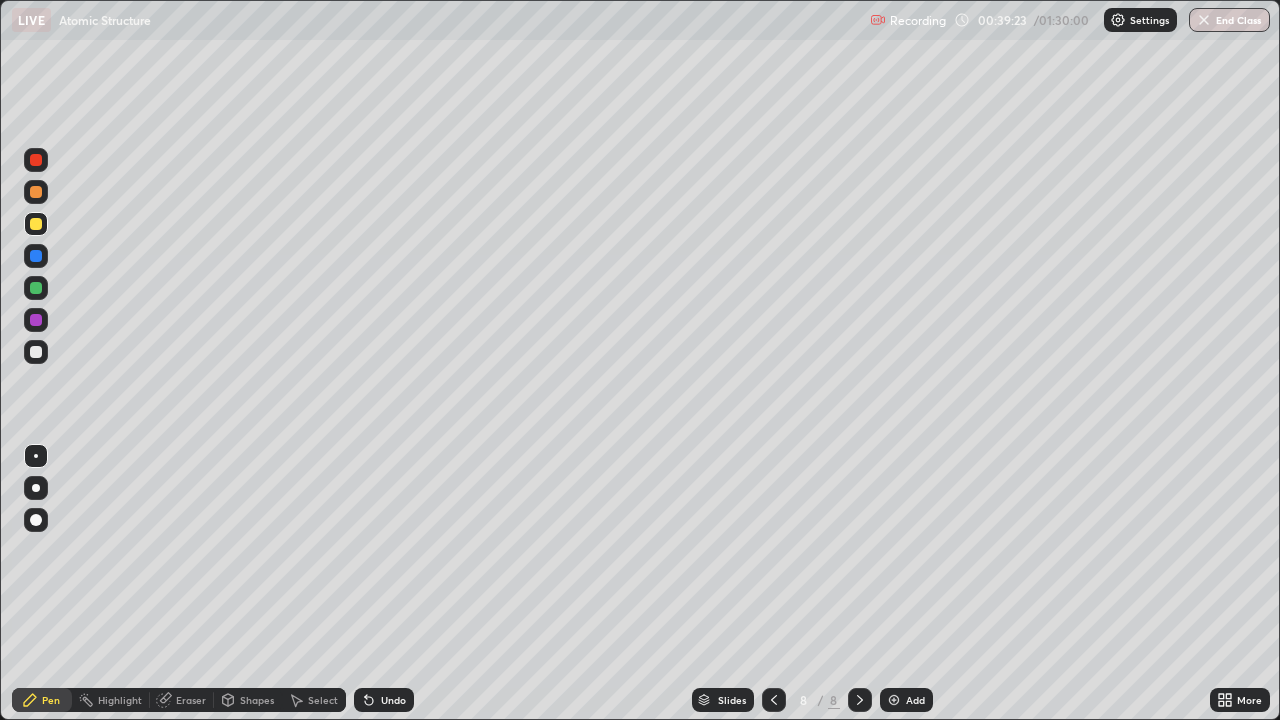 click at bounding box center (36, 288) 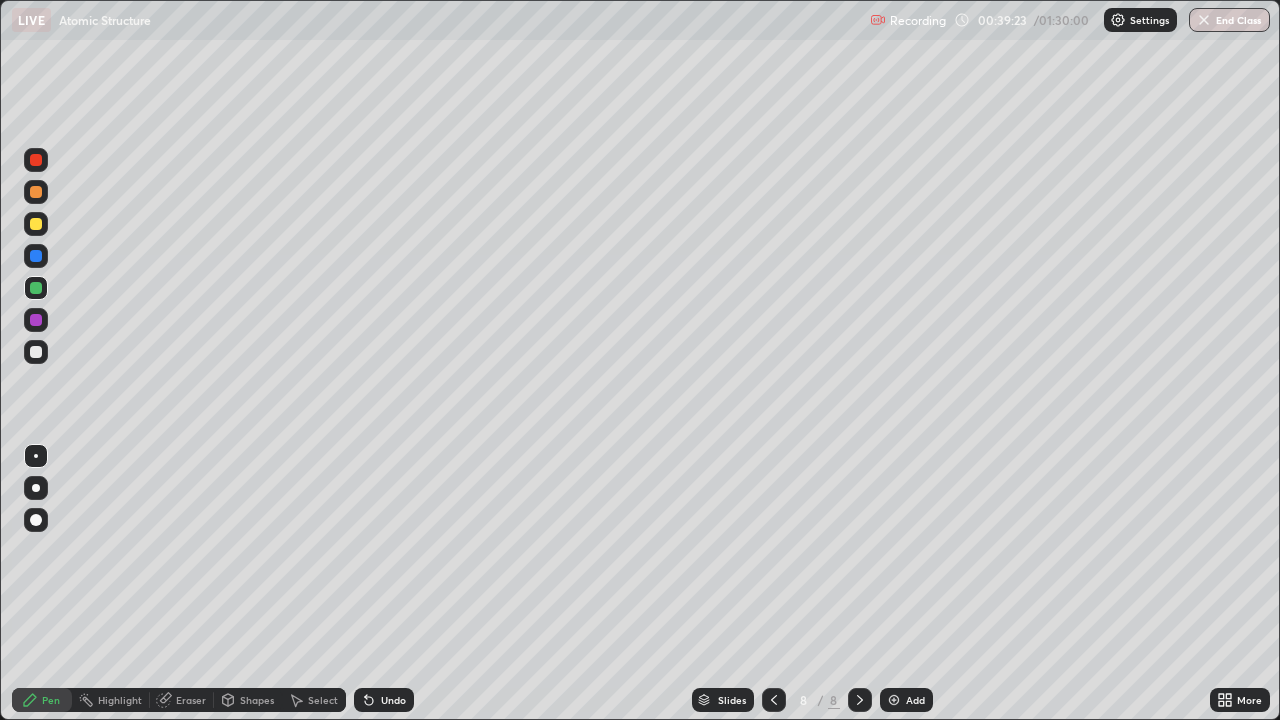 click at bounding box center (36, 256) 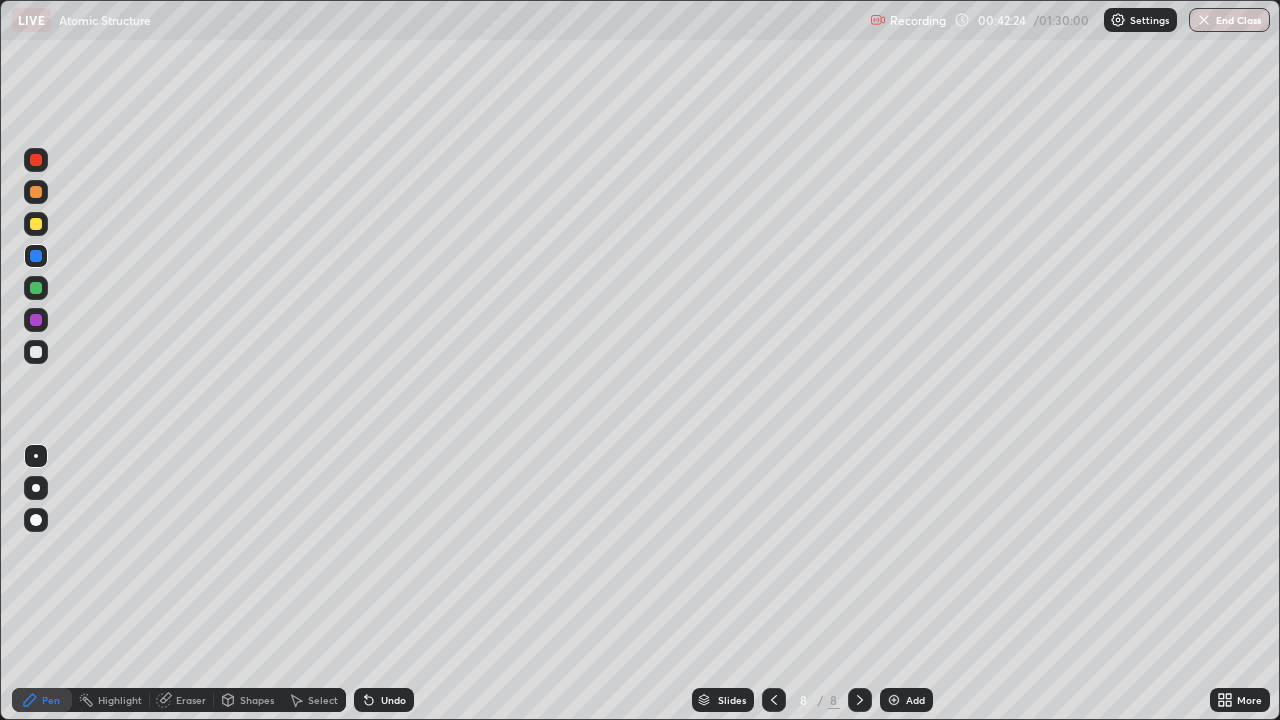 click at bounding box center [894, 700] 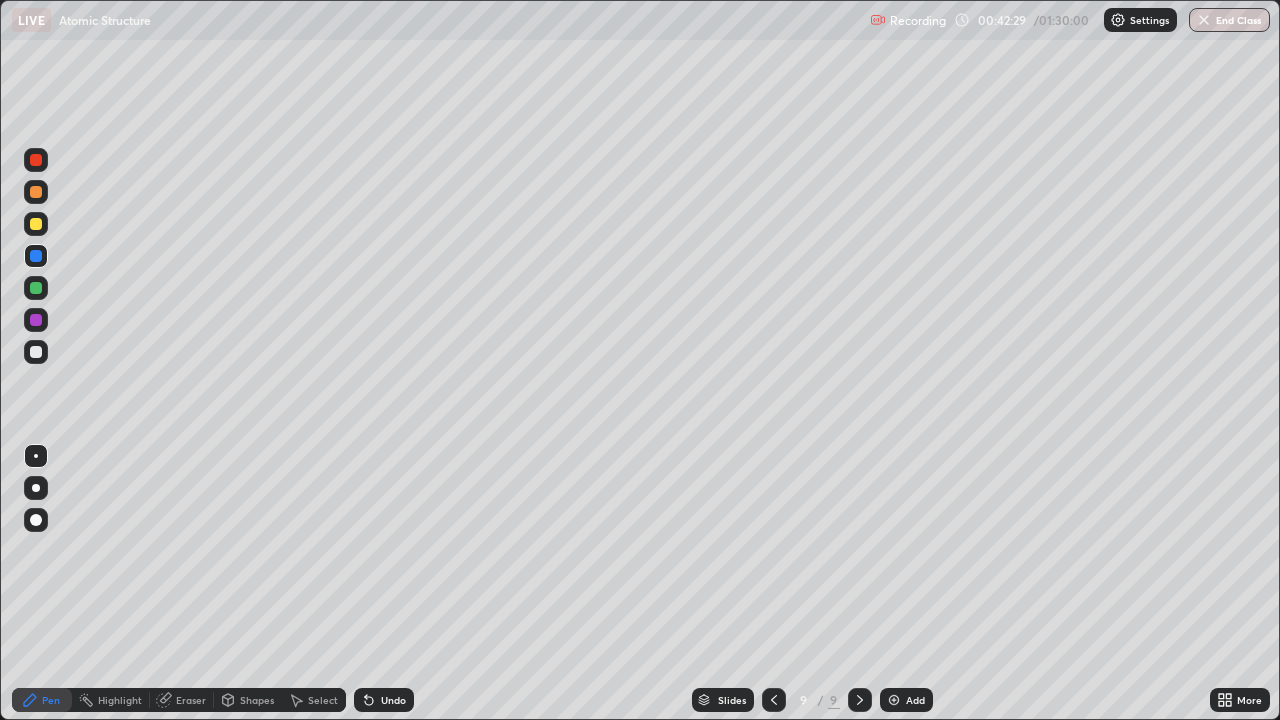 click at bounding box center (36, 160) 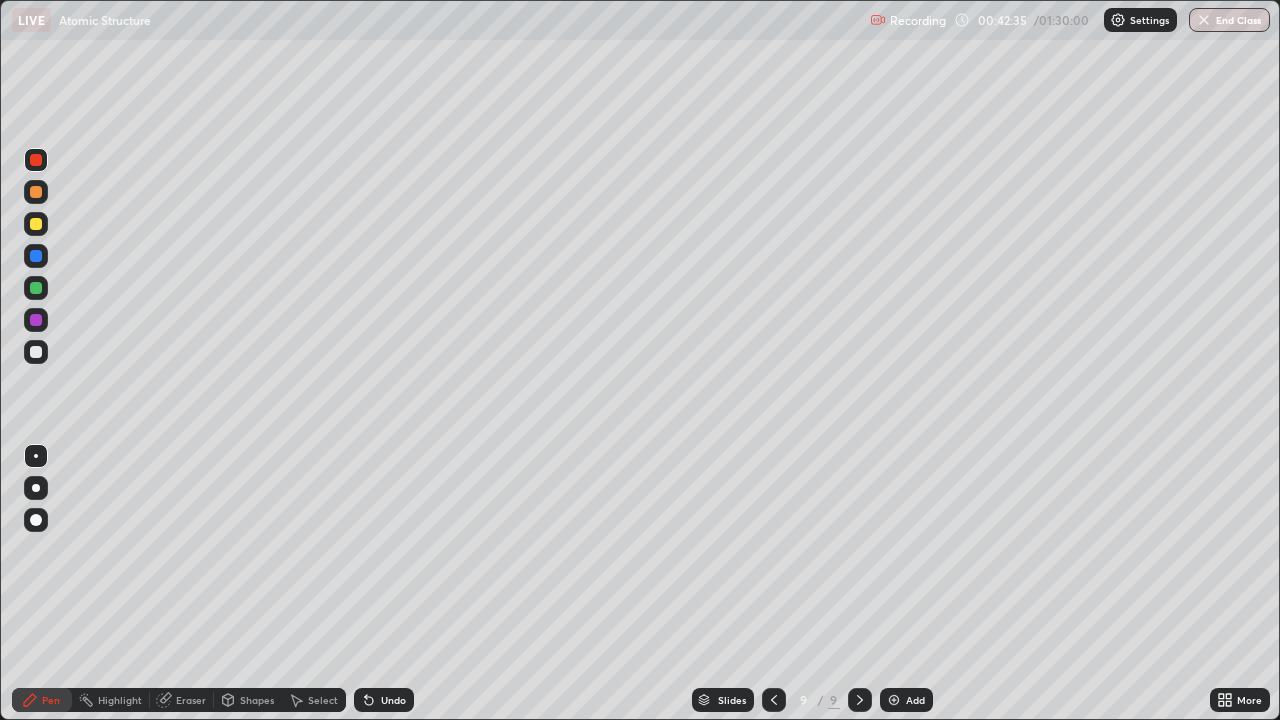 click 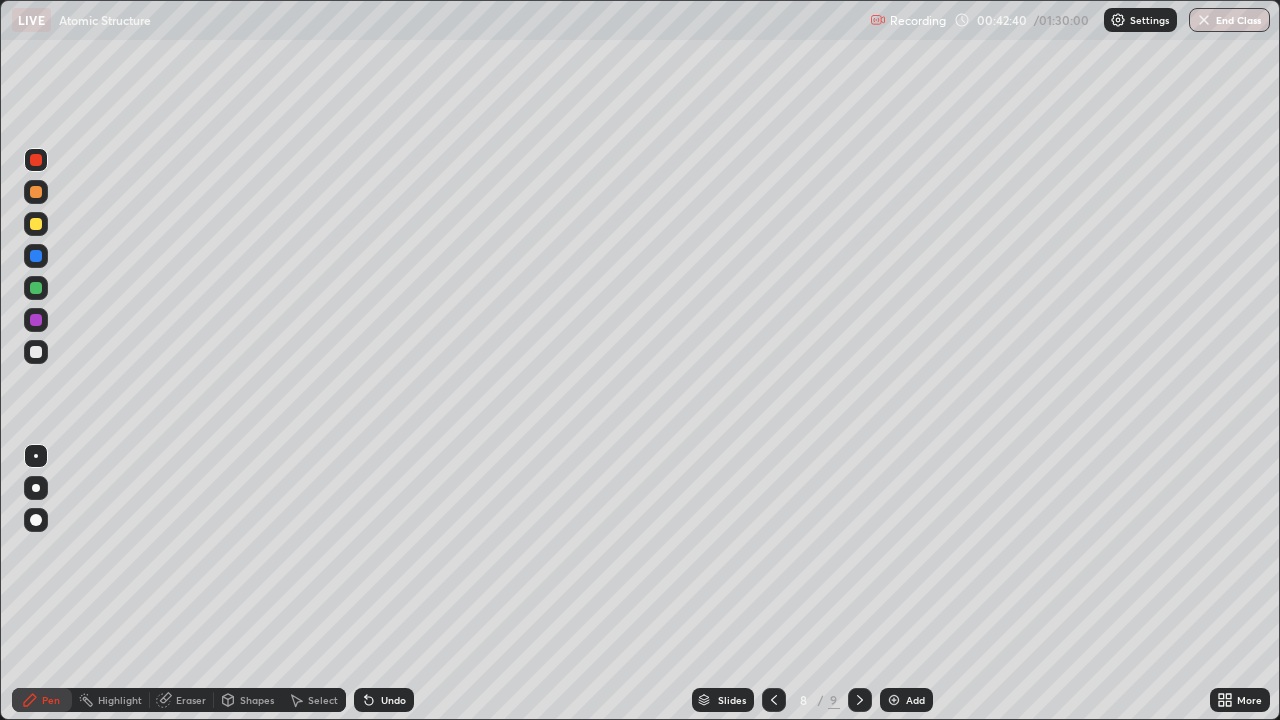 click at bounding box center (860, 700) 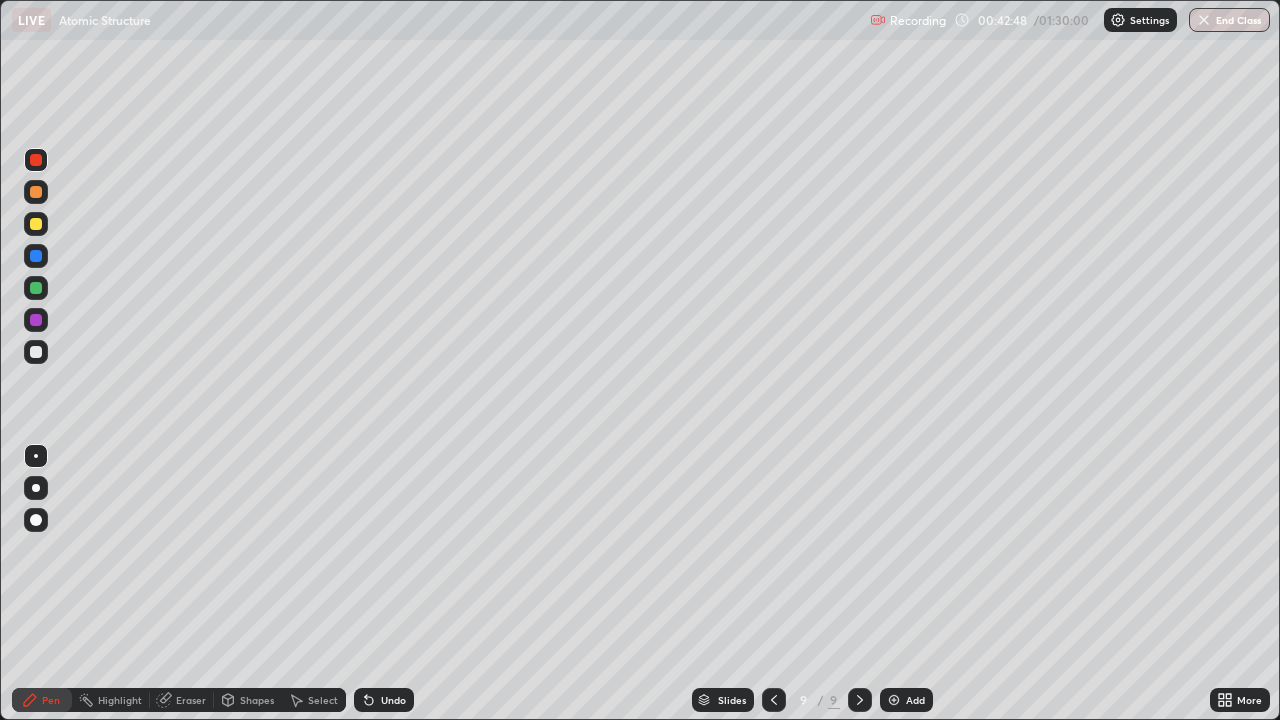 click at bounding box center (36, 192) 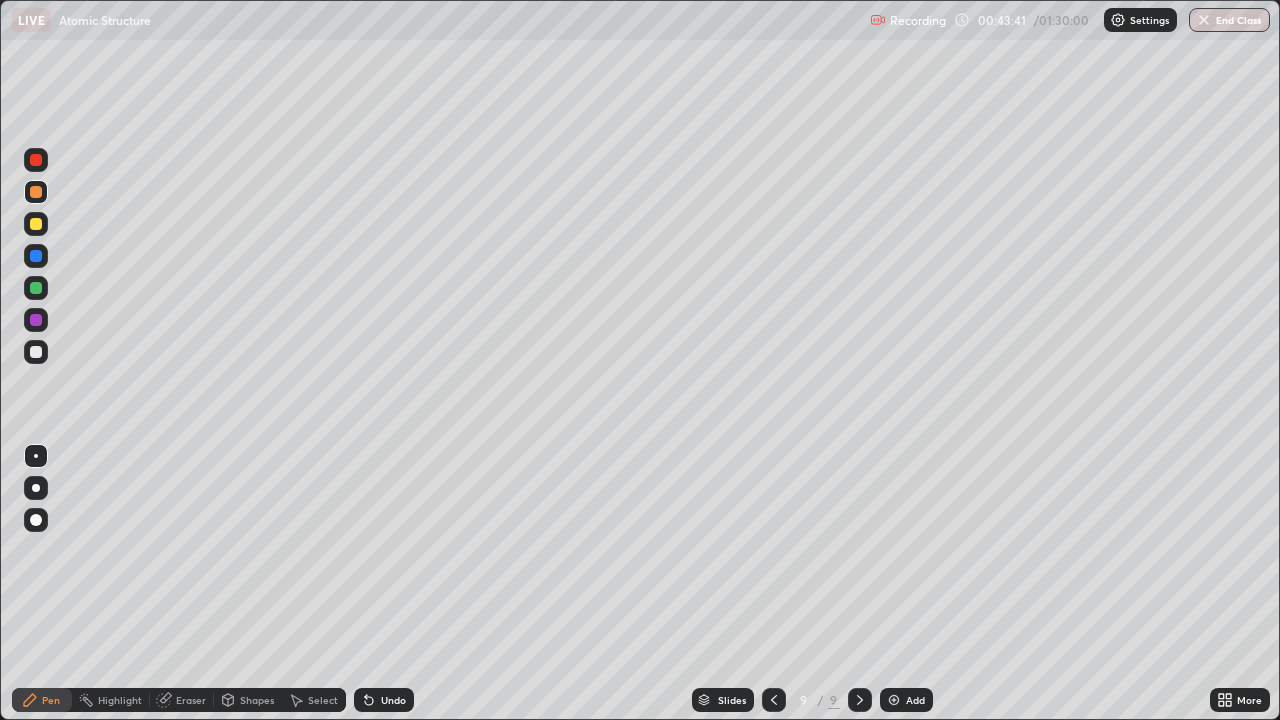 click at bounding box center (36, 352) 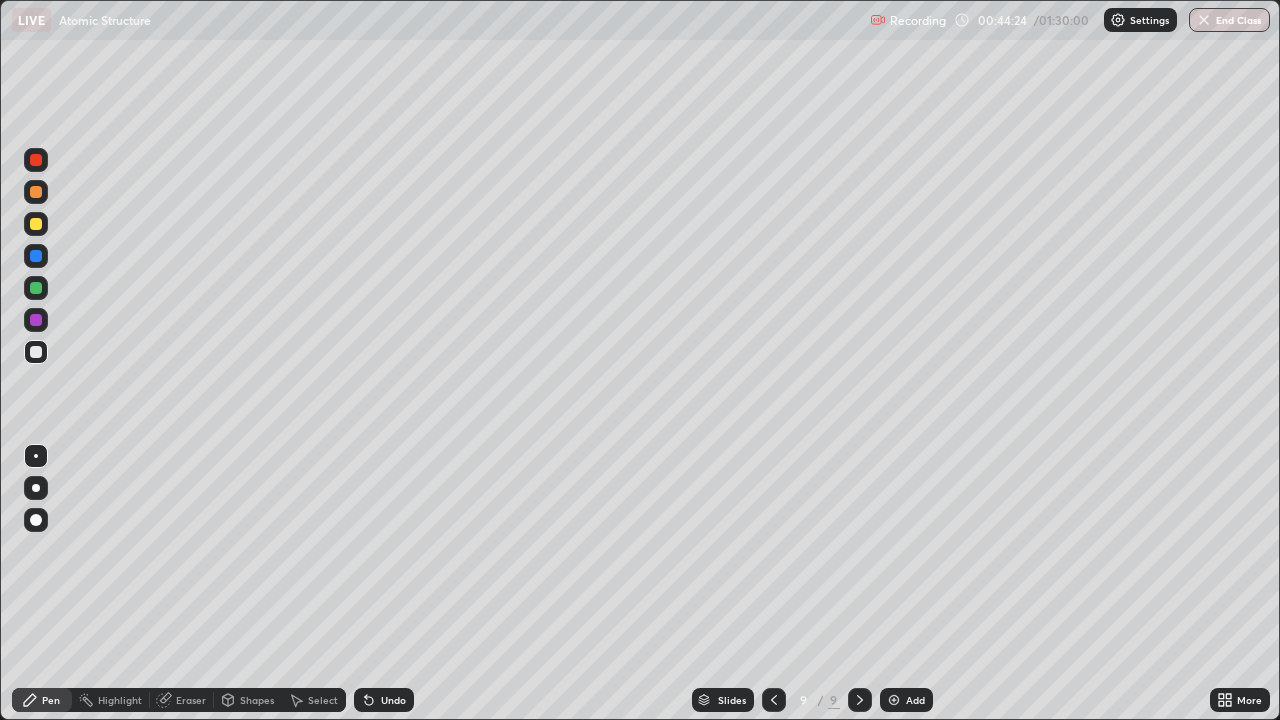 click at bounding box center [36, 320] 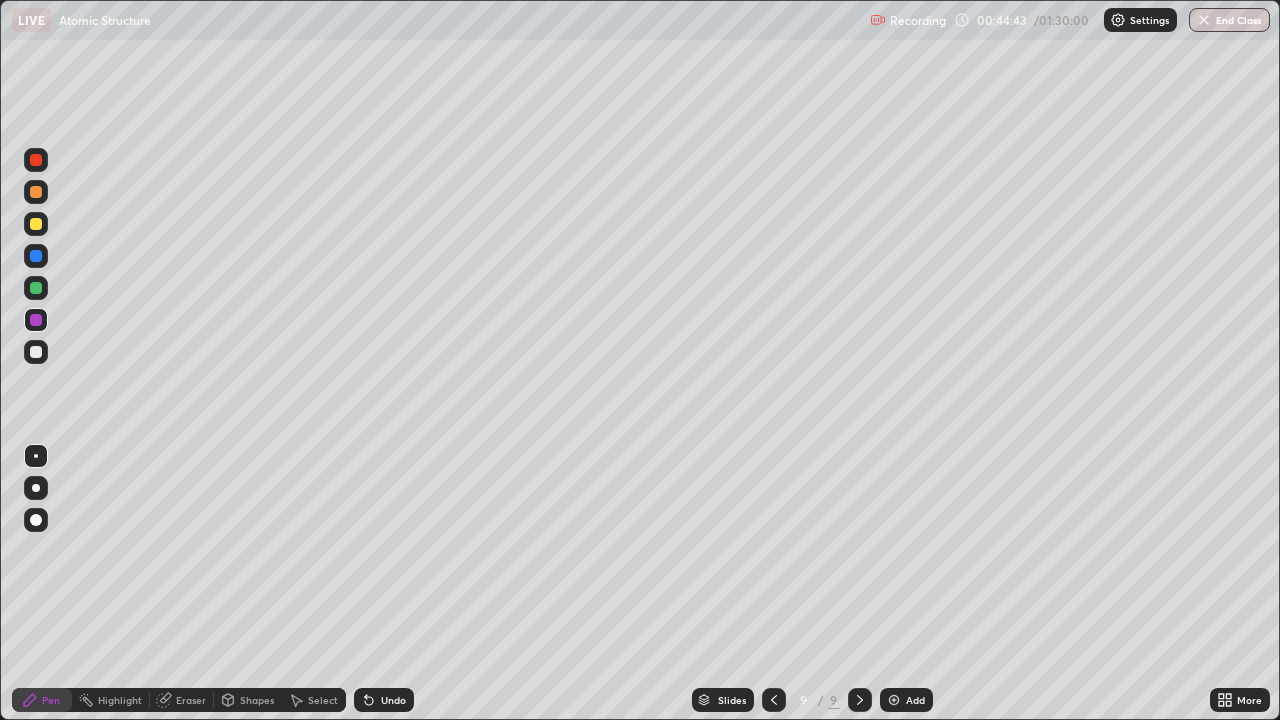 click on "Undo" at bounding box center (384, 700) 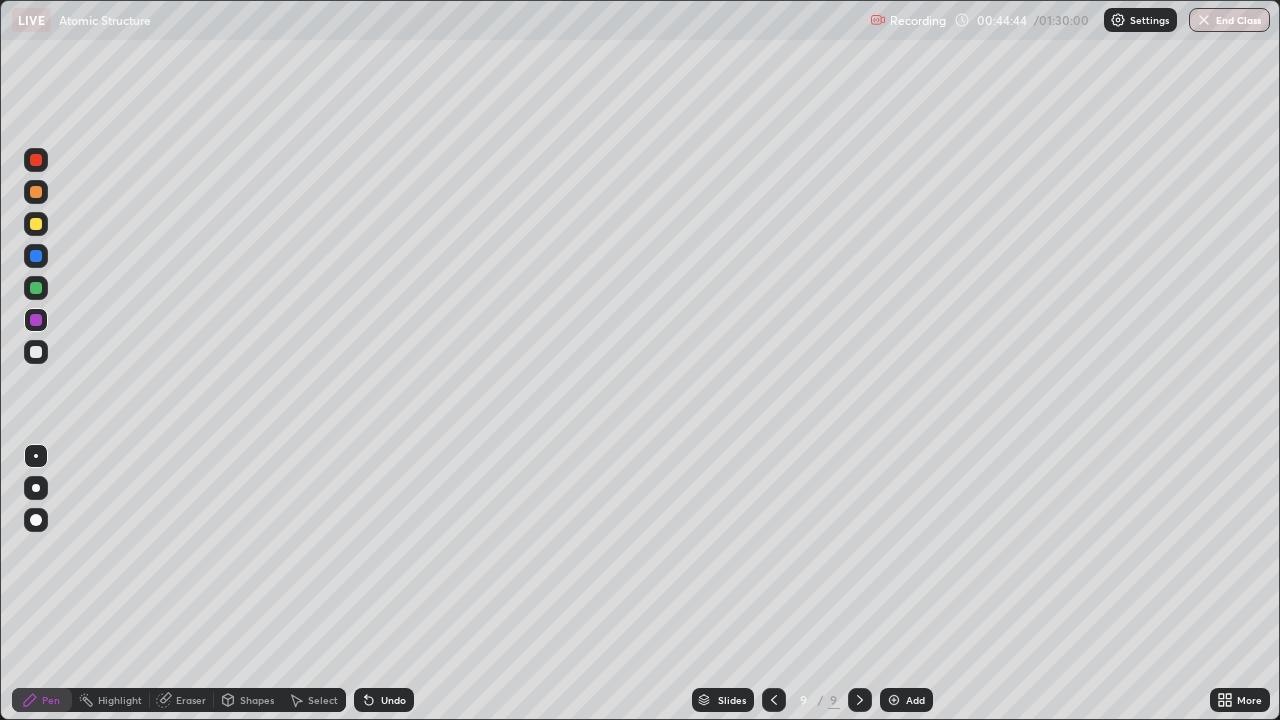 click on "Undo" at bounding box center [384, 700] 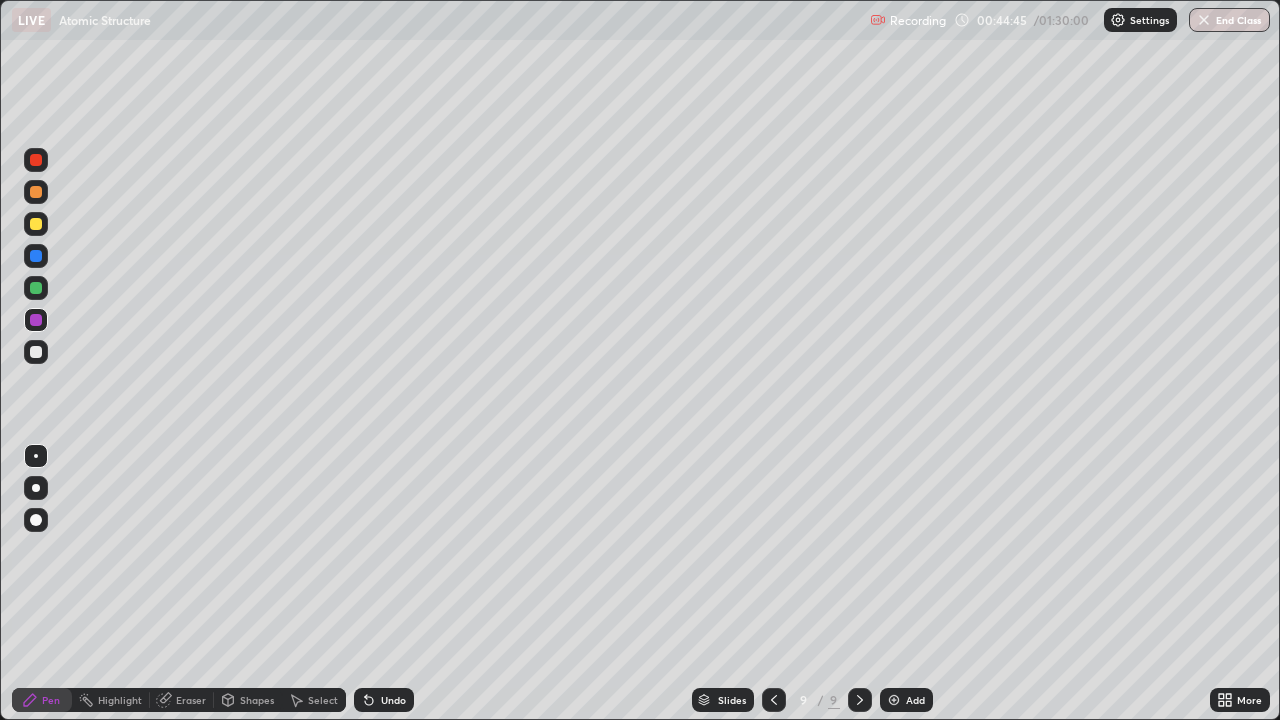 click on "Undo" at bounding box center [384, 700] 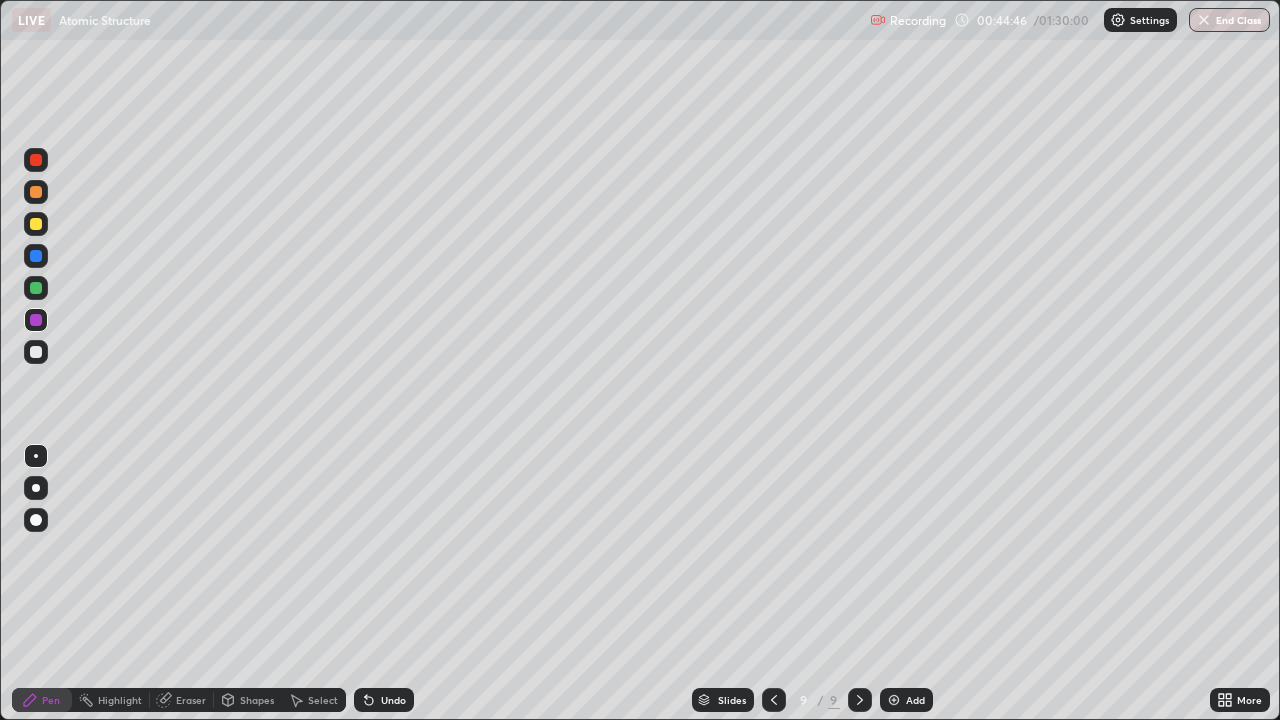 click on "Undo" at bounding box center (384, 700) 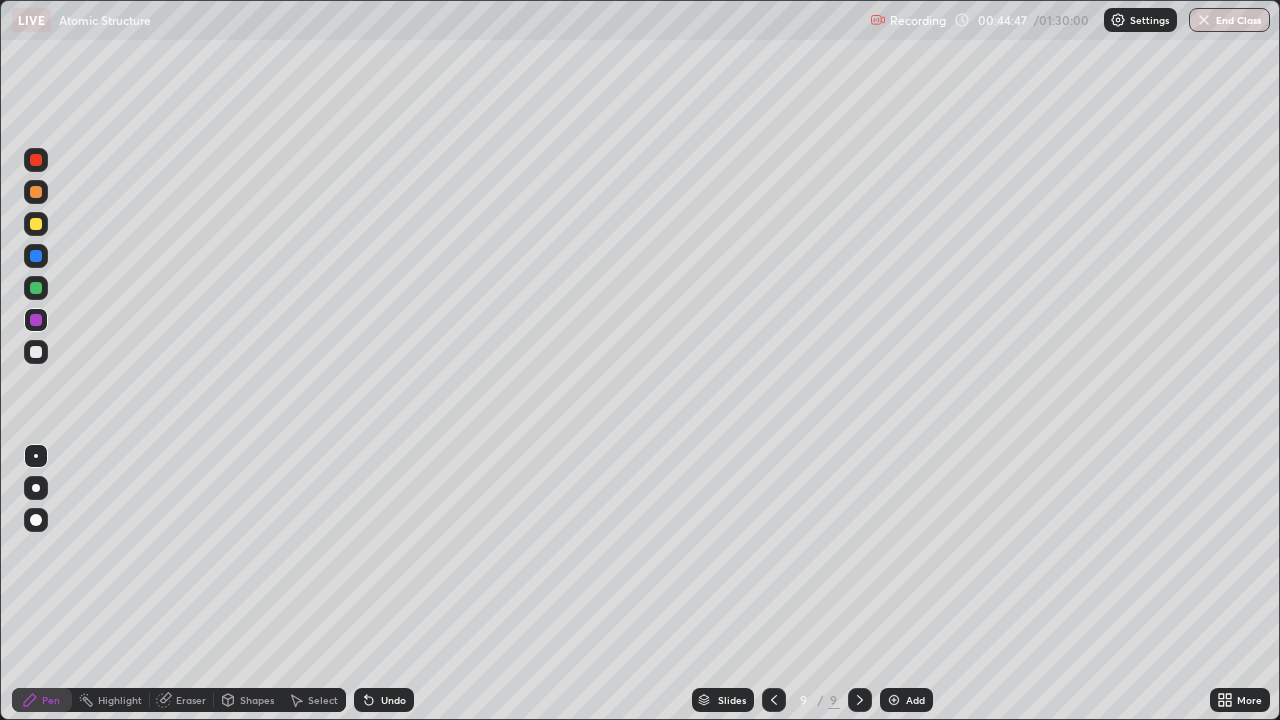 click on "Undo" at bounding box center (393, 700) 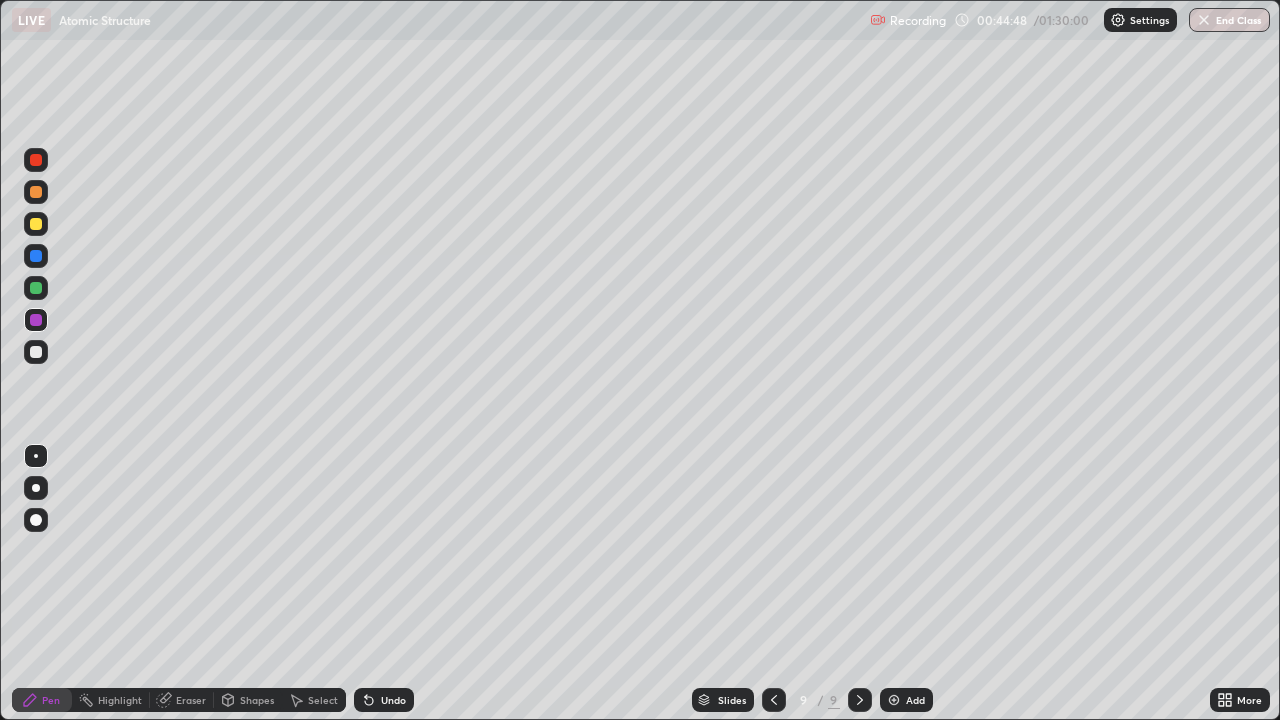 click on "Undo" at bounding box center (384, 700) 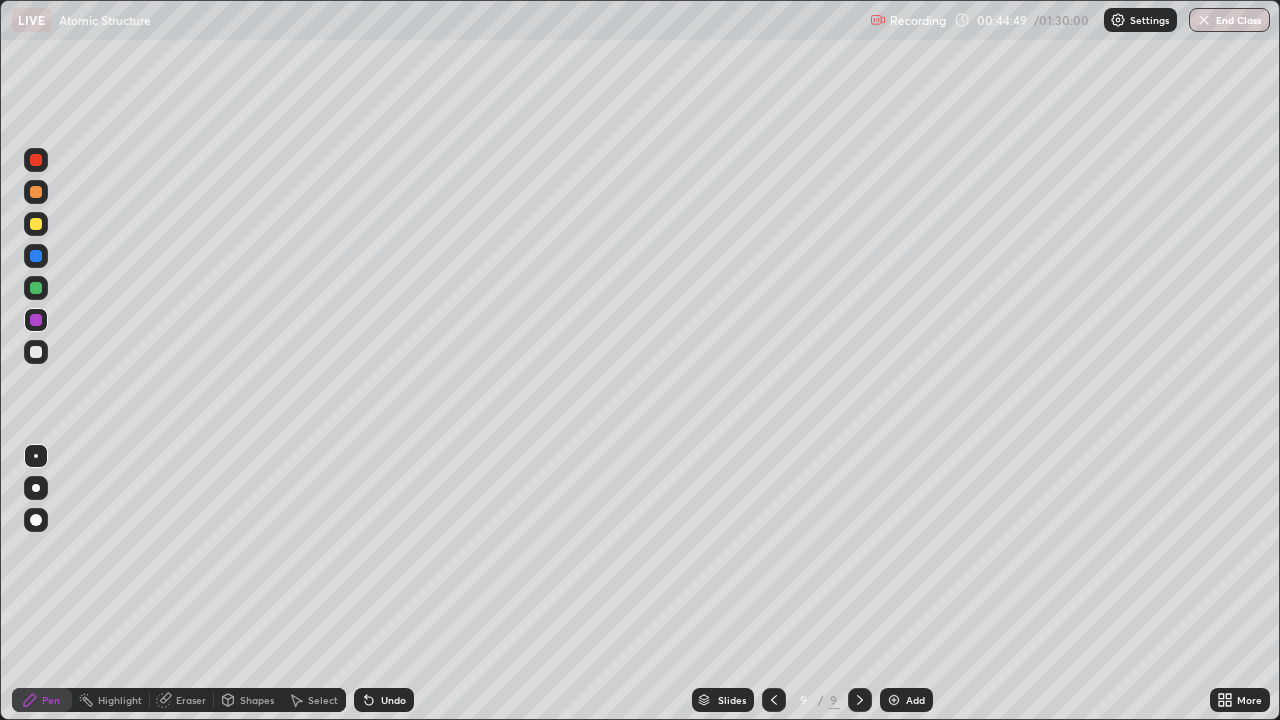 click on "Undo" at bounding box center [384, 700] 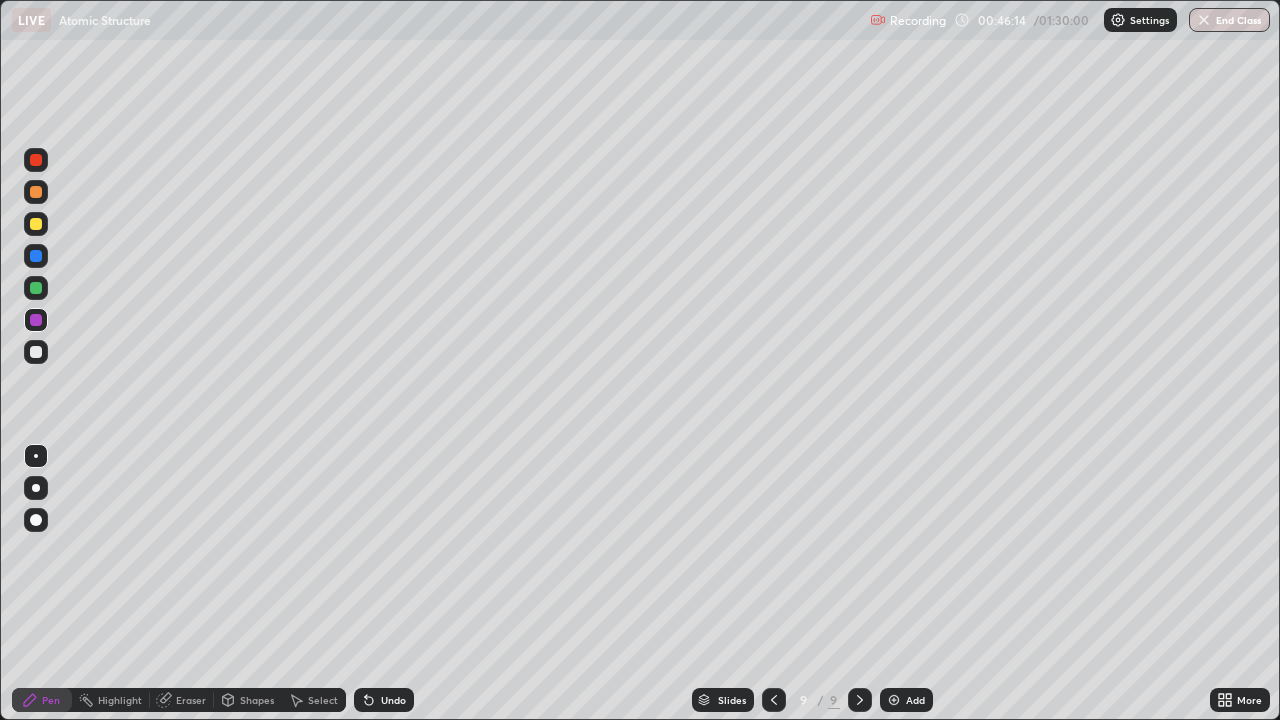 click at bounding box center [36, 352] 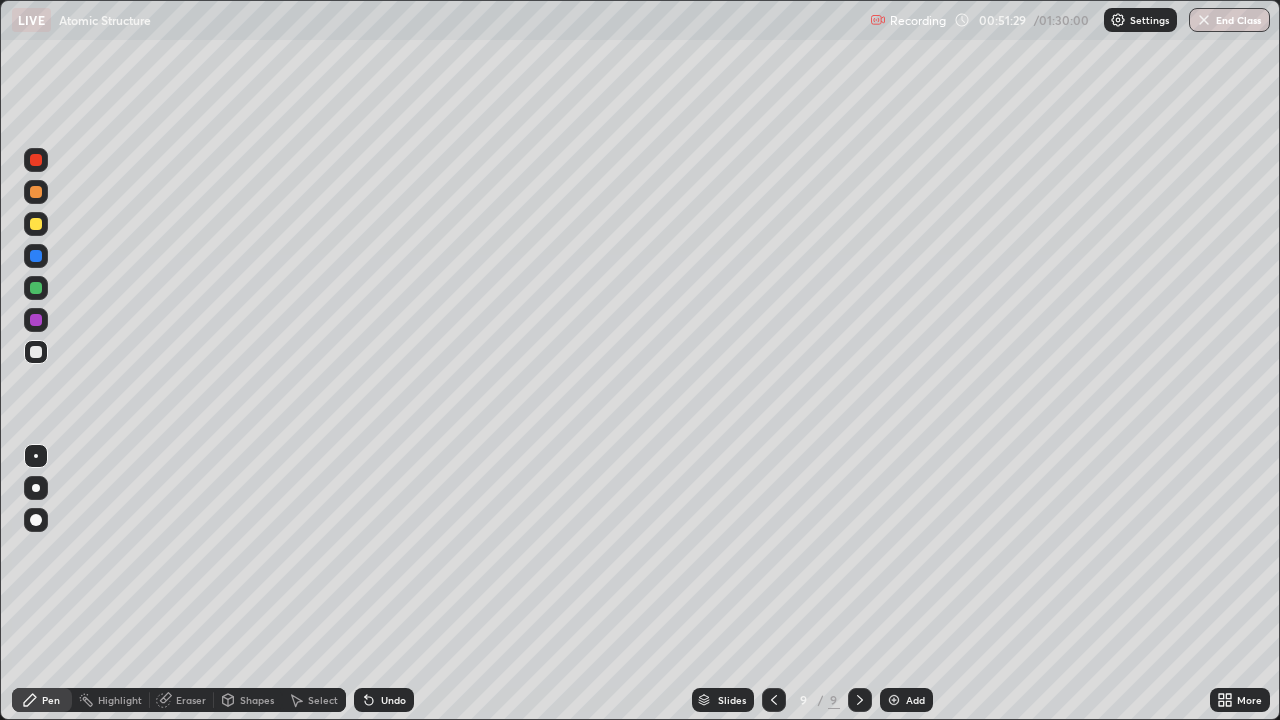 click at bounding box center (894, 700) 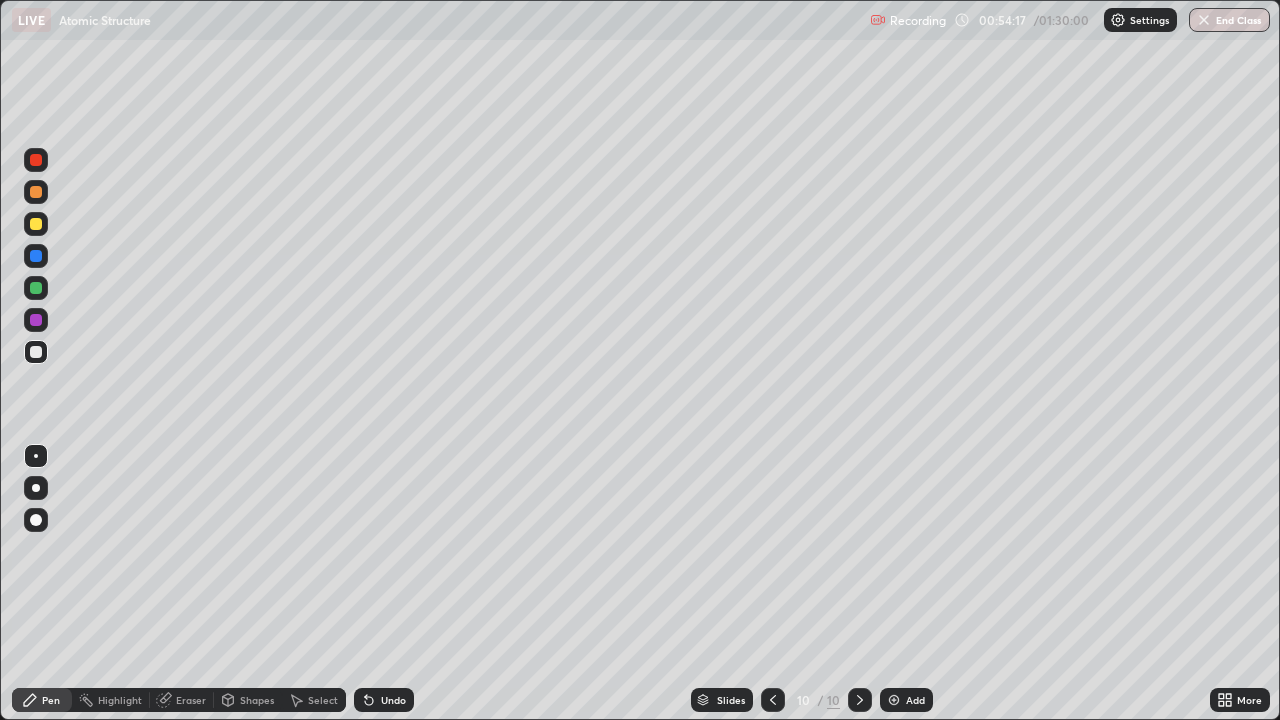 click at bounding box center (36, 288) 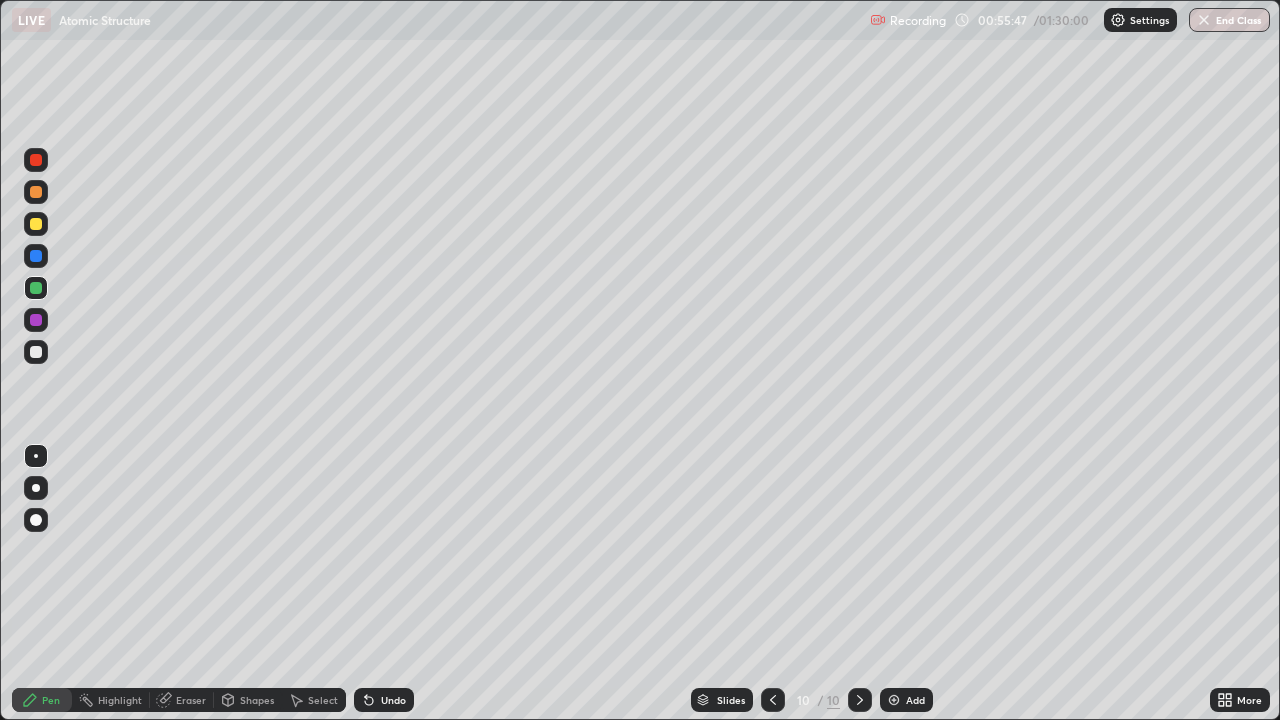 click at bounding box center (36, 352) 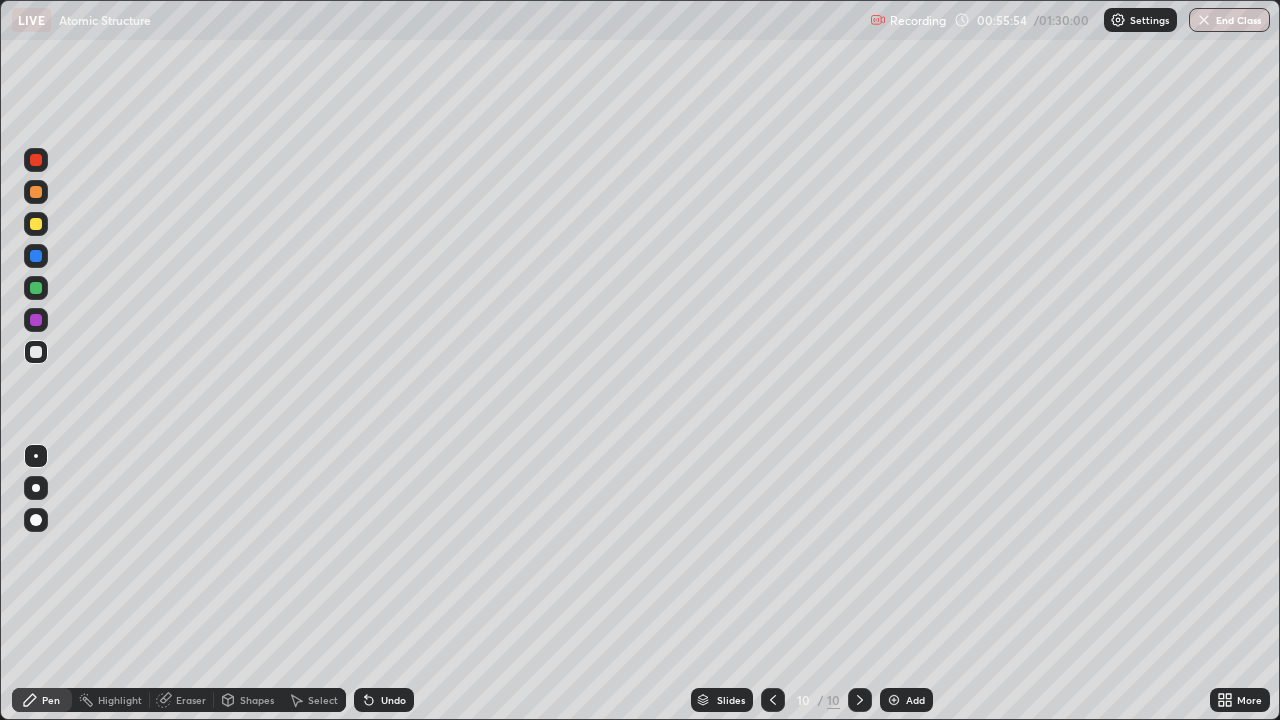 click at bounding box center (36, 288) 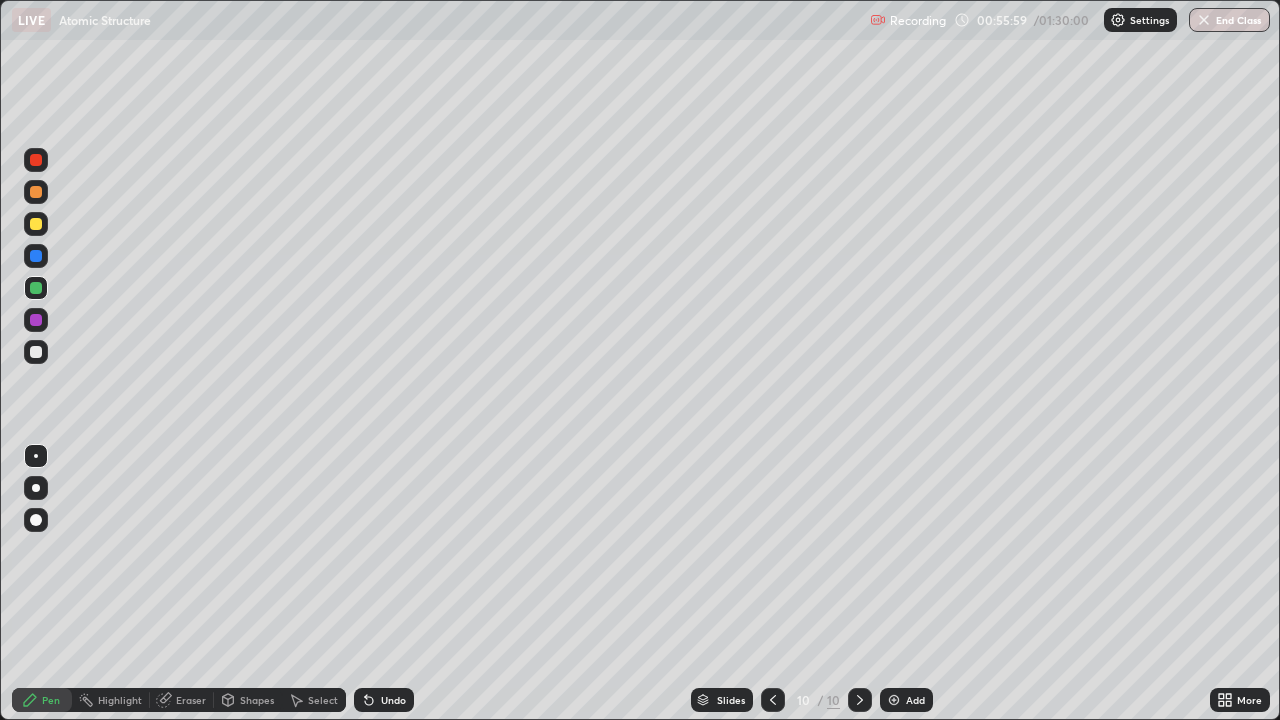click at bounding box center (36, 320) 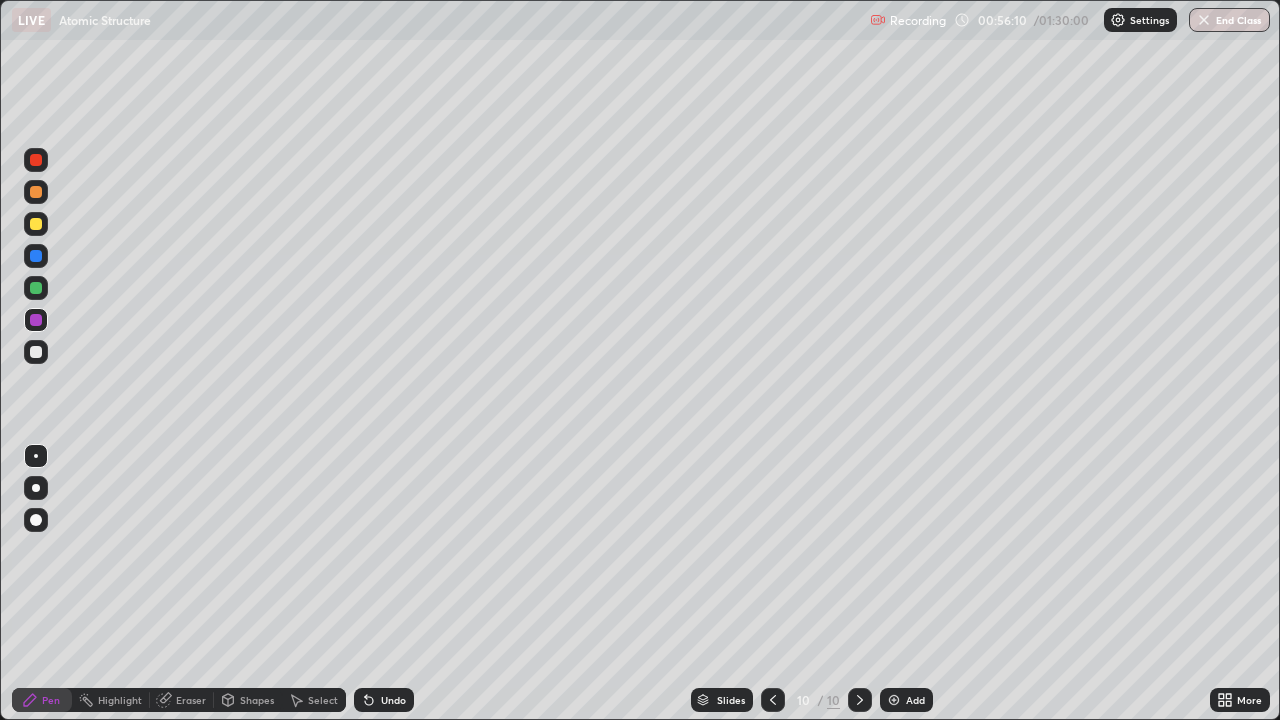 click on "Undo" at bounding box center (393, 700) 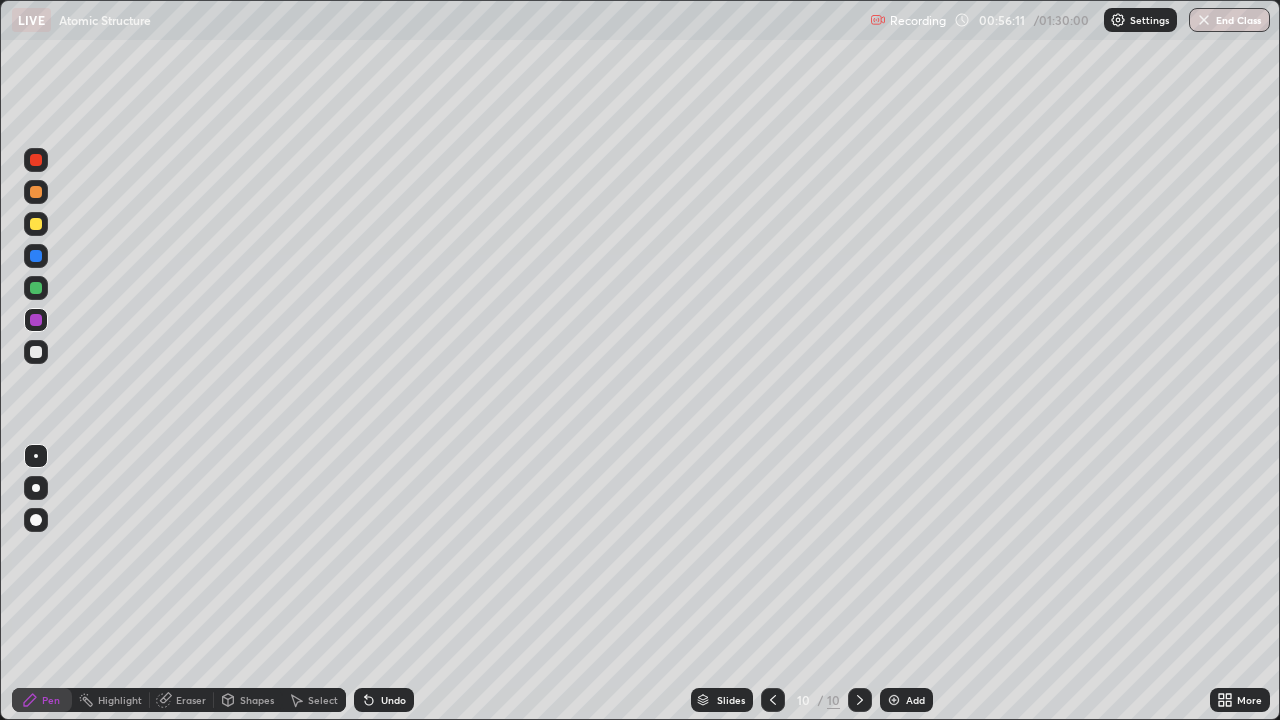 click on "Undo" at bounding box center [393, 700] 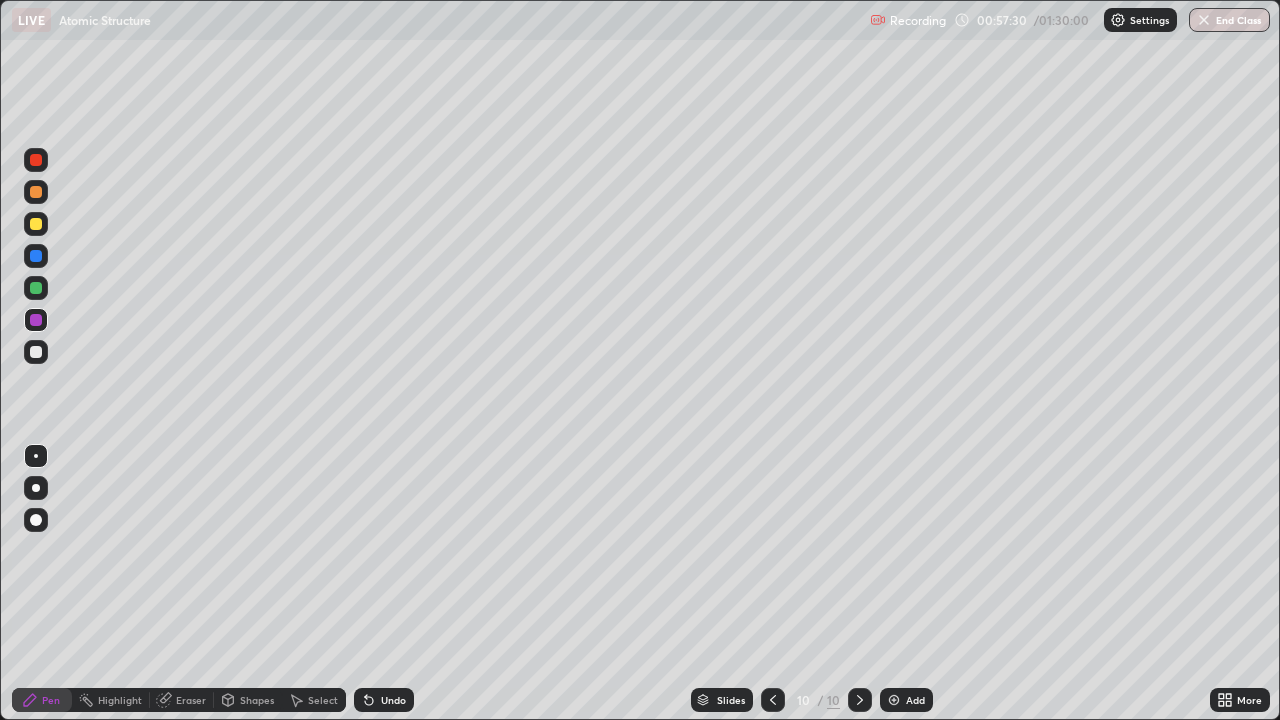 click at bounding box center (894, 700) 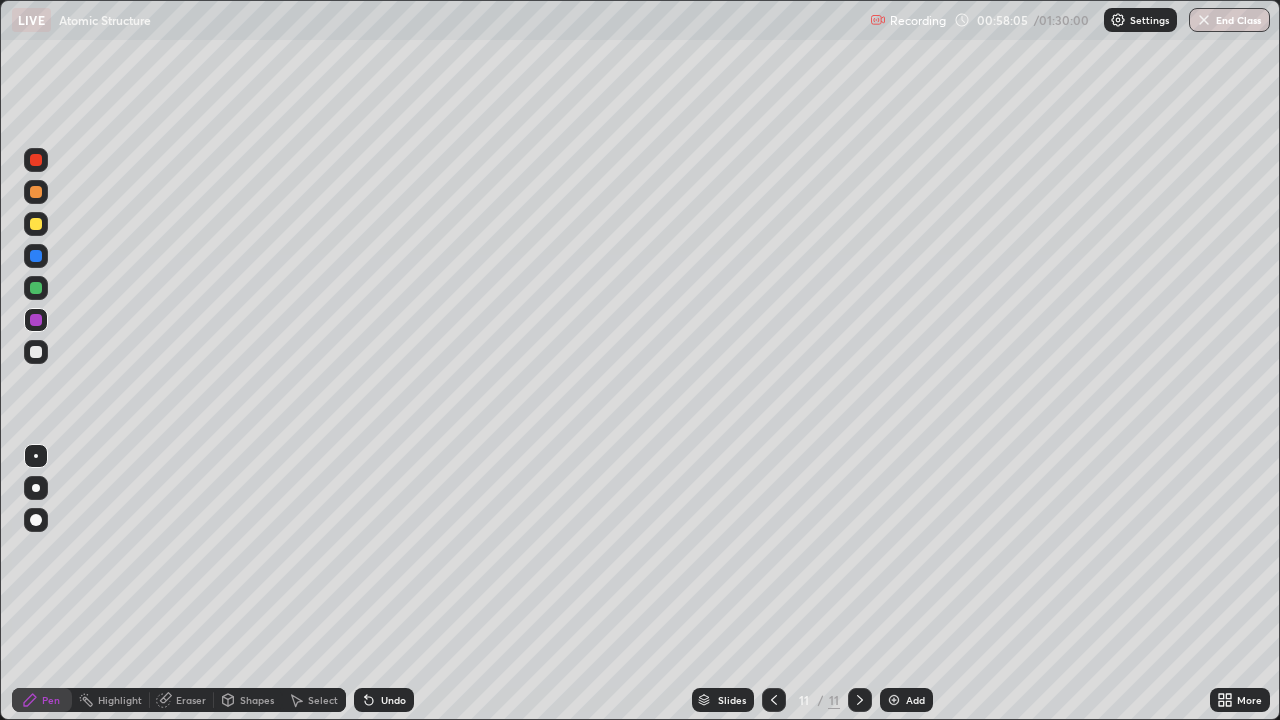 click at bounding box center (774, 700) 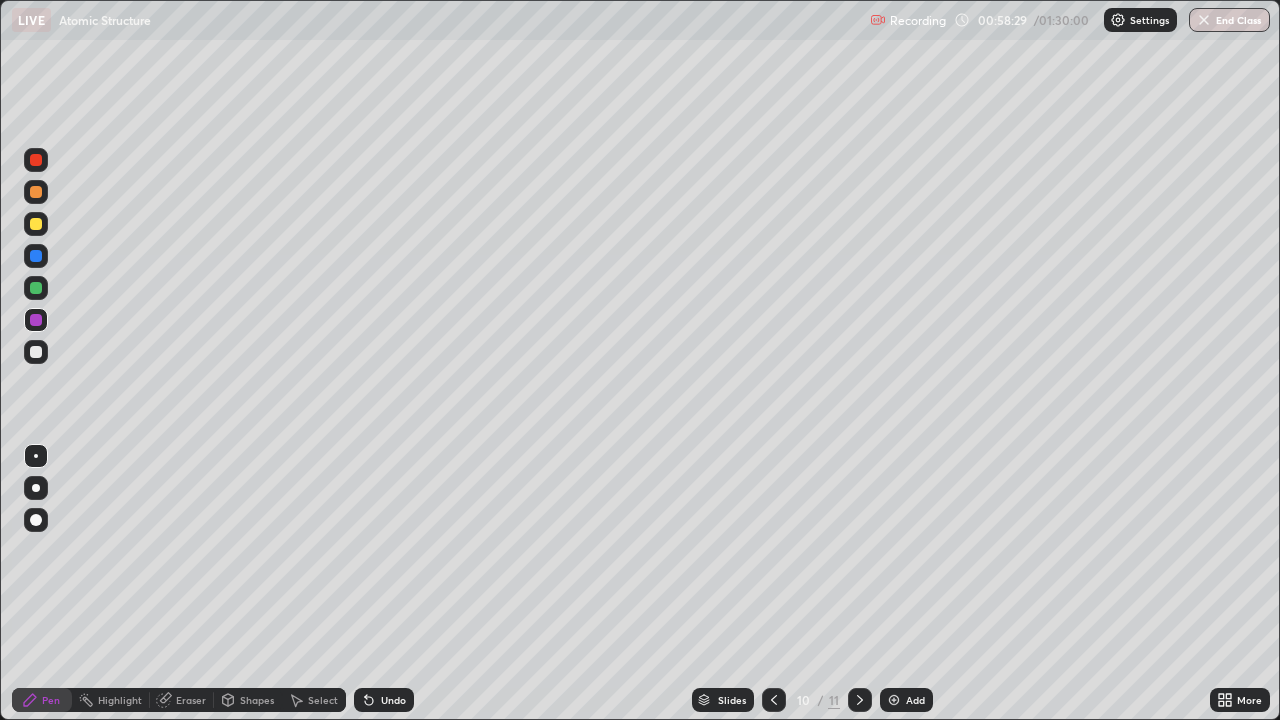 click at bounding box center [860, 700] 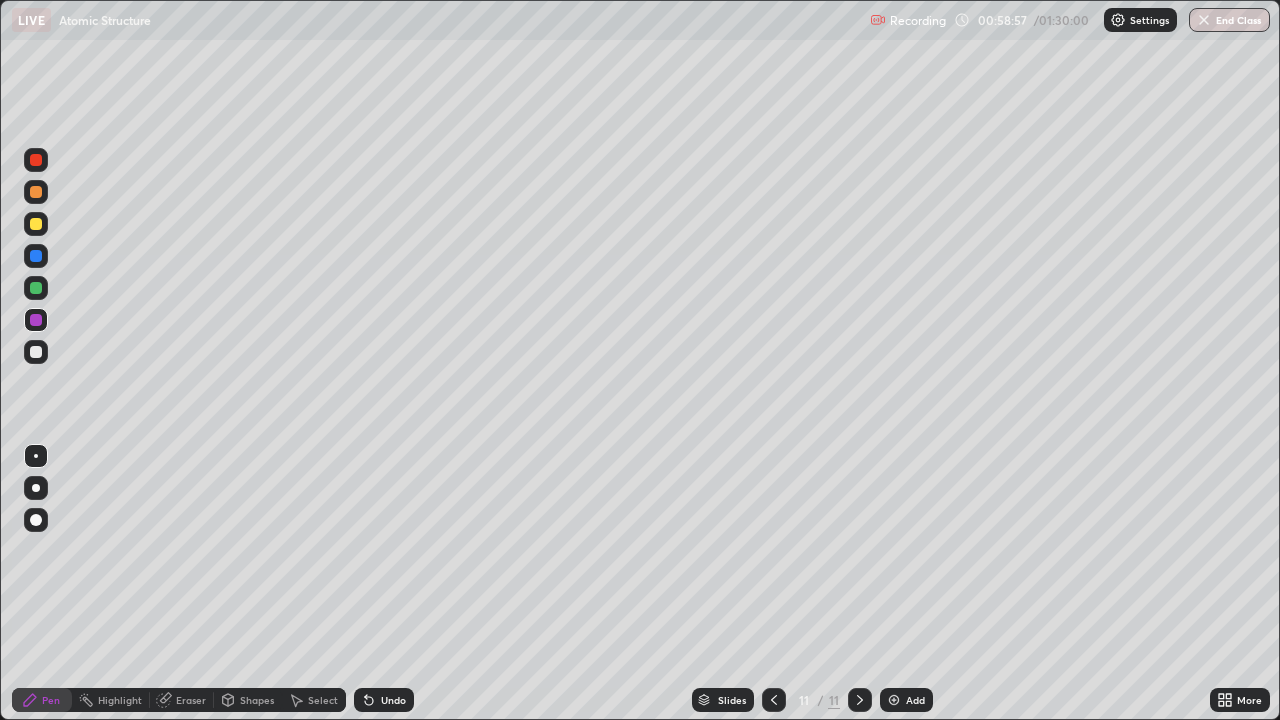 click at bounding box center (774, 700) 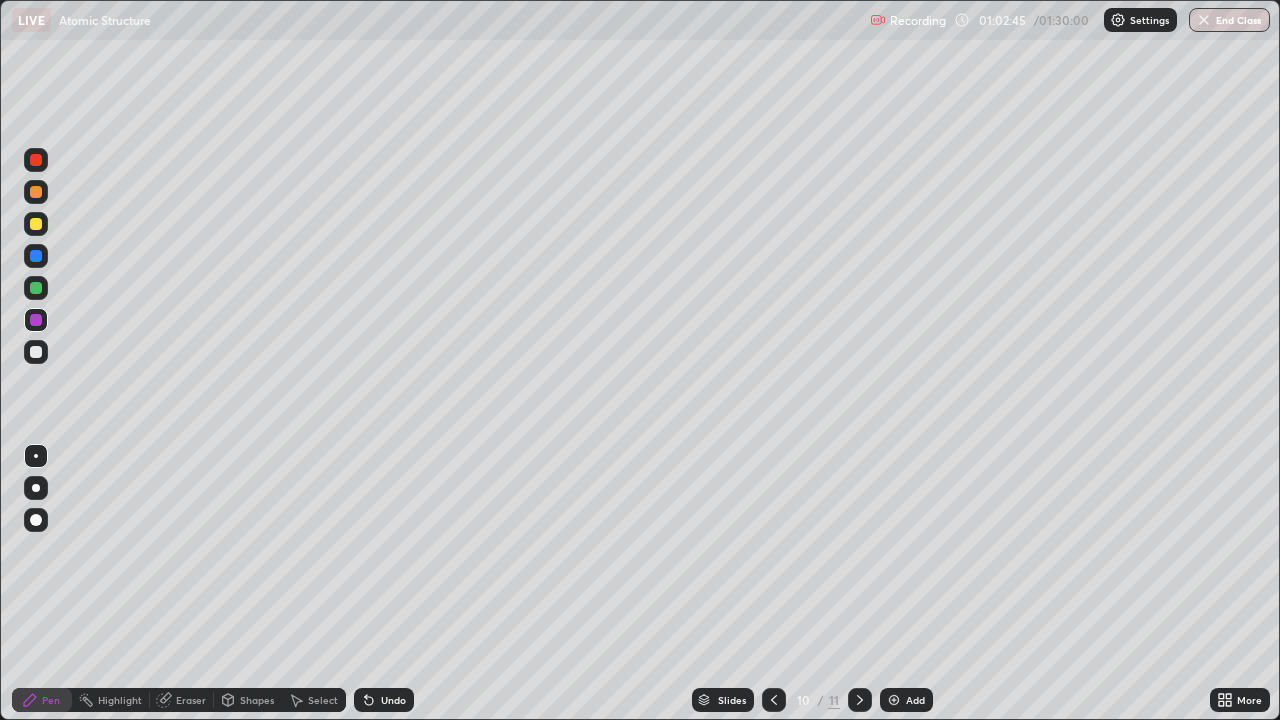click at bounding box center (860, 700) 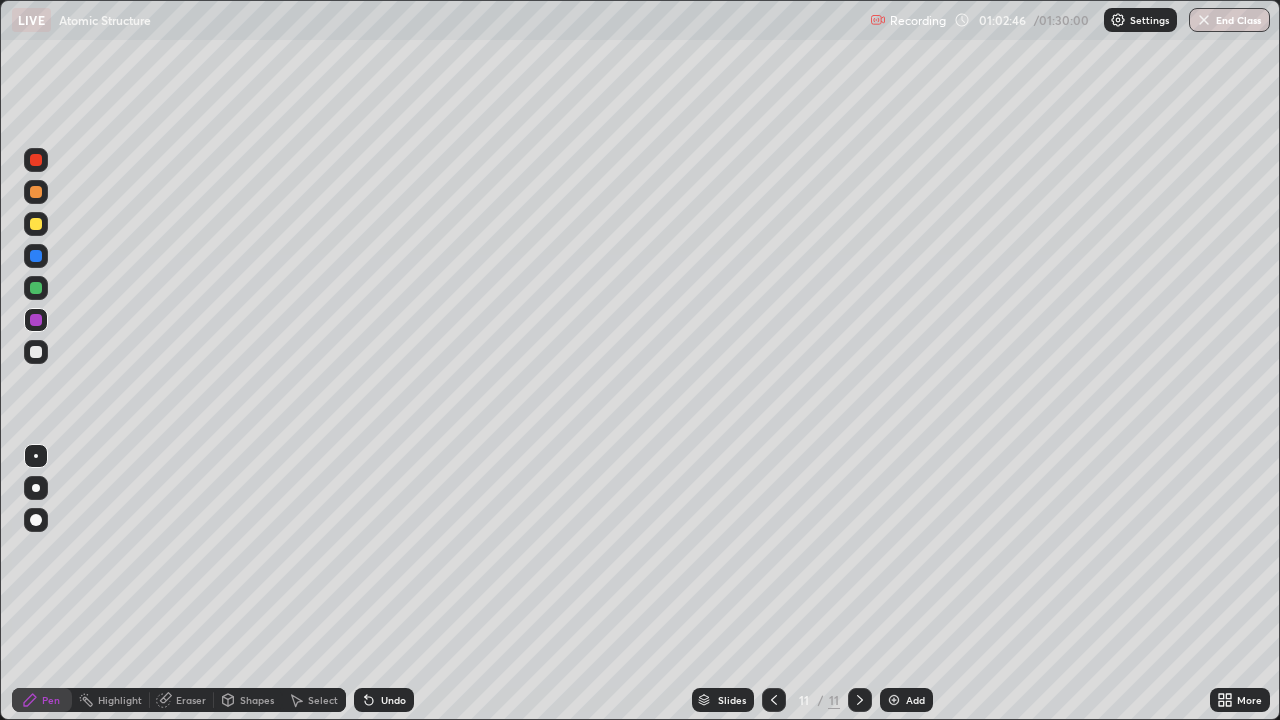 click 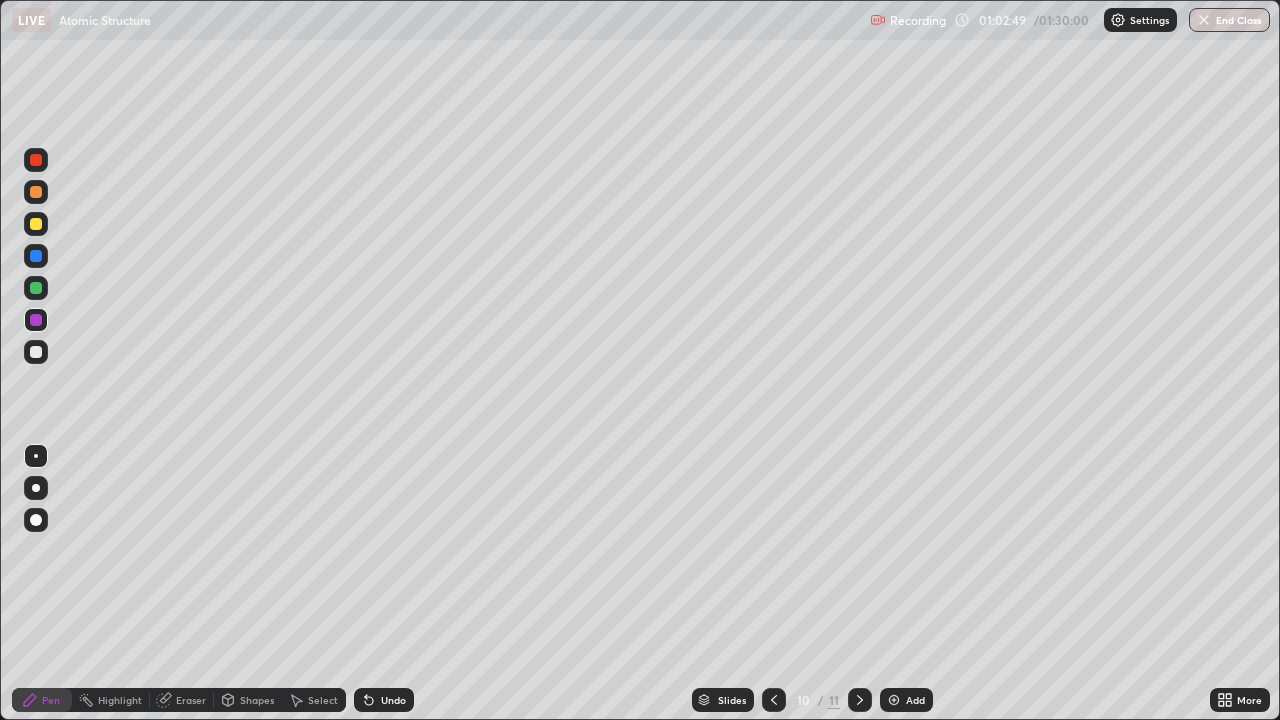 click 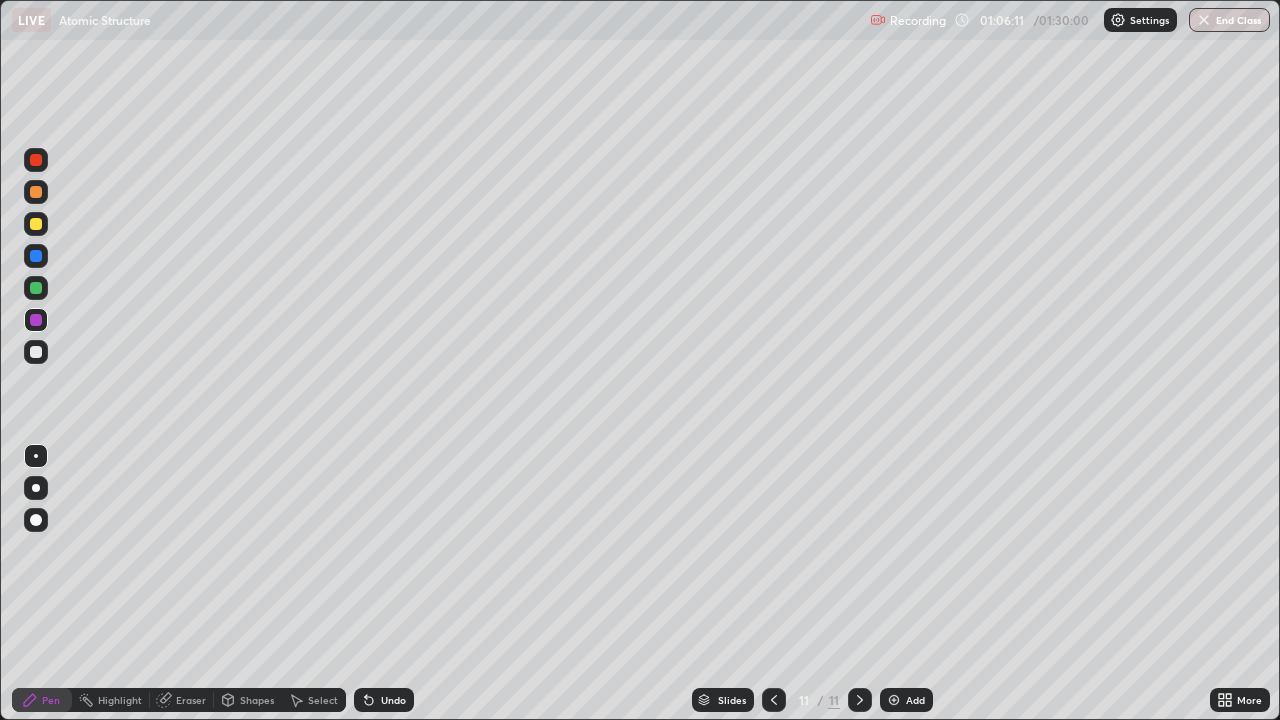 click on "Add" at bounding box center [915, 700] 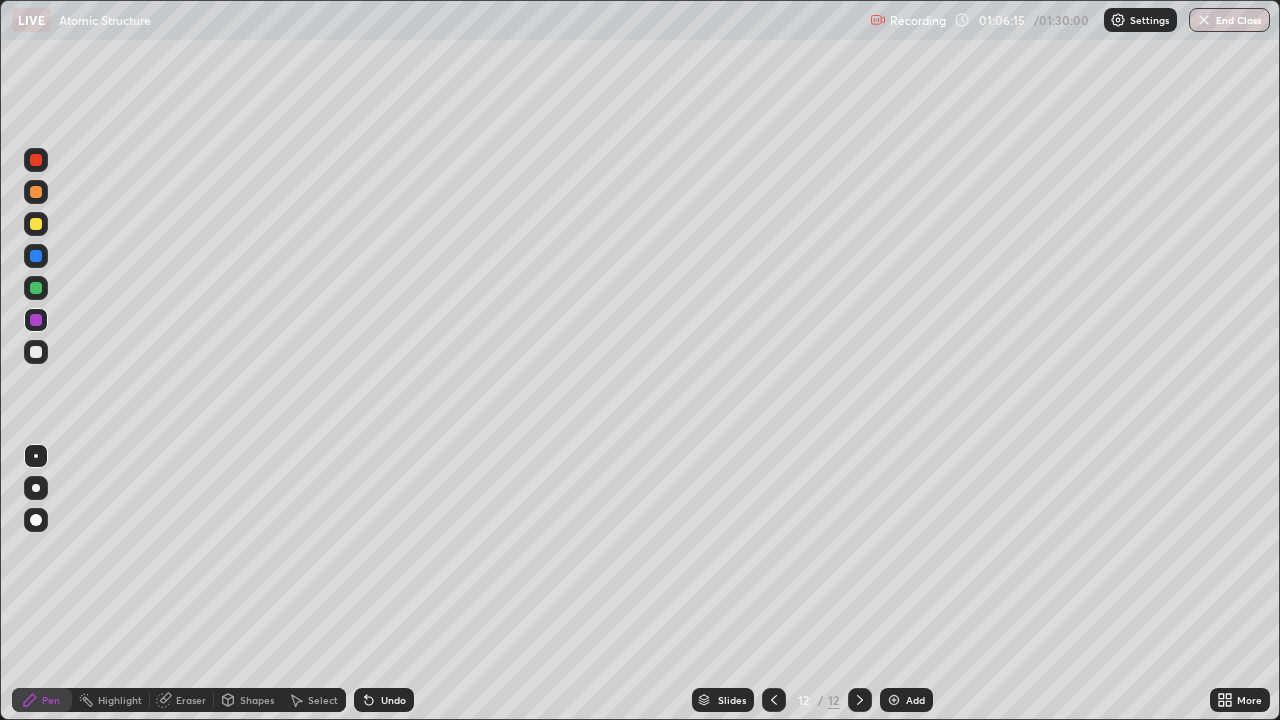 click at bounding box center [36, 320] 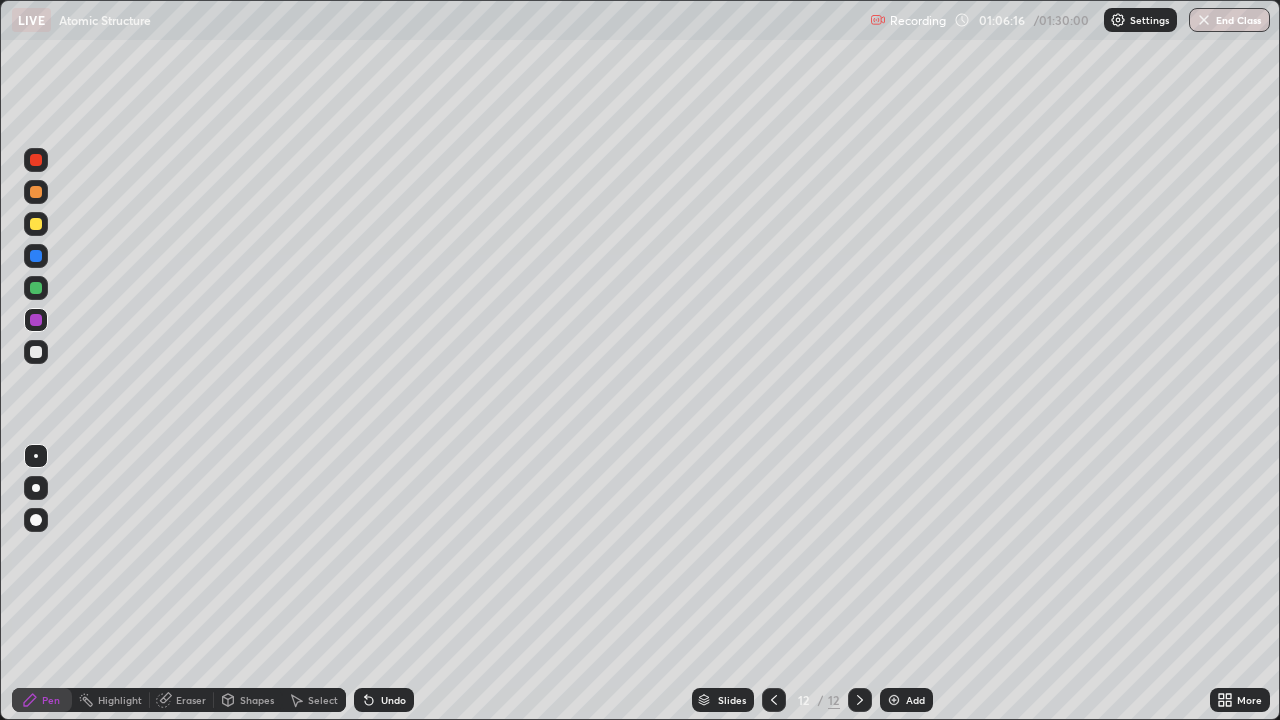 click at bounding box center (36, 352) 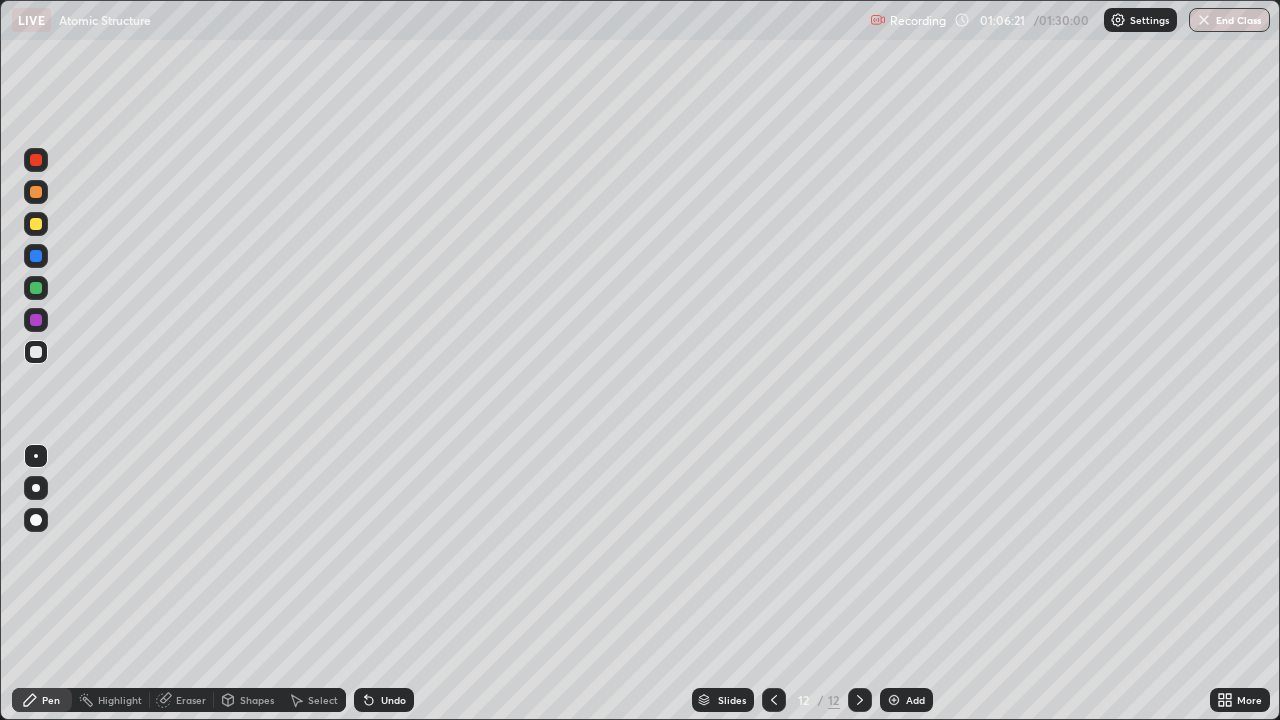 click on "Undo" at bounding box center (384, 700) 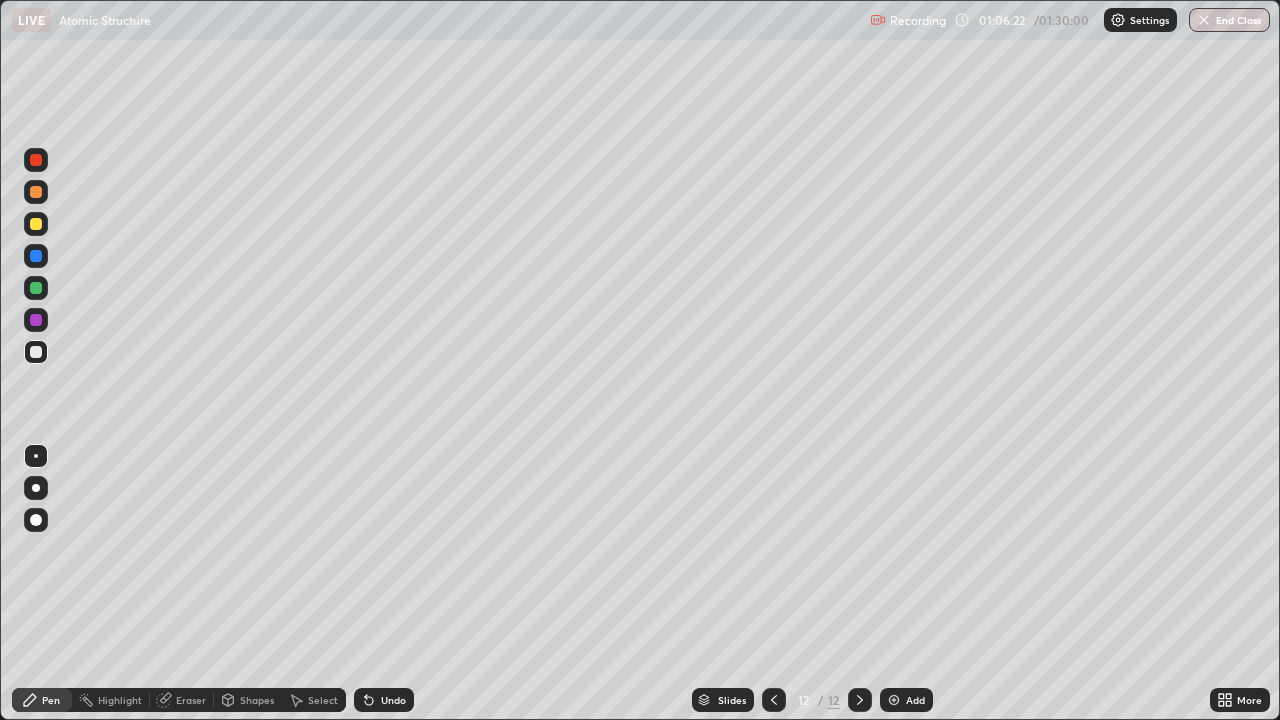 click on "Undo" at bounding box center (393, 700) 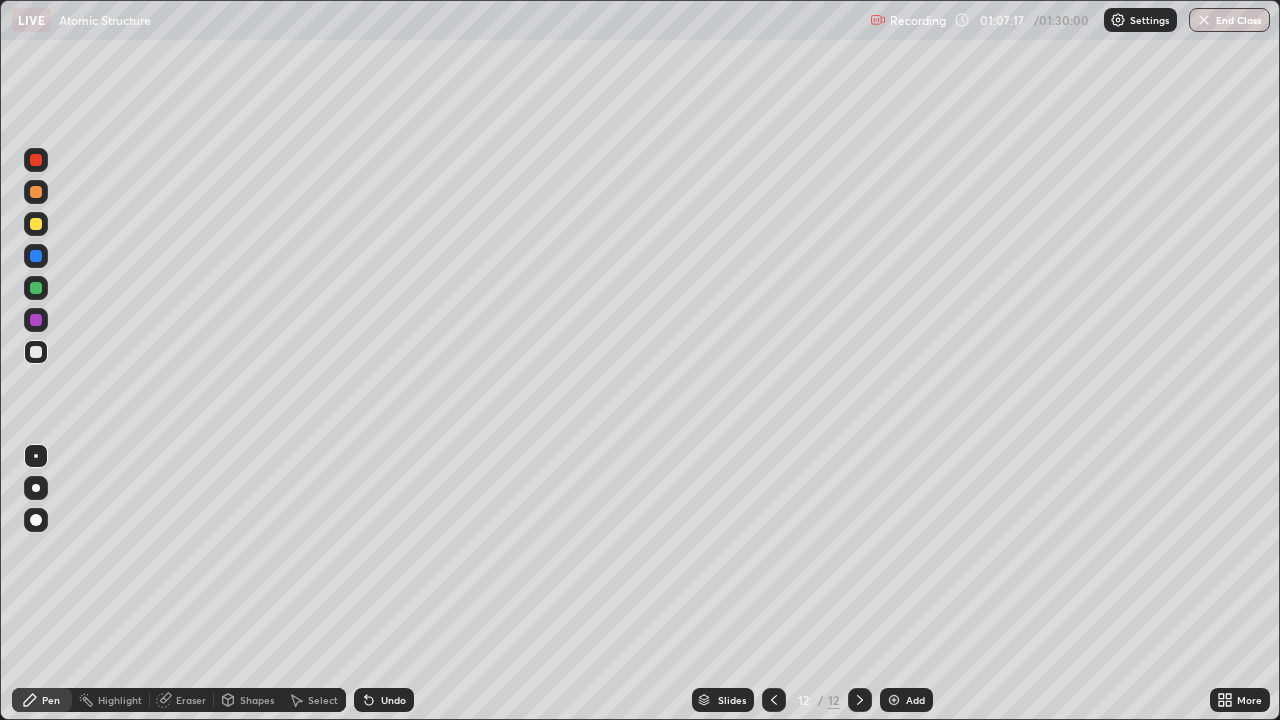 click at bounding box center (36, 320) 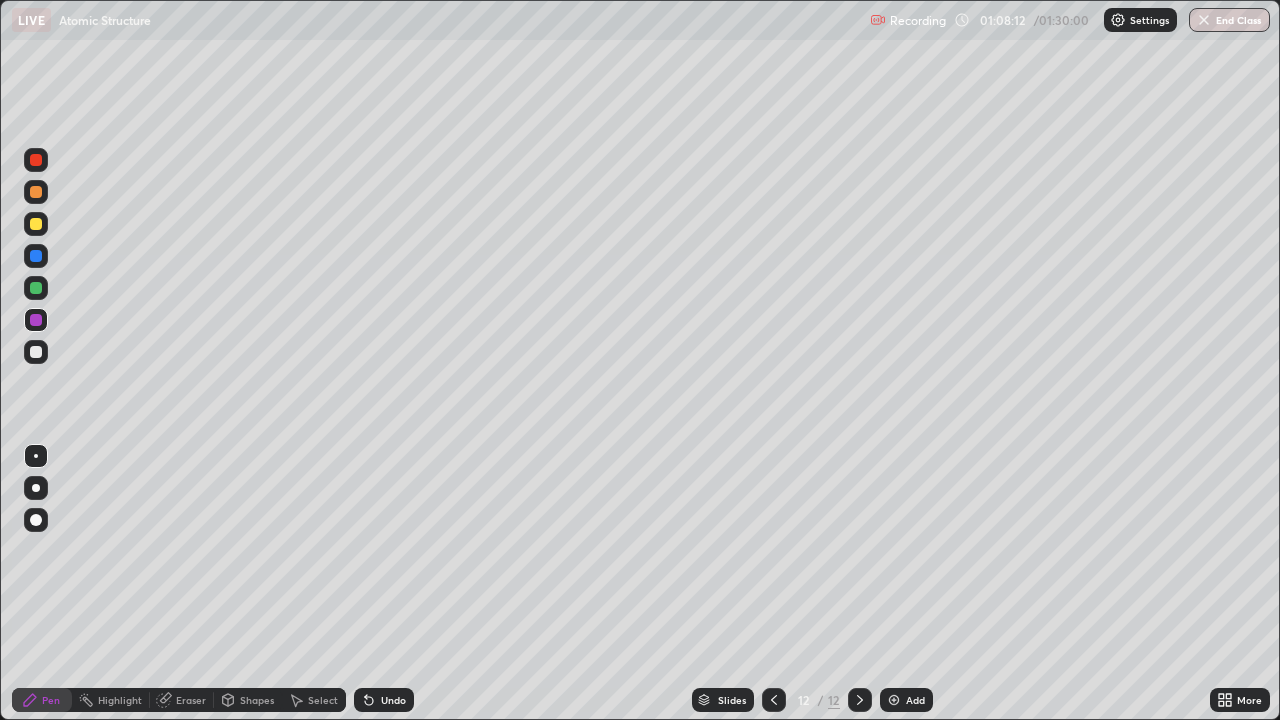 click on "Undo" at bounding box center (384, 700) 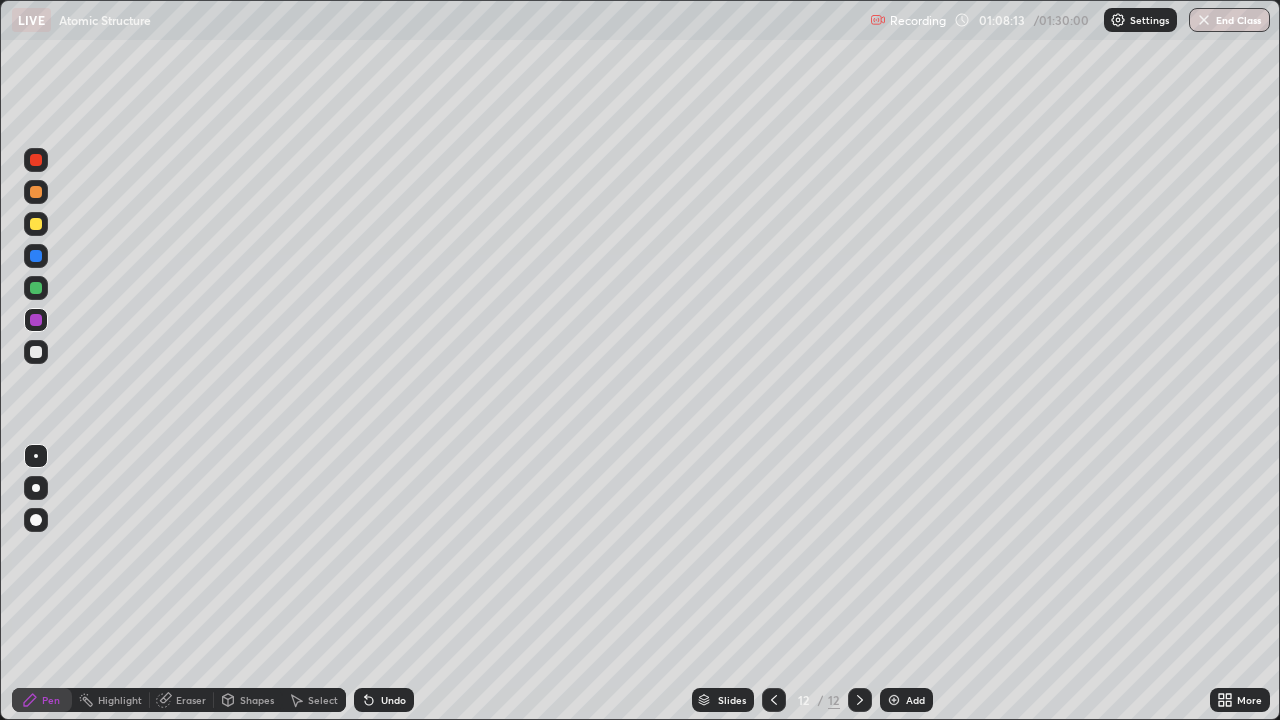click on "Undo" at bounding box center (384, 700) 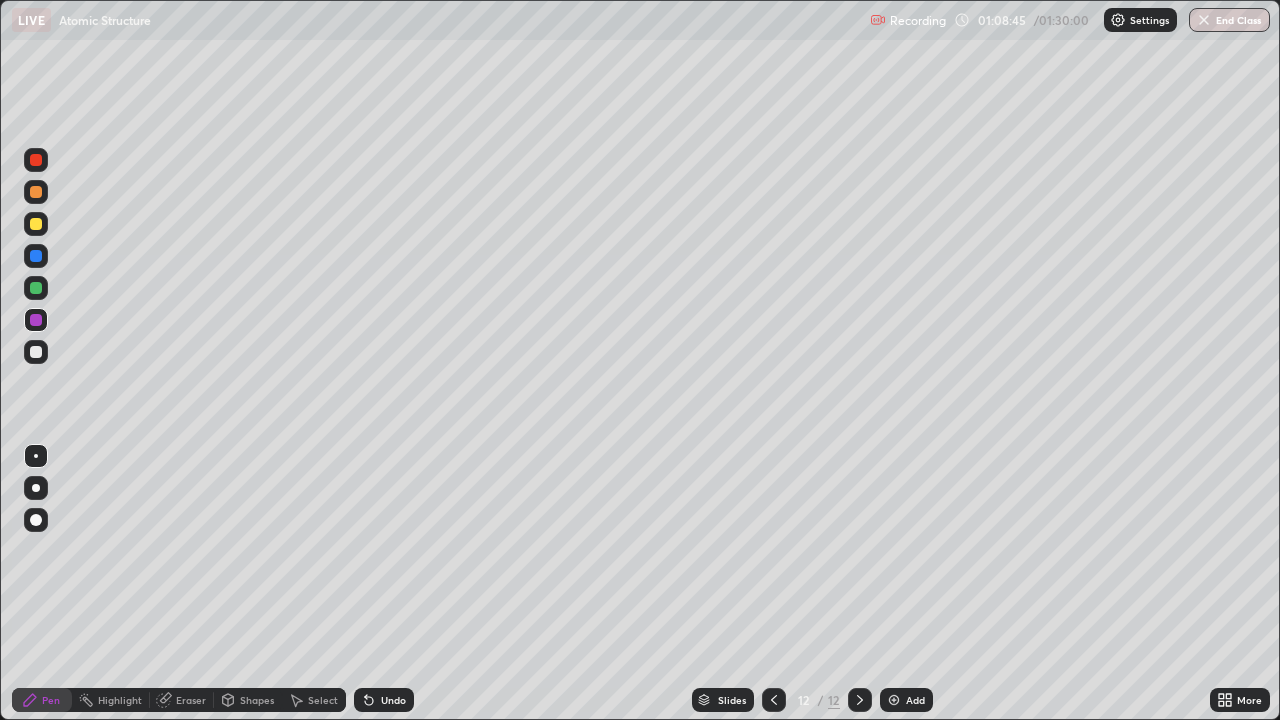 click on "Undo" at bounding box center (393, 700) 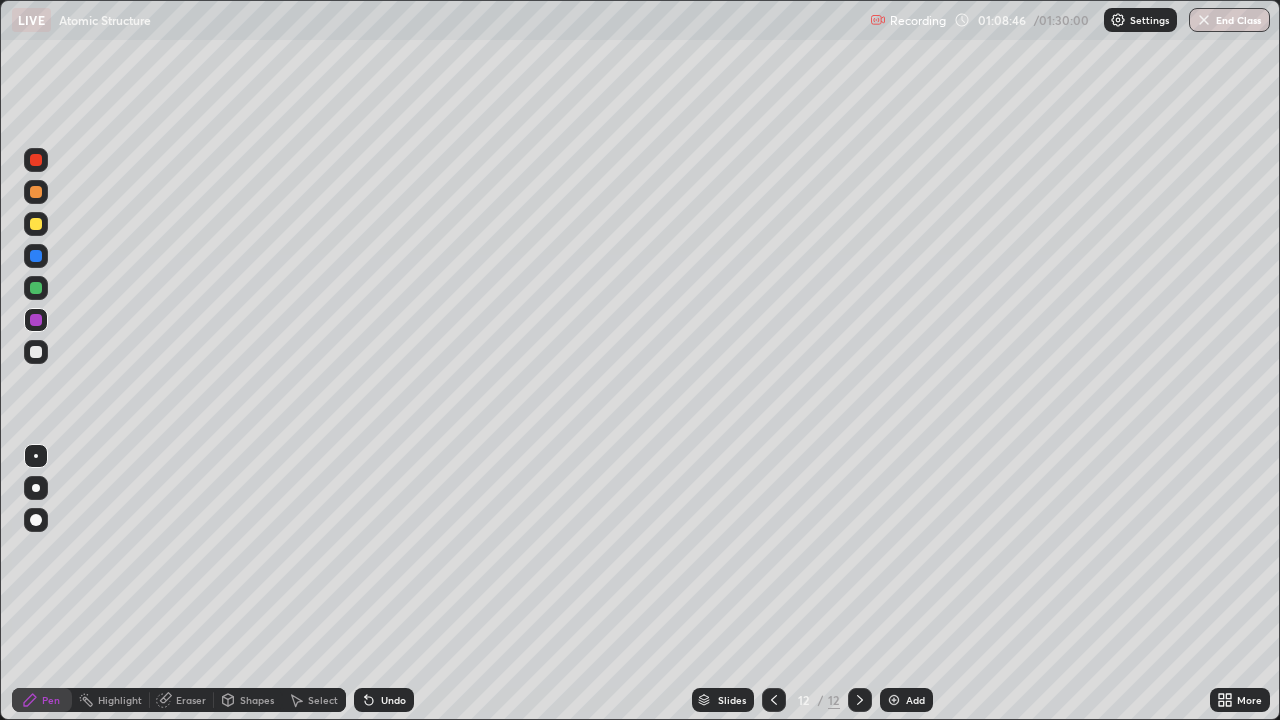click on "Undo" at bounding box center [393, 700] 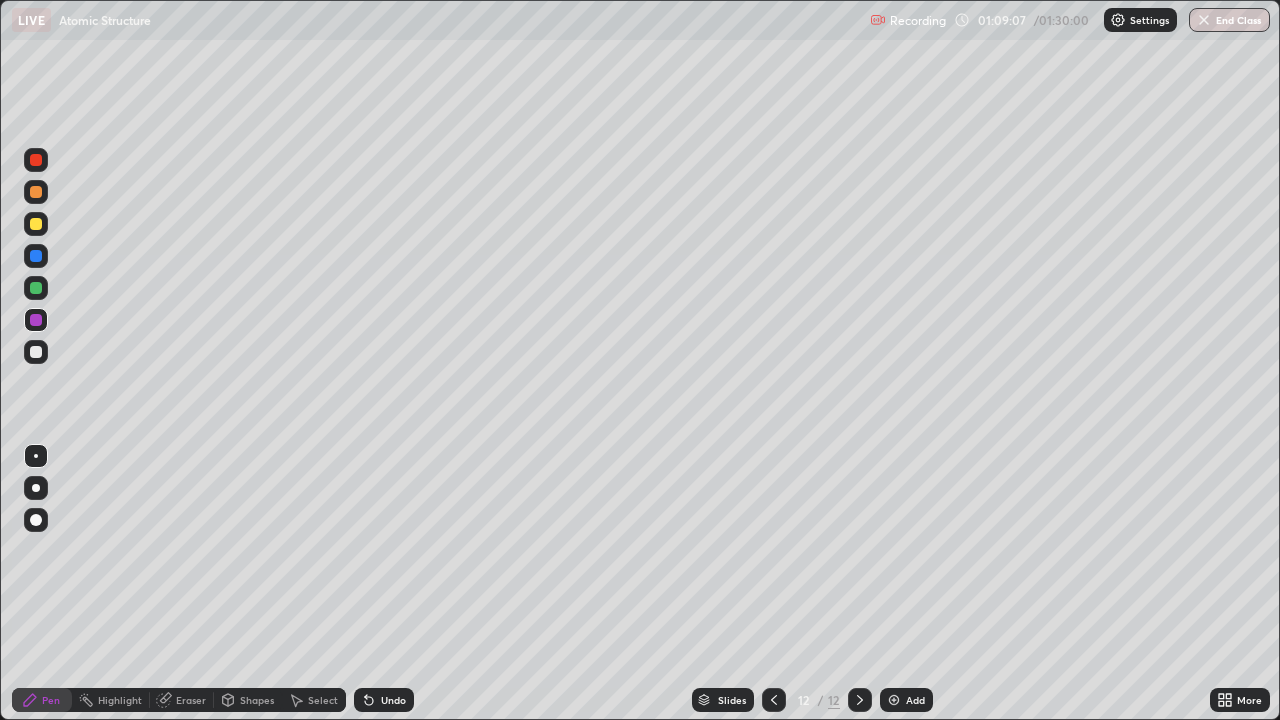 click on "Undo" at bounding box center [393, 700] 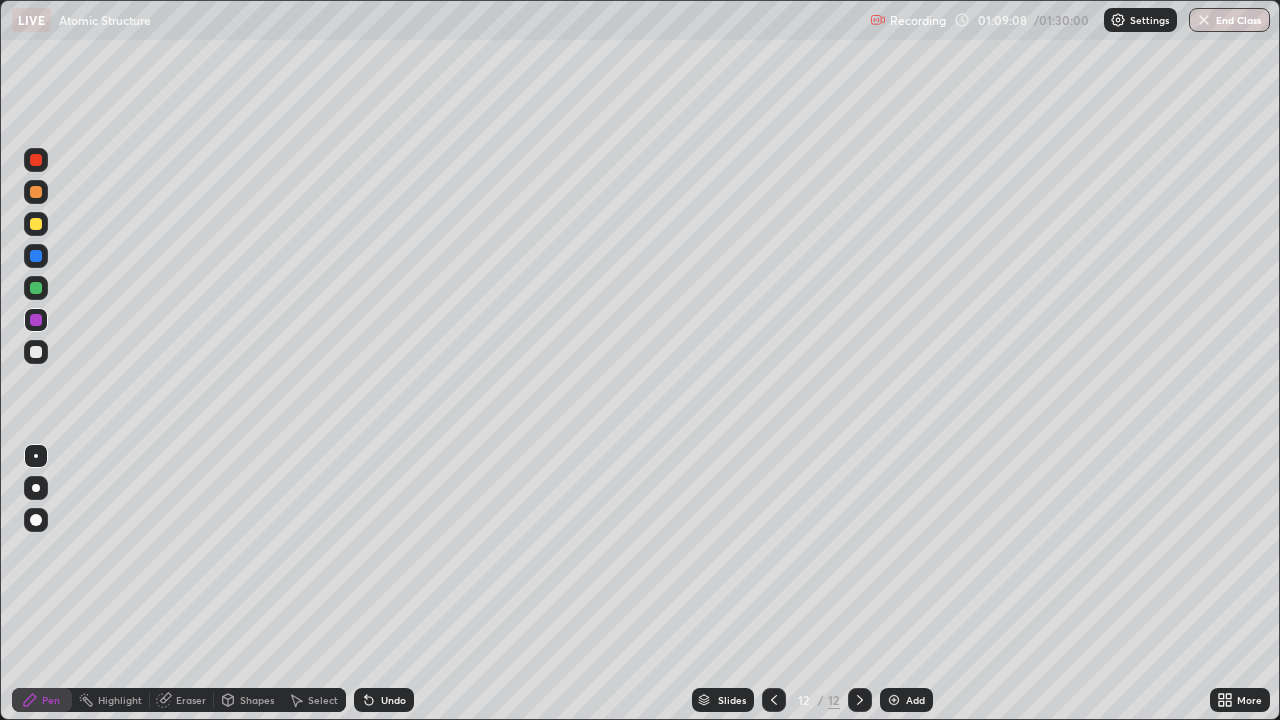 click on "Undo" at bounding box center (393, 700) 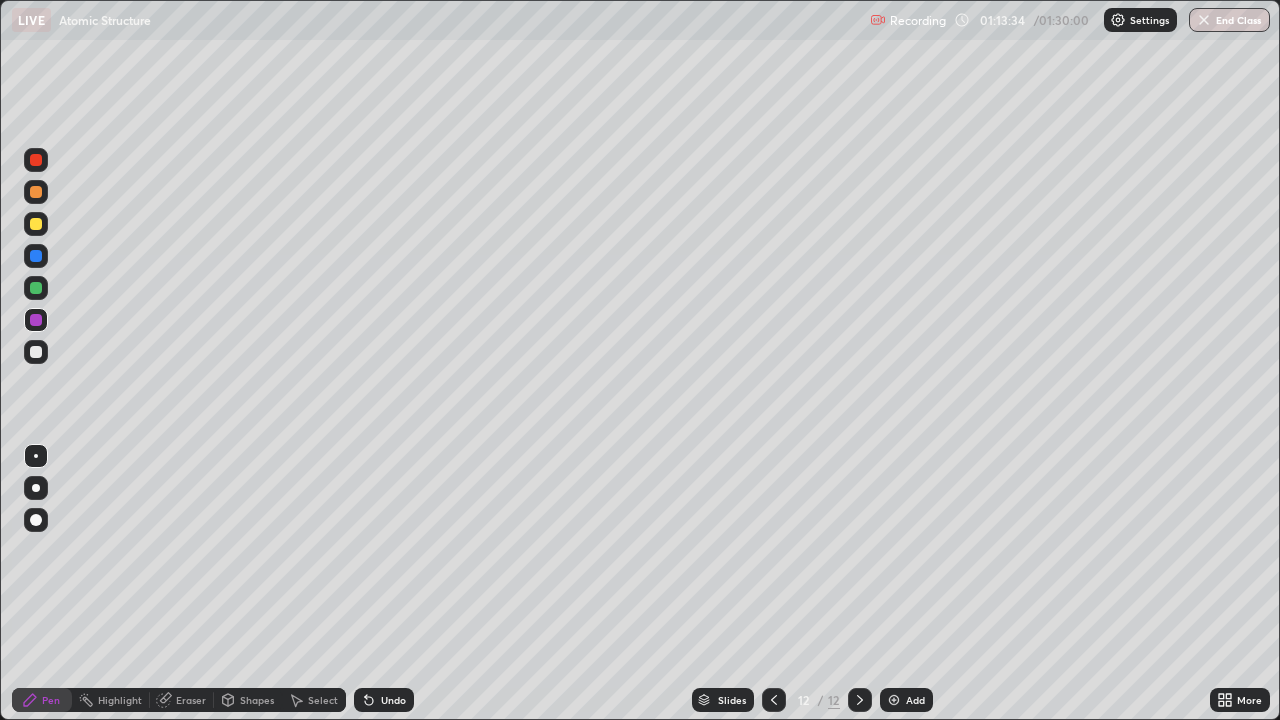 click at bounding box center (894, 700) 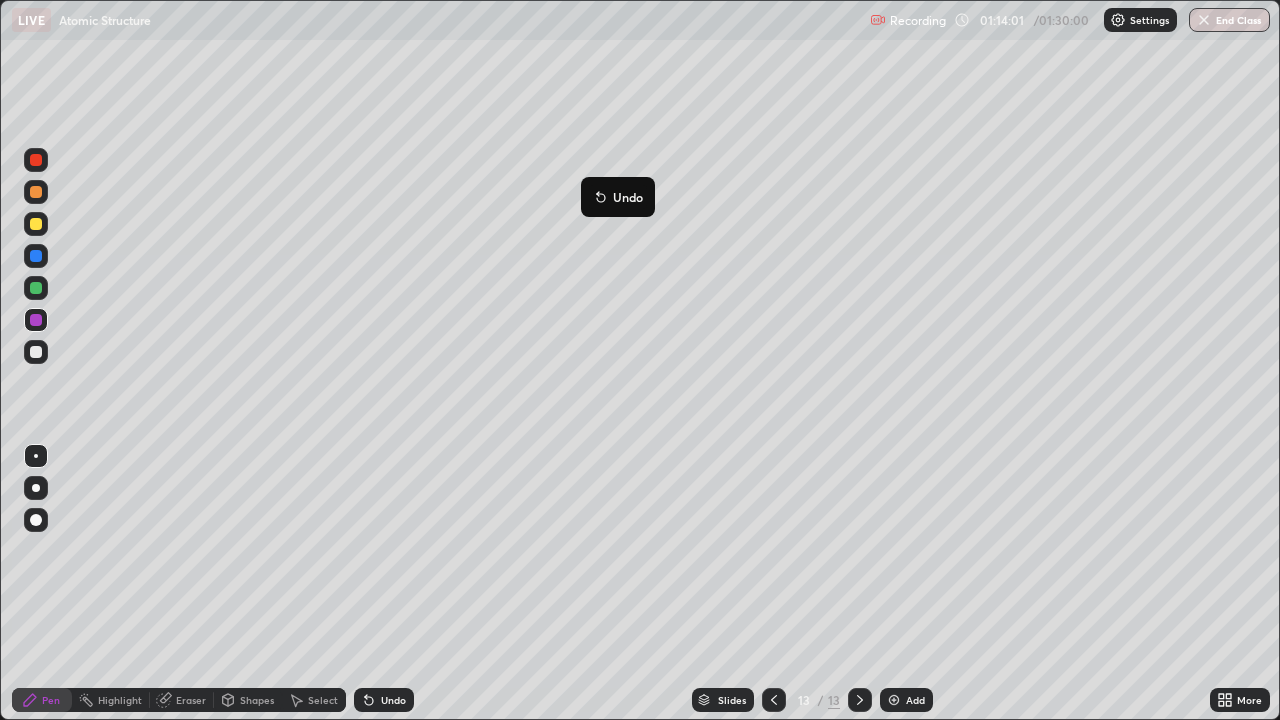 click 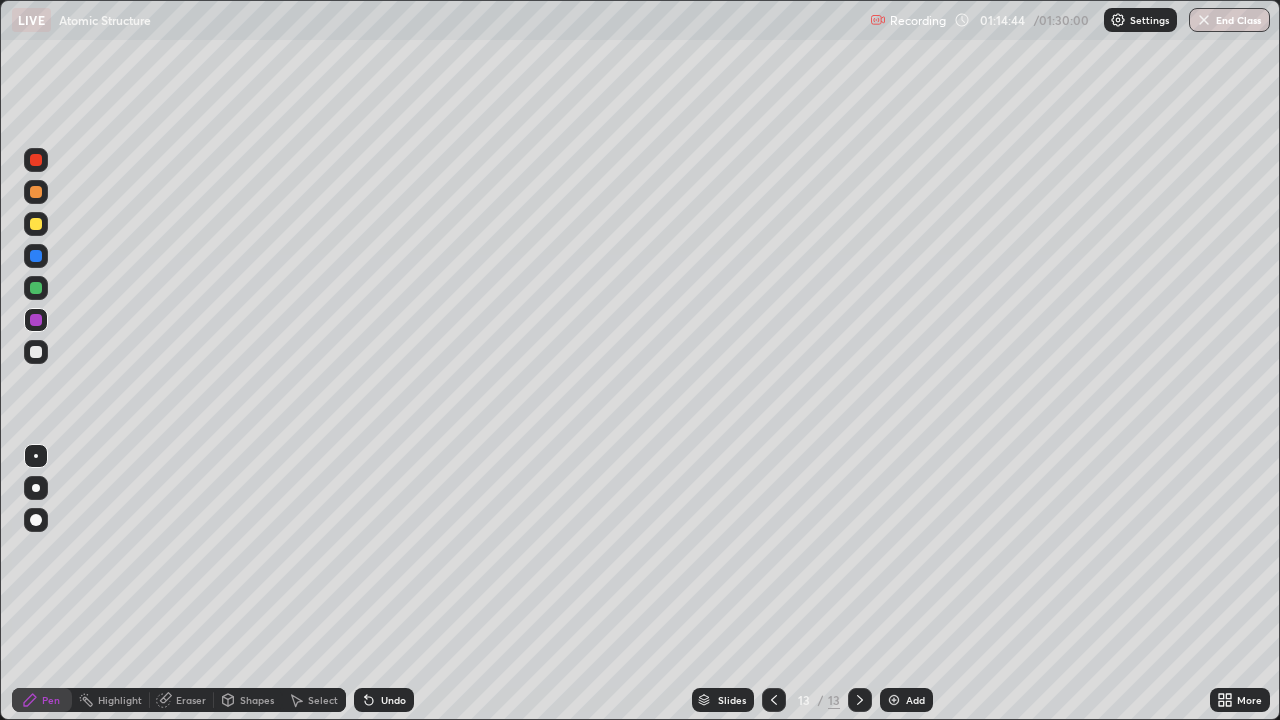 click at bounding box center [36, 352] 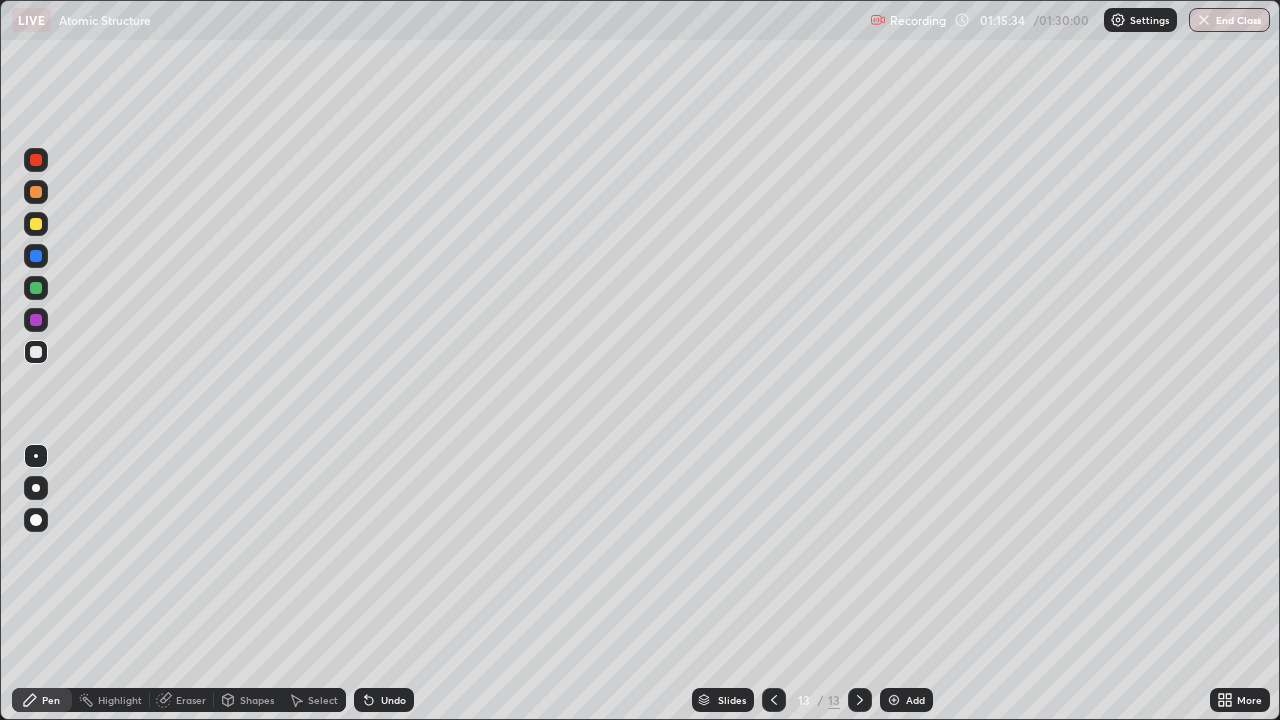 click on "Erase all" at bounding box center (36, 360) 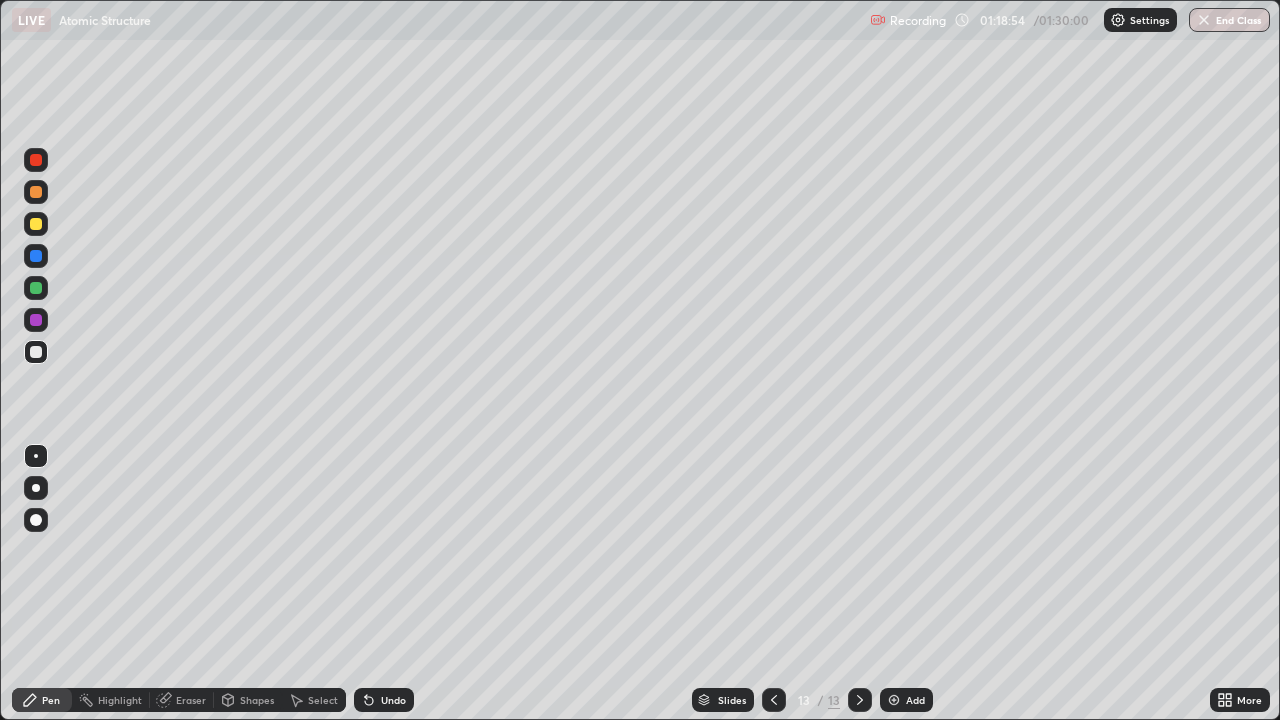 click at bounding box center (894, 700) 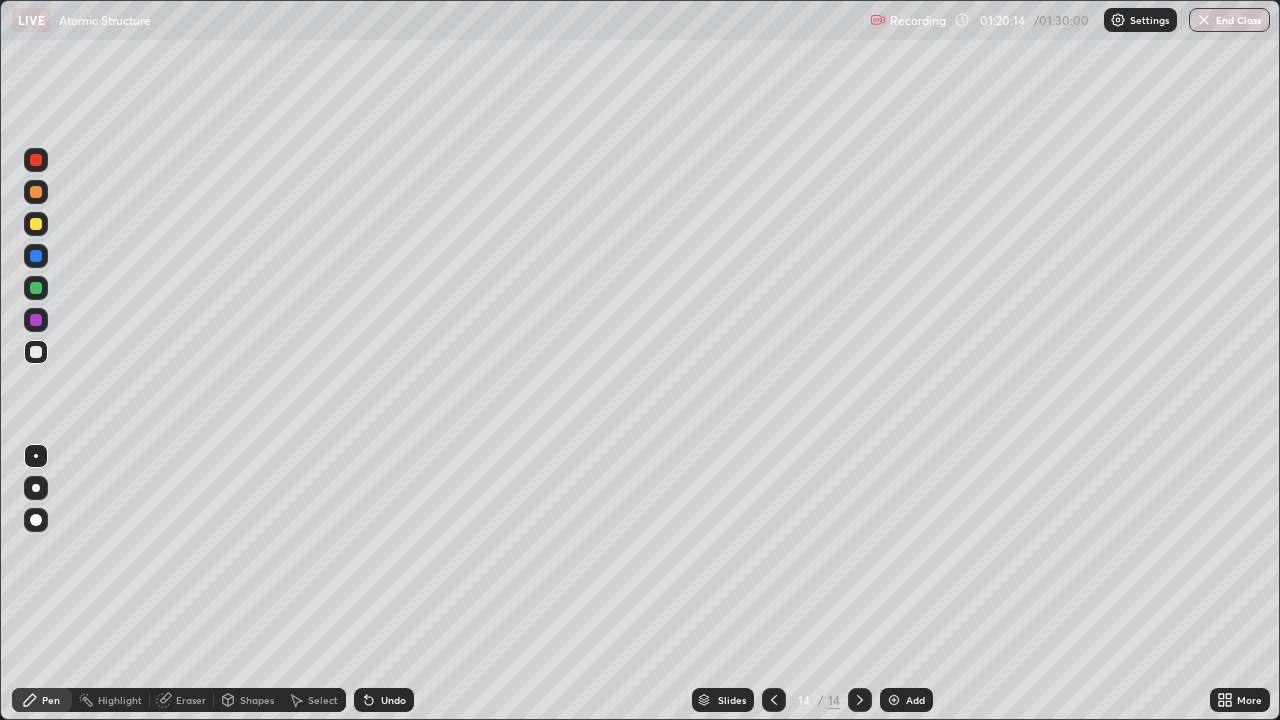 click at bounding box center [36, 352] 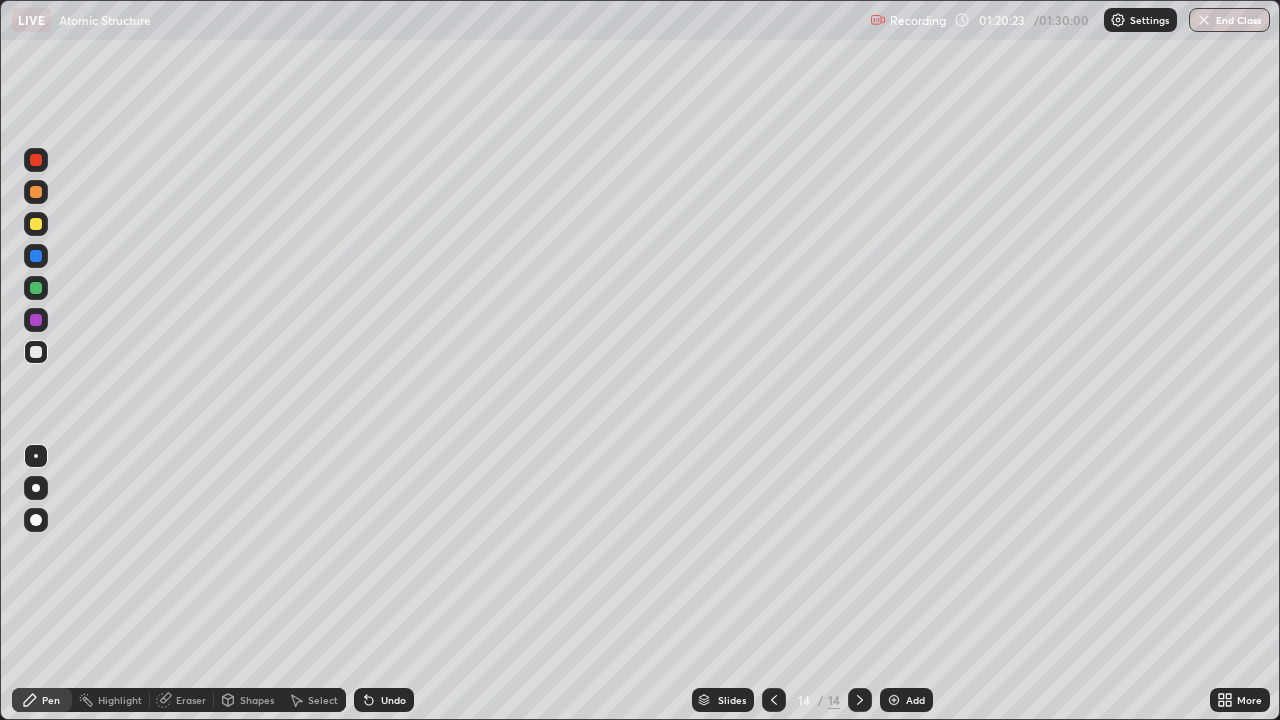 click on "Undo" at bounding box center (393, 700) 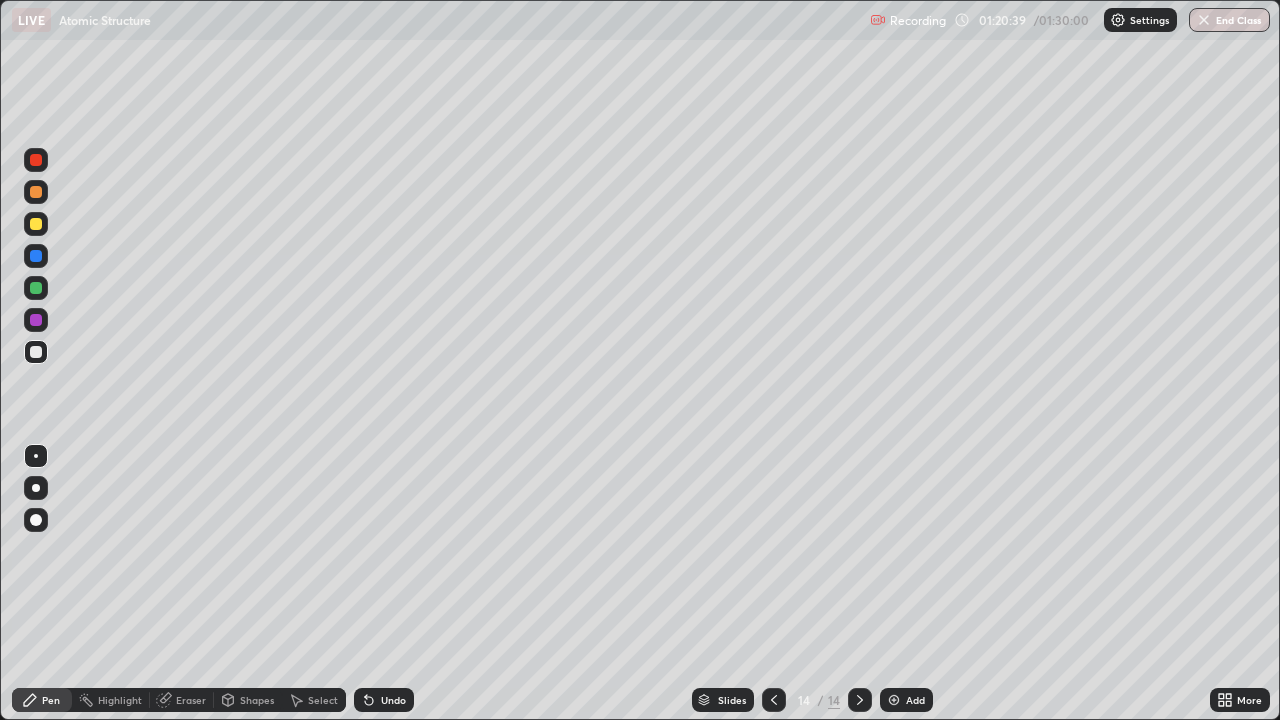 click on "Eraser" at bounding box center (191, 700) 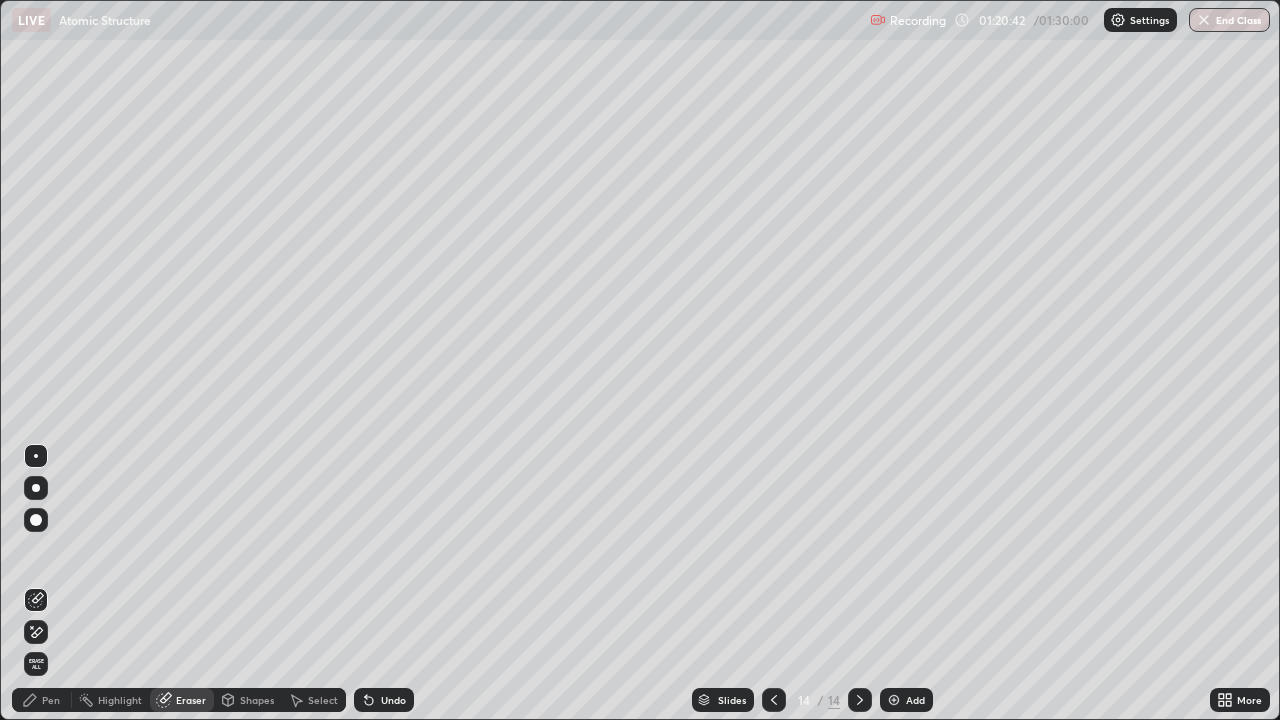 click 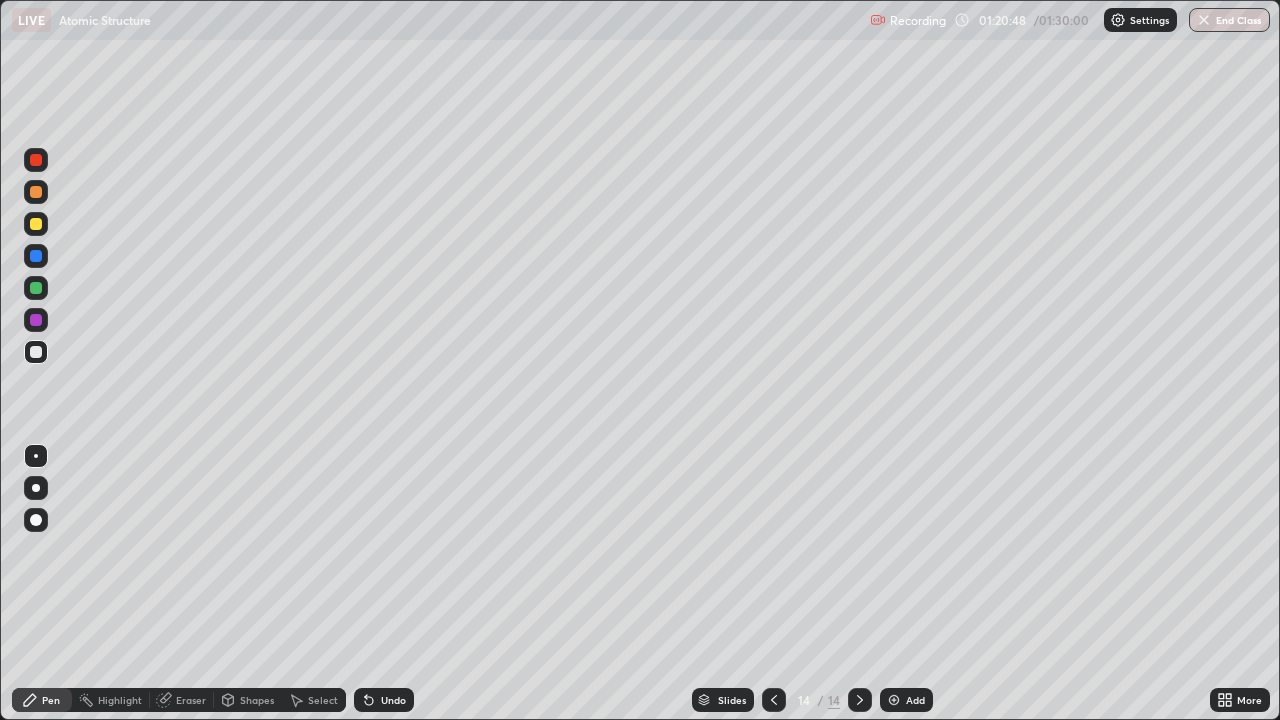click on "Eraser" at bounding box center (191, 700) 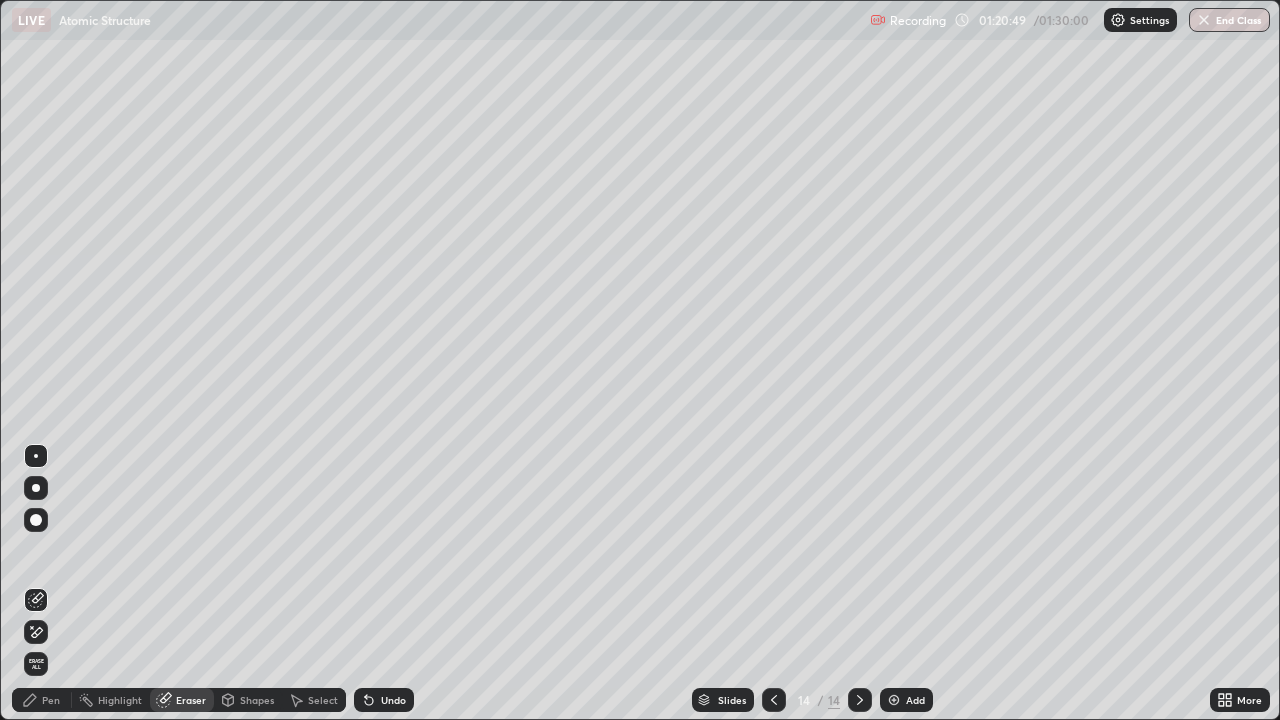 click on "Pen" at bounding box center [42, 700] 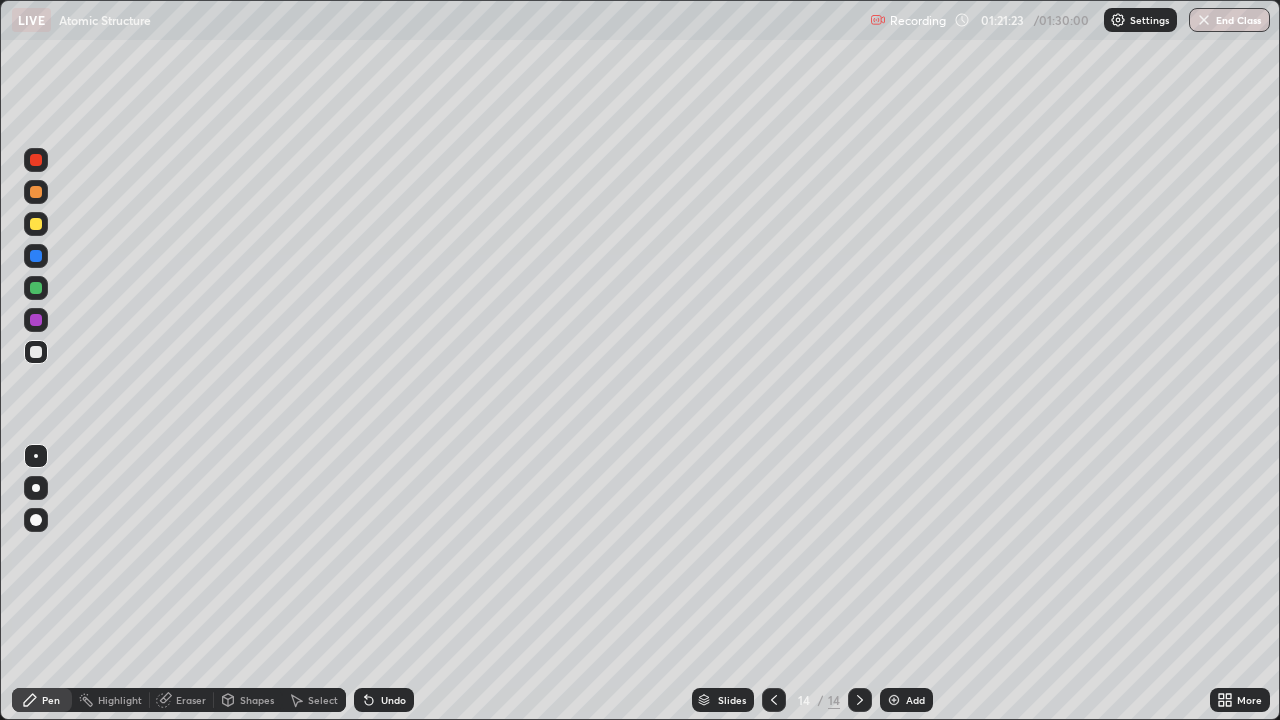 click at bounding box center [36, 288] 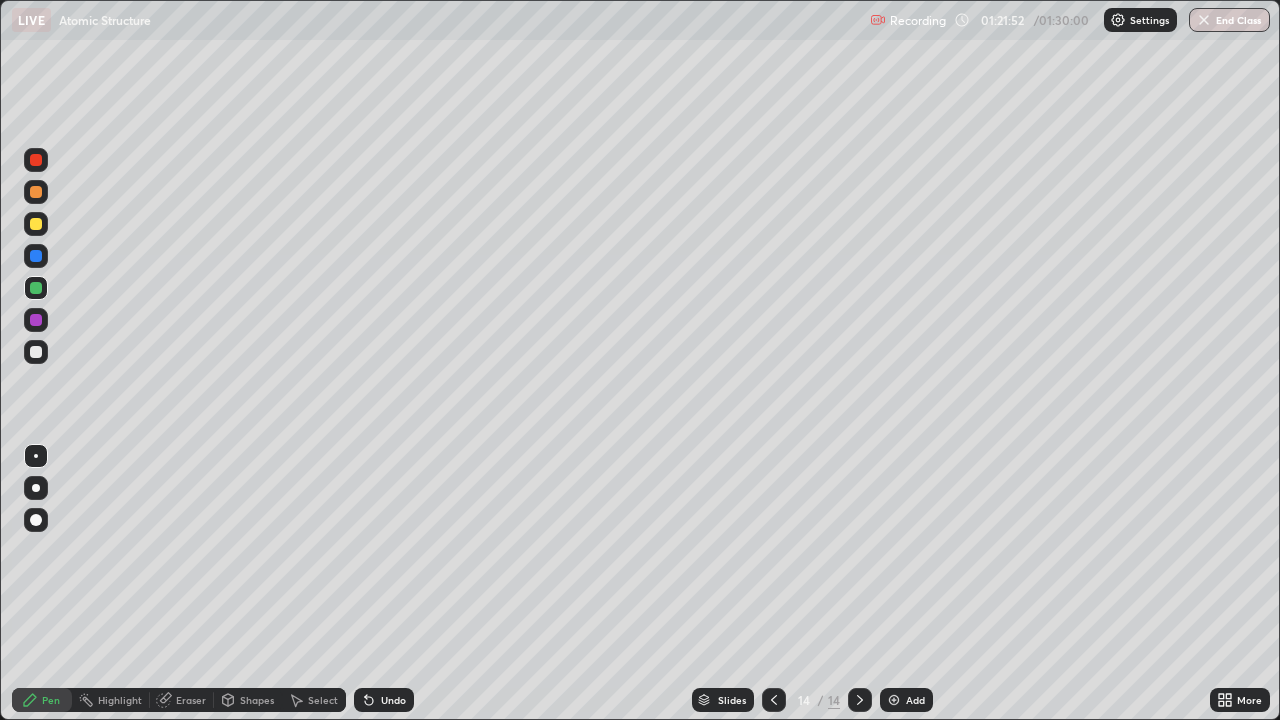 click on "Undo" at bounding box center (384, 700) 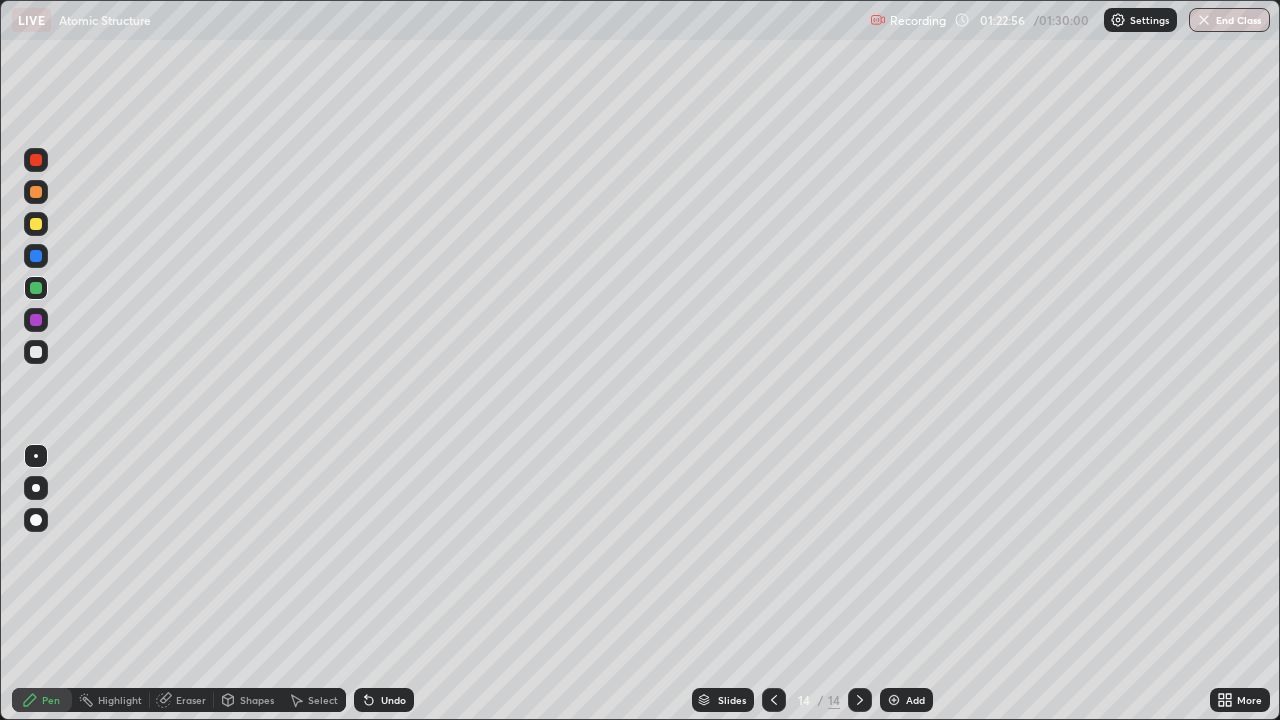 click at bounding box center (36, 352) 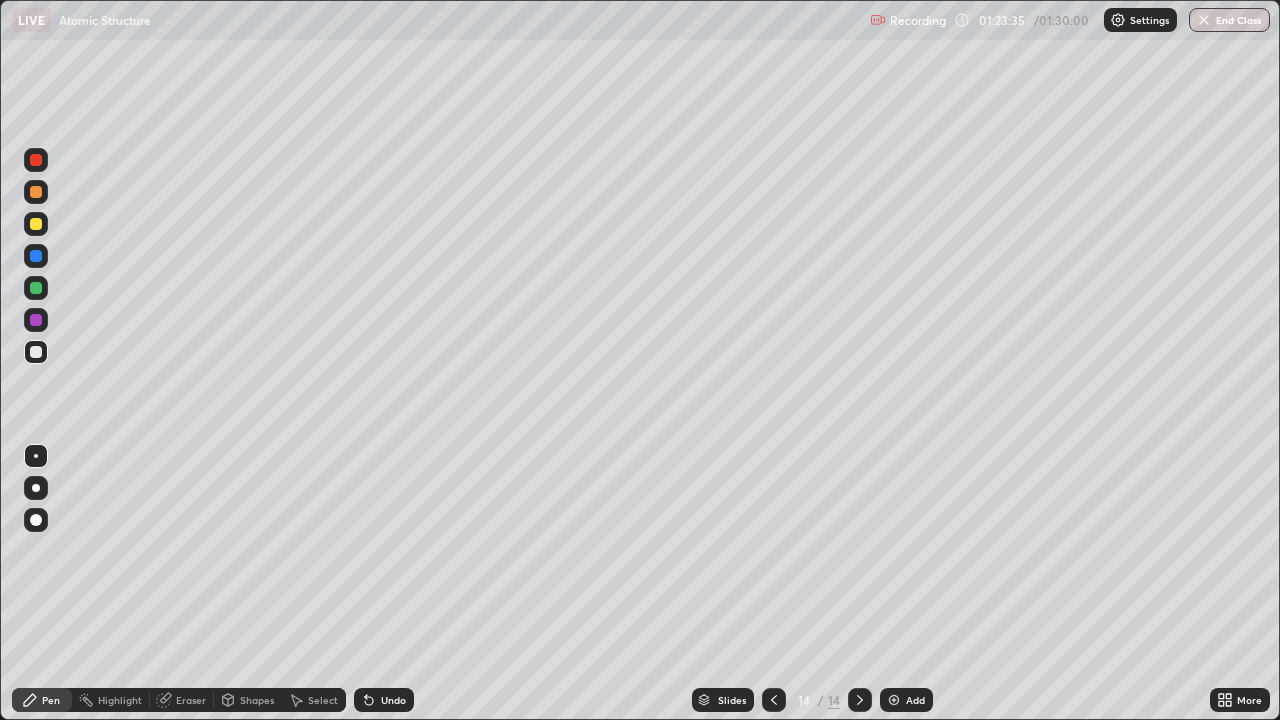 click on "Undo" at bounding box center (393, 700) 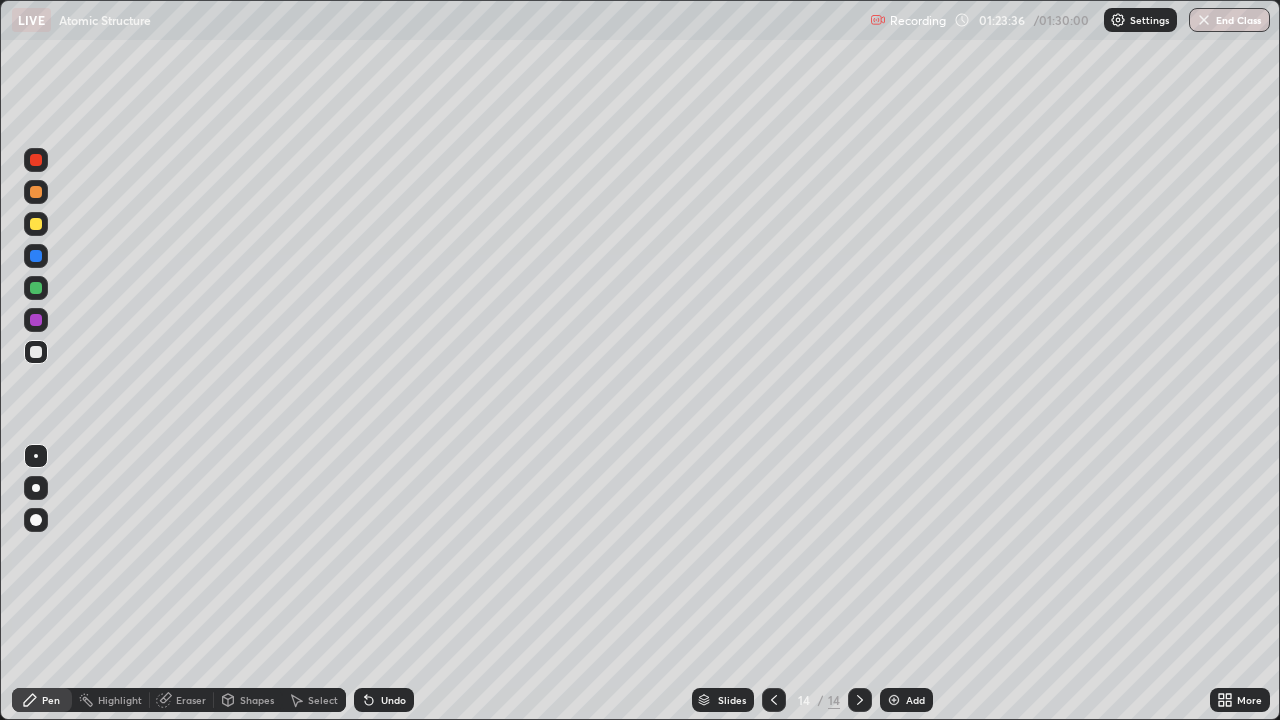 click on "Undo" at bounding box center [393, 700] 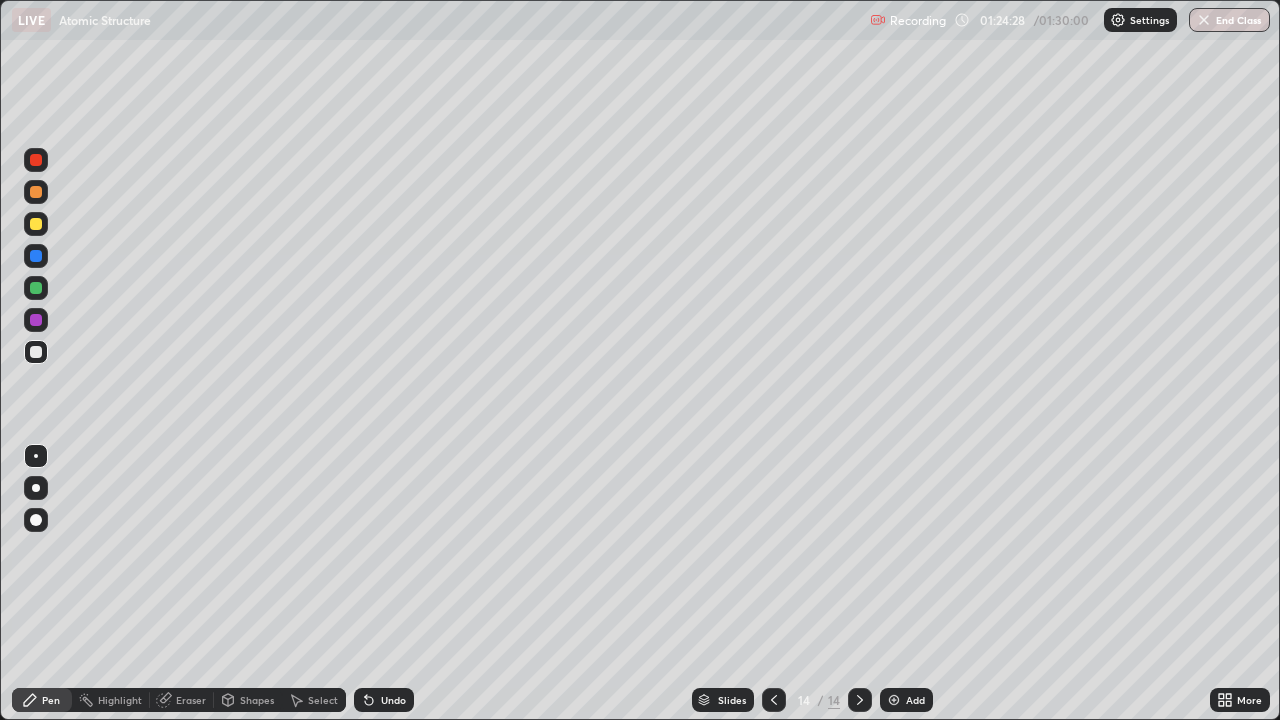 click at bounding box center [36, 320] 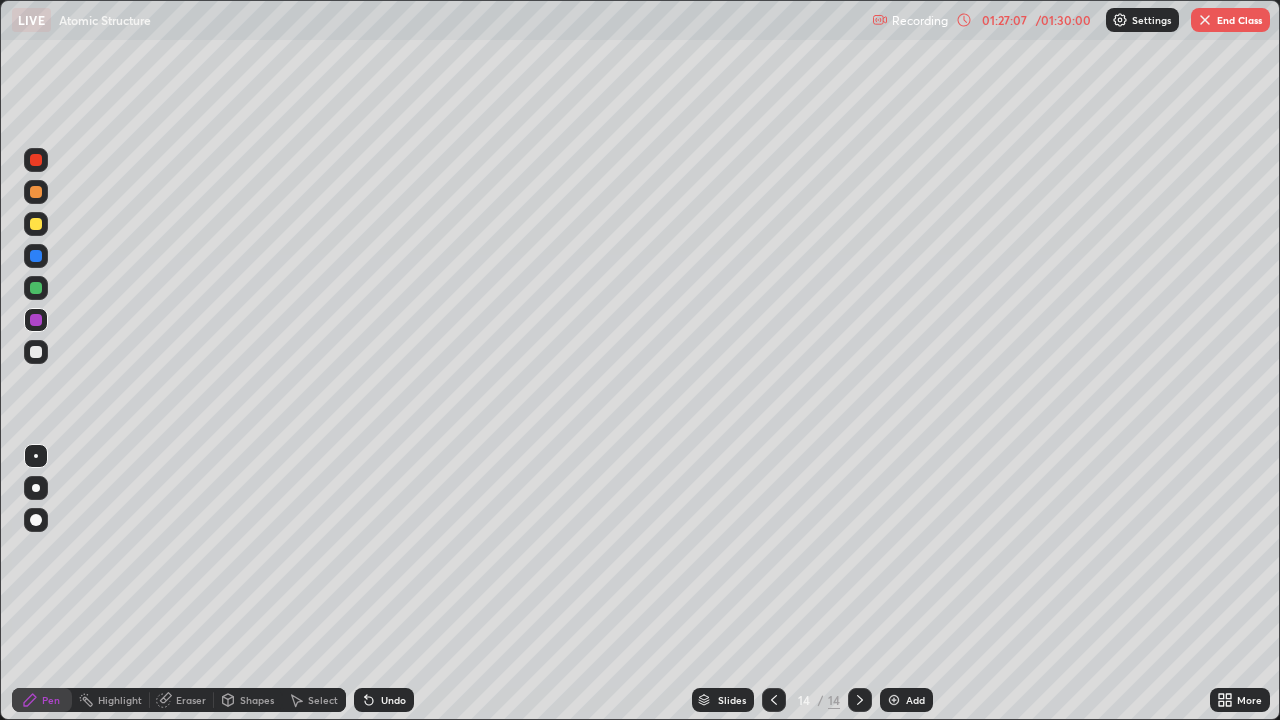 click on "End Class" at bounding box center [1230, 20] 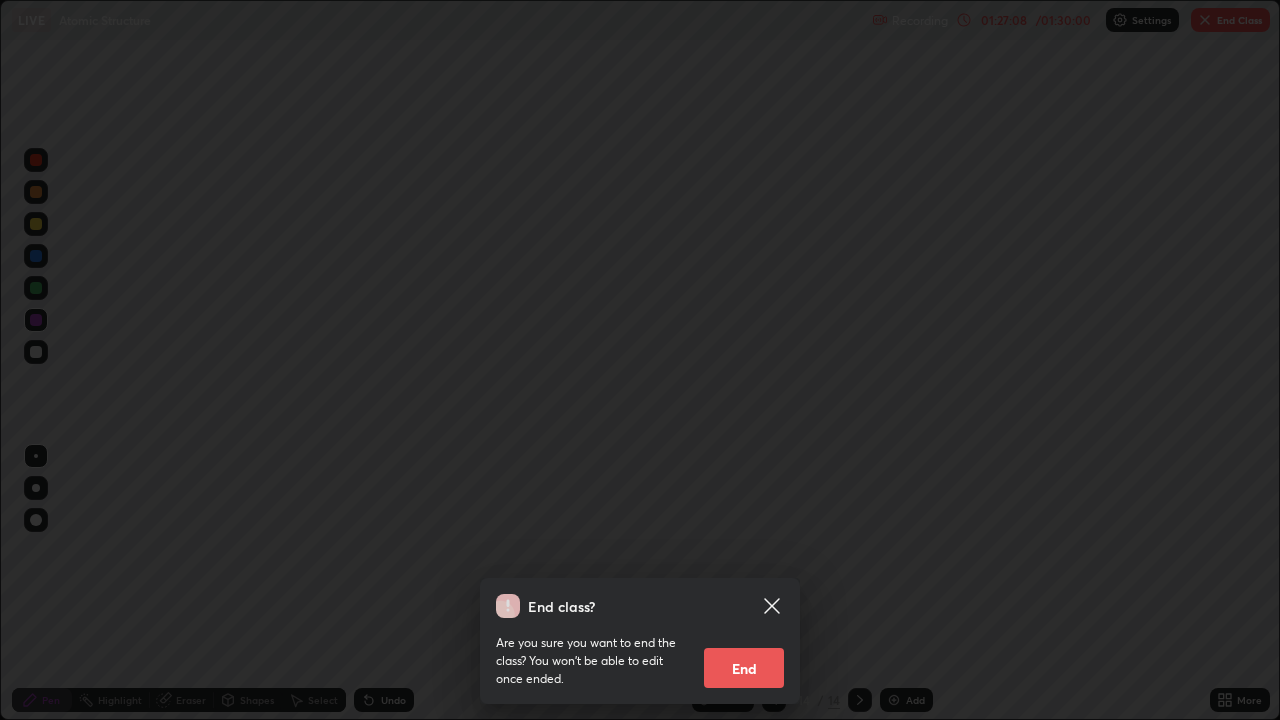 click on "End" at bounding box center [744, 668] 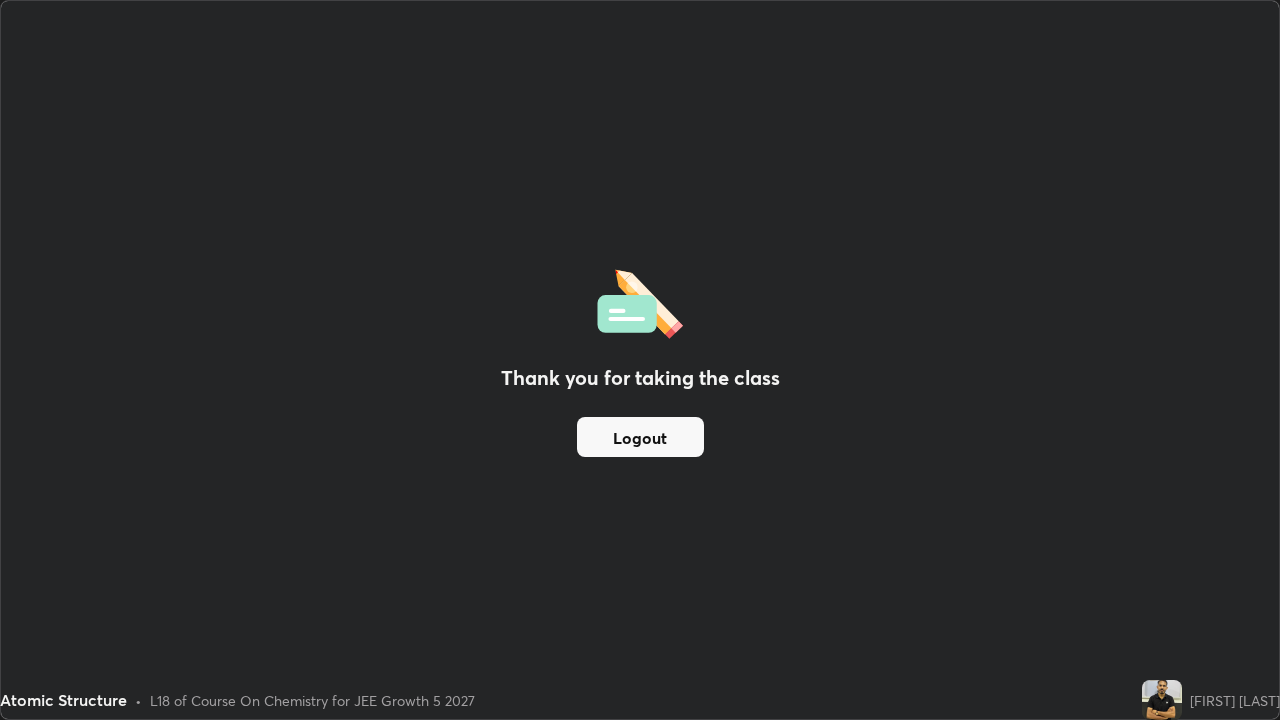 click on "Logout" at bounding box center [640, 437] 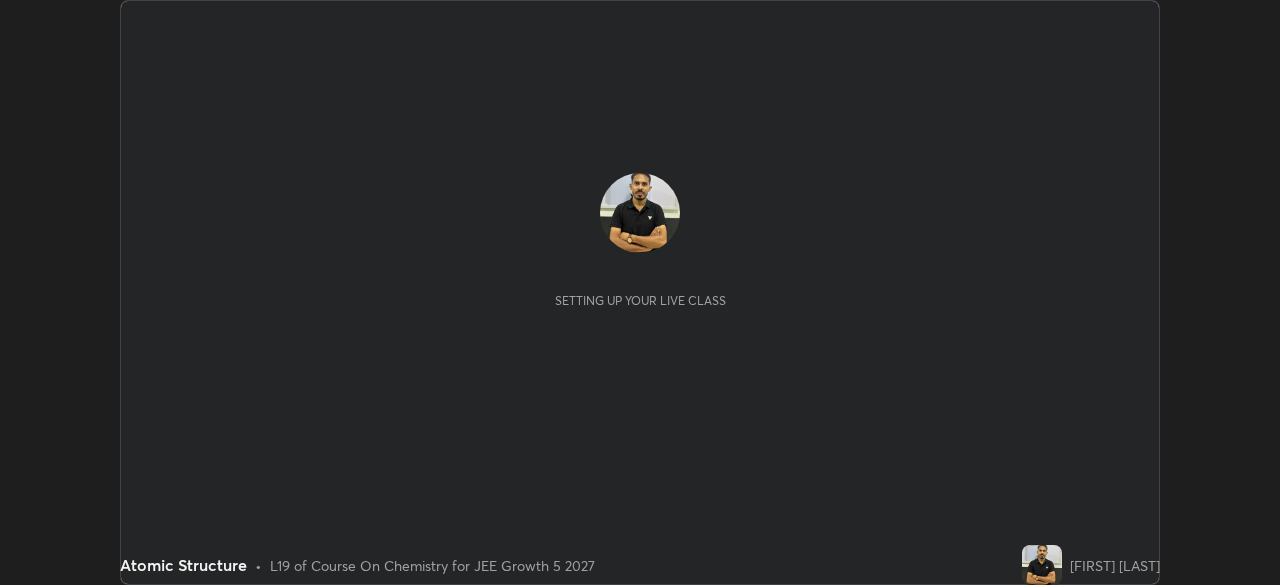 scroll, scrollTop: 0, scrollLeft: 0, axis: both 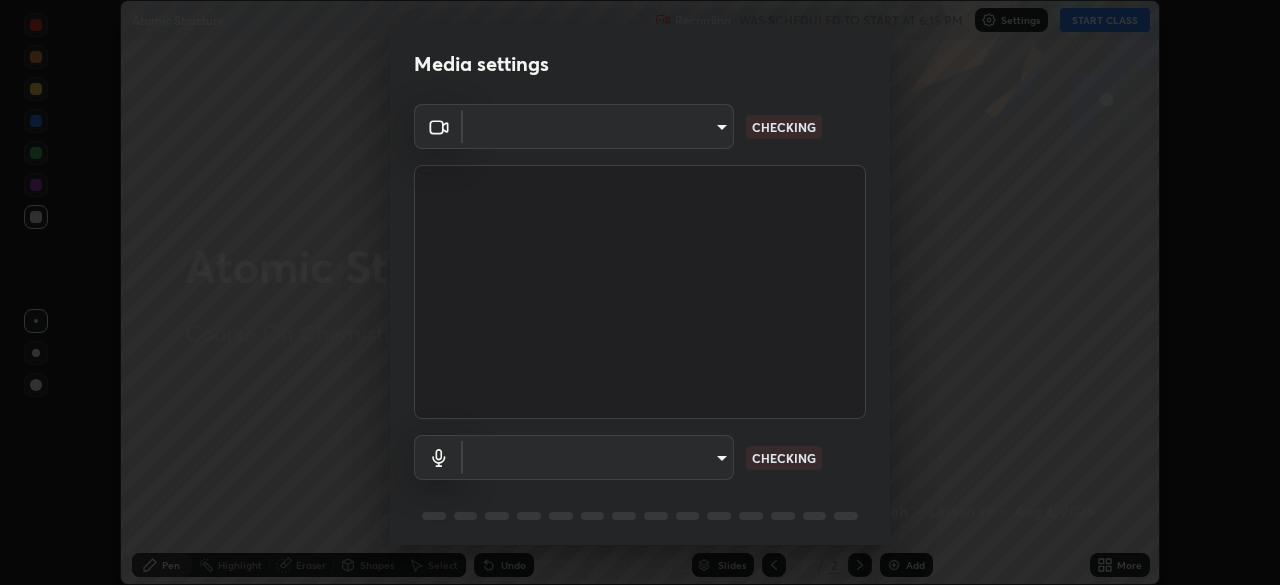 type on "02f9252223d8e1370837db888e7cd12e3eb86671d12c49afeeac8237547f353d" 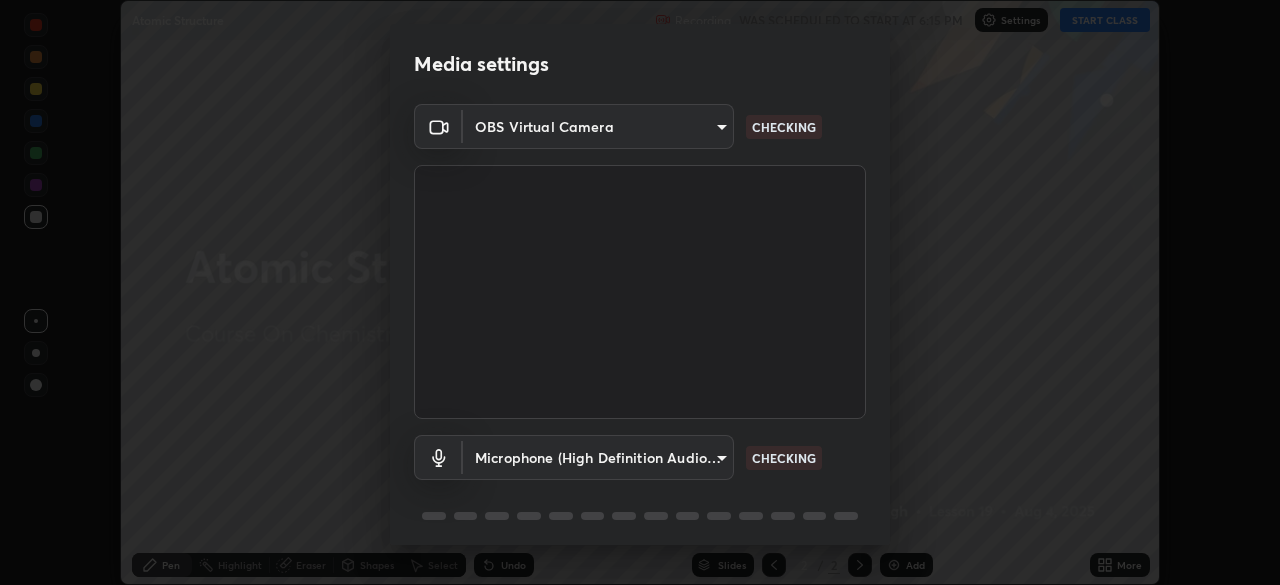 scroll, scrollTop: 71, scrollLeft: 0, axis: vertical 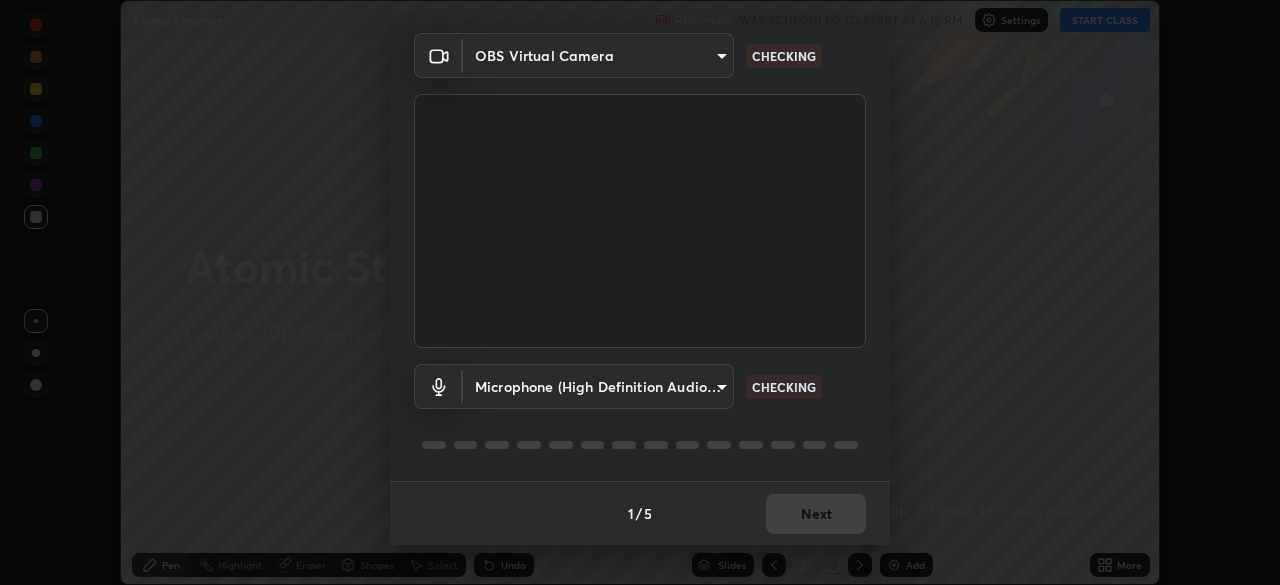 click on "Erase all Atomic Structure Recording WAS SCHEDULED TO START AT  6:15 PM Settings START CLASS Setting up your live class Atomic Structure • L19 of Course On Chemistry for JEE Growth 5 2027 [FIRST] [LAST] Pen Highlight Eraser Shapes Select Undo Slides 2 / 2 Add More No doubts shared Encourage your learners to ask a doubt for better clarity Report an issue Reason for reporting Buffering Chat not working Audio - Video sync issue Educator video quality low ​ Attach an image Report Media settings OBS Virtual Camera [ID] CHECKING Microphone (High Definition Audio Device) [ID] CHECKING 1 / 5 Next" at bounding box center (640, 292) 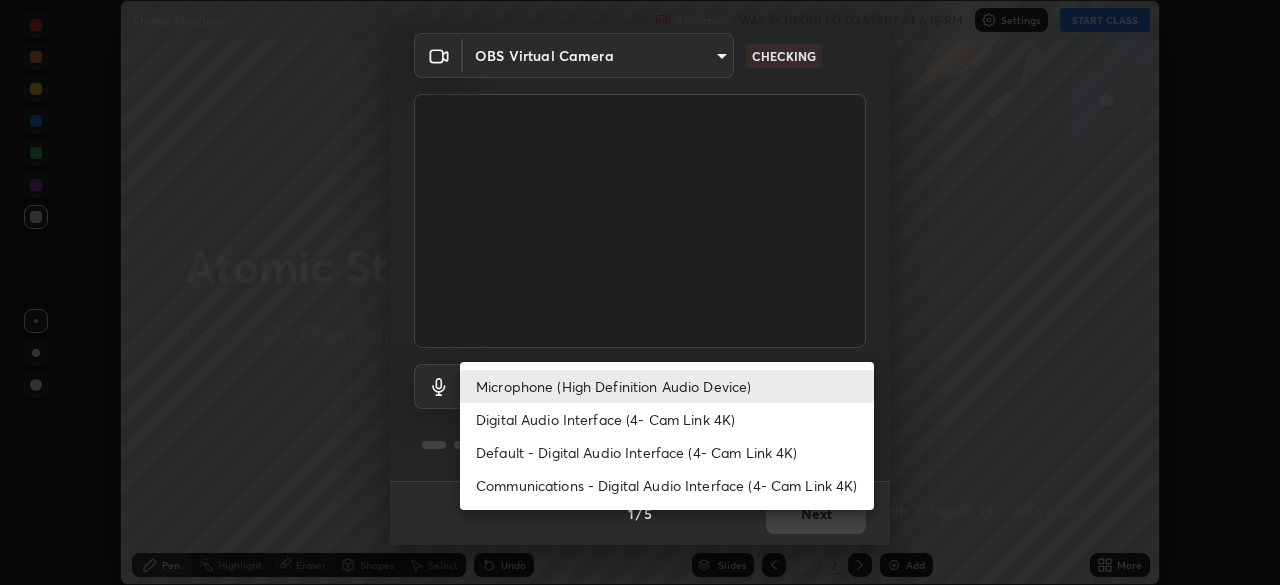 click on "Digital Audio Interface (4- Cam Link 4K)" at bounding box center (667, 419) 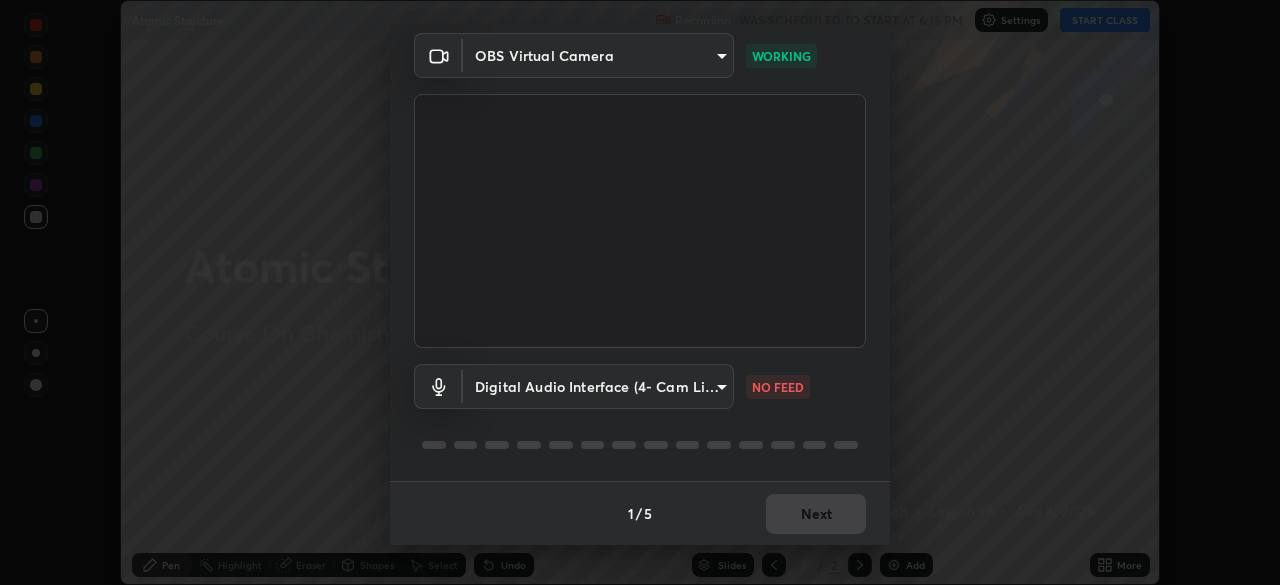 click on "Erase all Atomic Structure Recording WAS SCHEDULED TO START AT  6:15 PM Settings START CLASS Setting up your live class Atomic Structure • L19 of Course On Chemistry for JEE Growth 5 2027 [FIRST] [LAST] Pen Highlight Eraser Shapes Select Undo Slides 2 / 2 Add More No doubts shared Encourage your learners to ask a doubt for better clarity Report an issue Reason for reporting Buffering Chat not working Audio - Video sync issue Educator video quality low ​ Attach an image Report Media settings OBS Virtual Camera [ID] WORKING Digital Audio Interface (4- Cam Link 4K) [ID] NO FEED 1 / 5 Next" at bounding box center (640, 292) 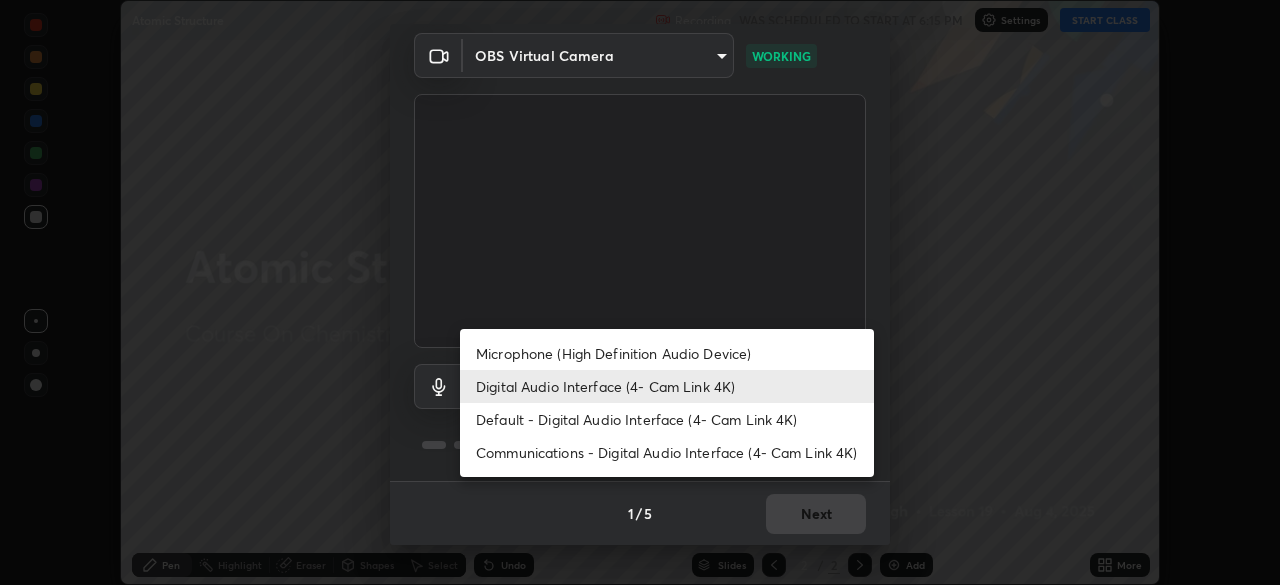click on "Microphone (High Definition Audio Device)" at bounding box center [667, 353] 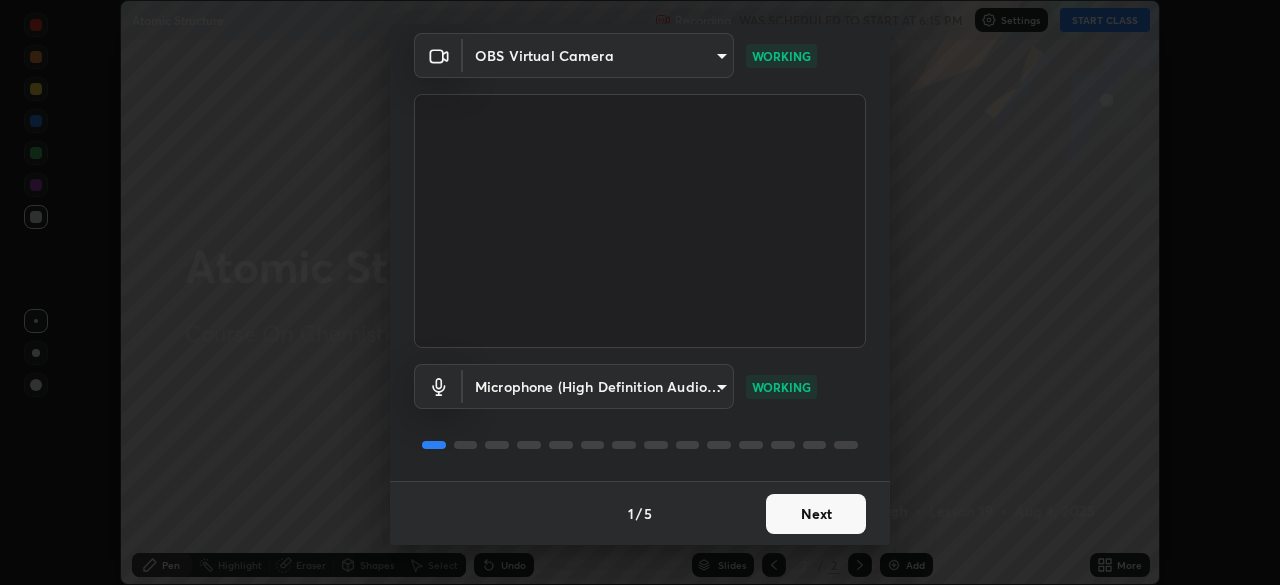 click on "Next" at bounding box center [816, 514] 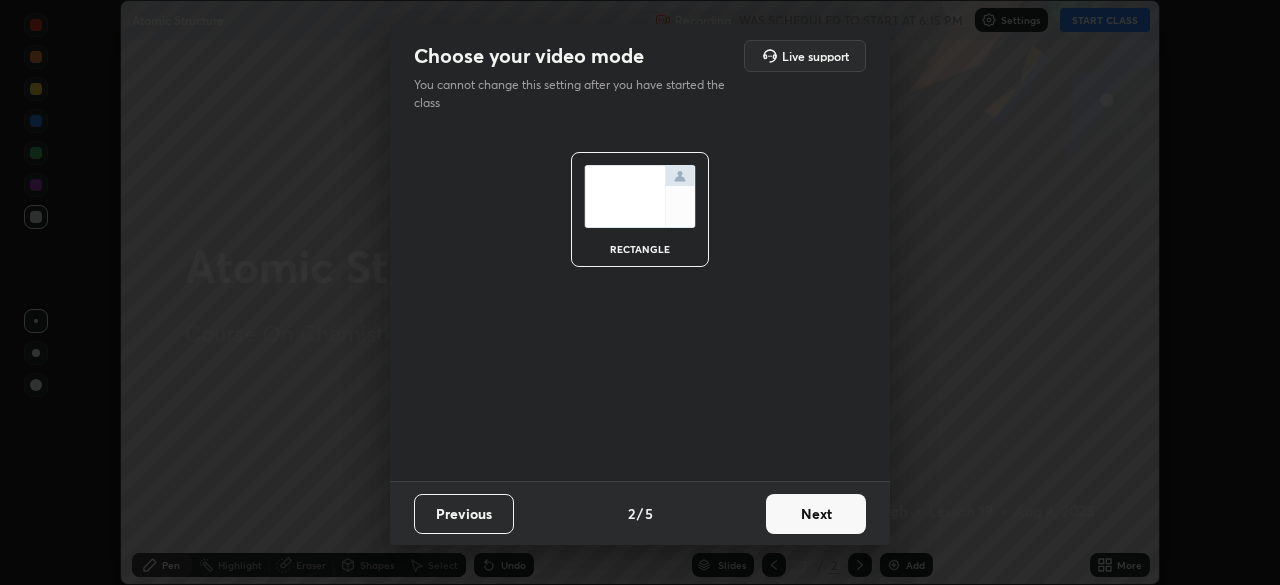 scroll, scrollTop: 0, scrollLeft: 0, axis: both 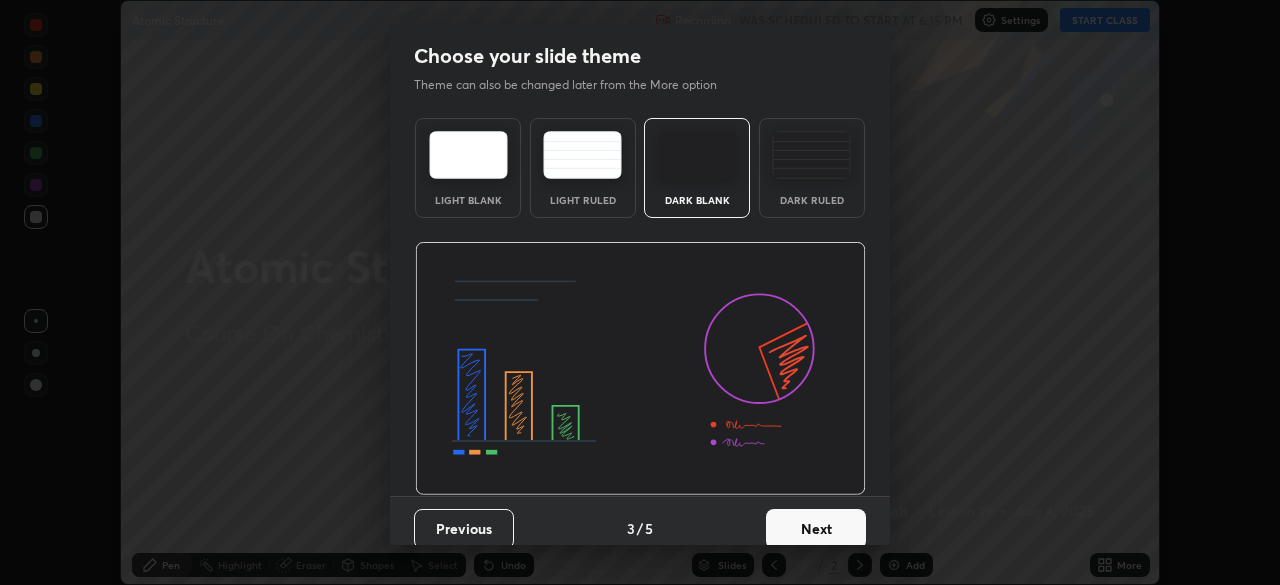 click on "Next" at bounding box center [816, 529] 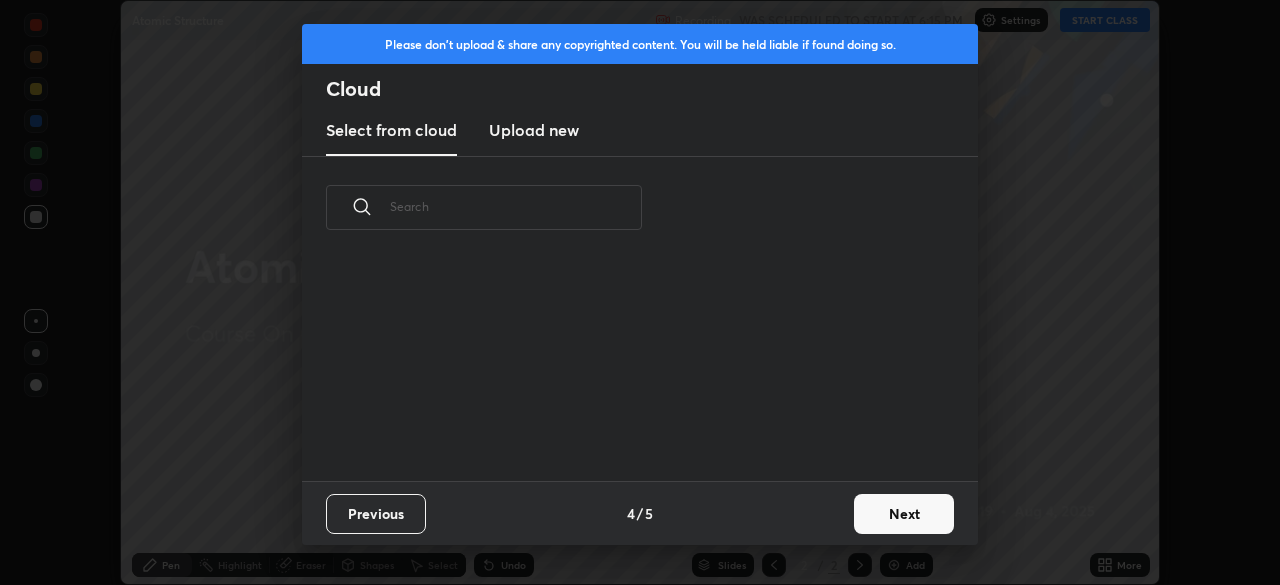 click on "Next" at bounding box center [904, 514] 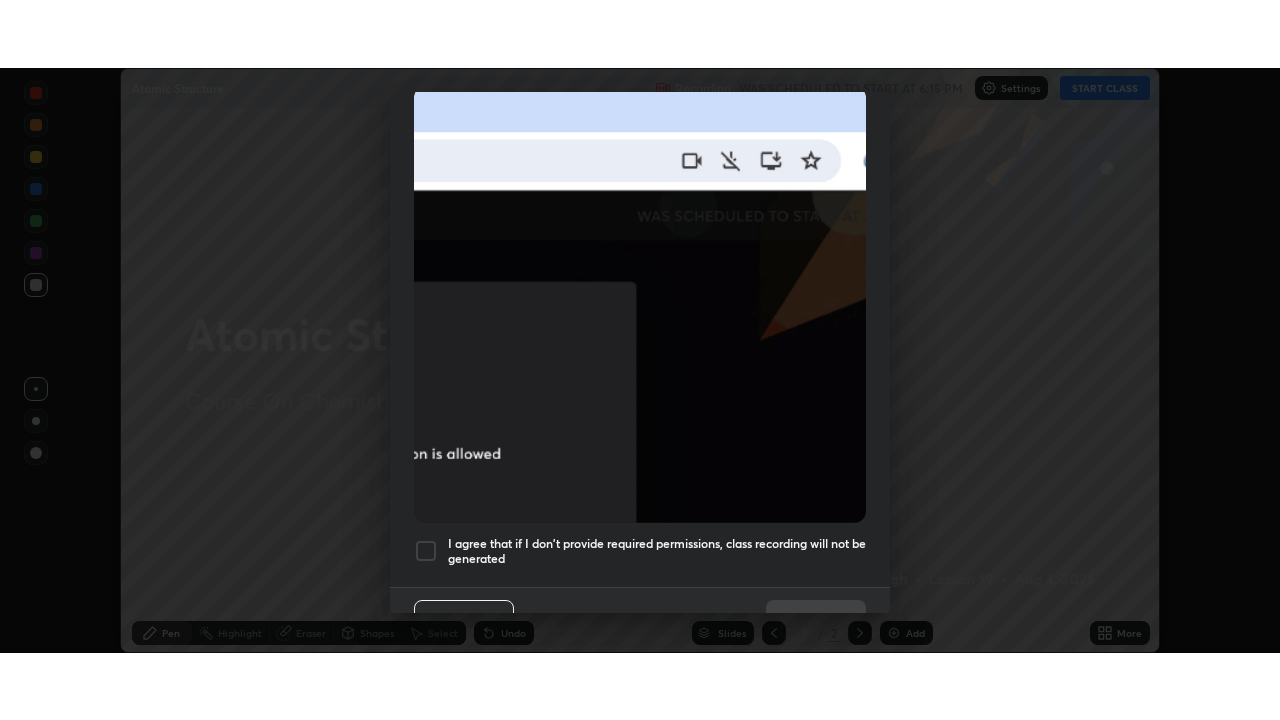 scroll, scrollTop: 479, scrollLeft: 0, axis: vertical 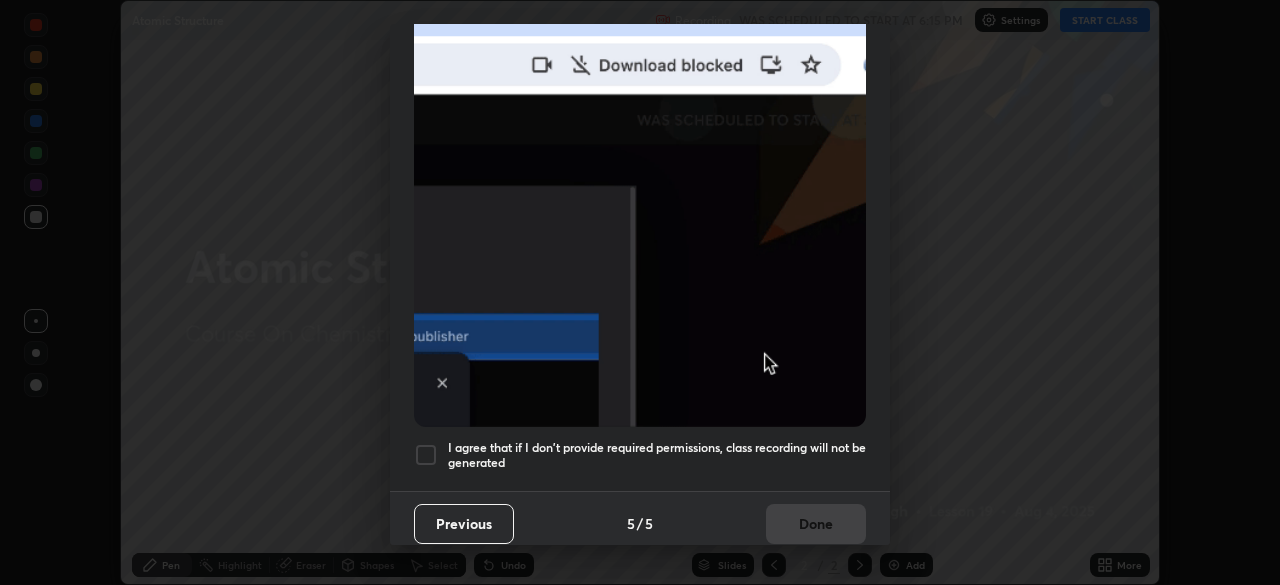 click at bounding box center [426, 455] 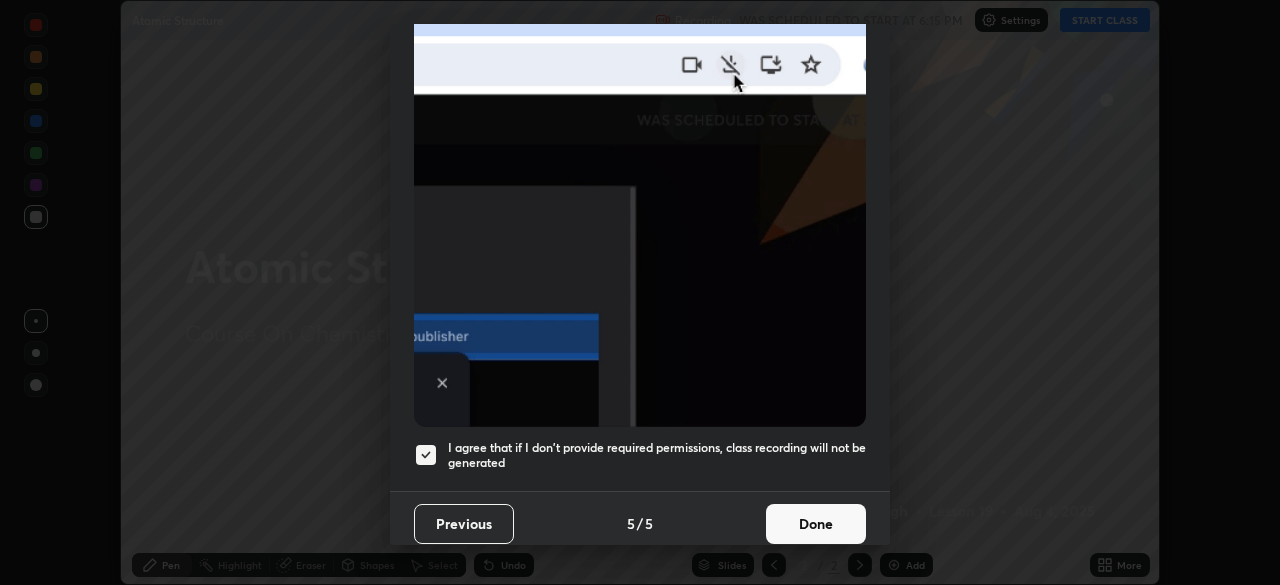 click on "Done" at bounding box center (816, 524) 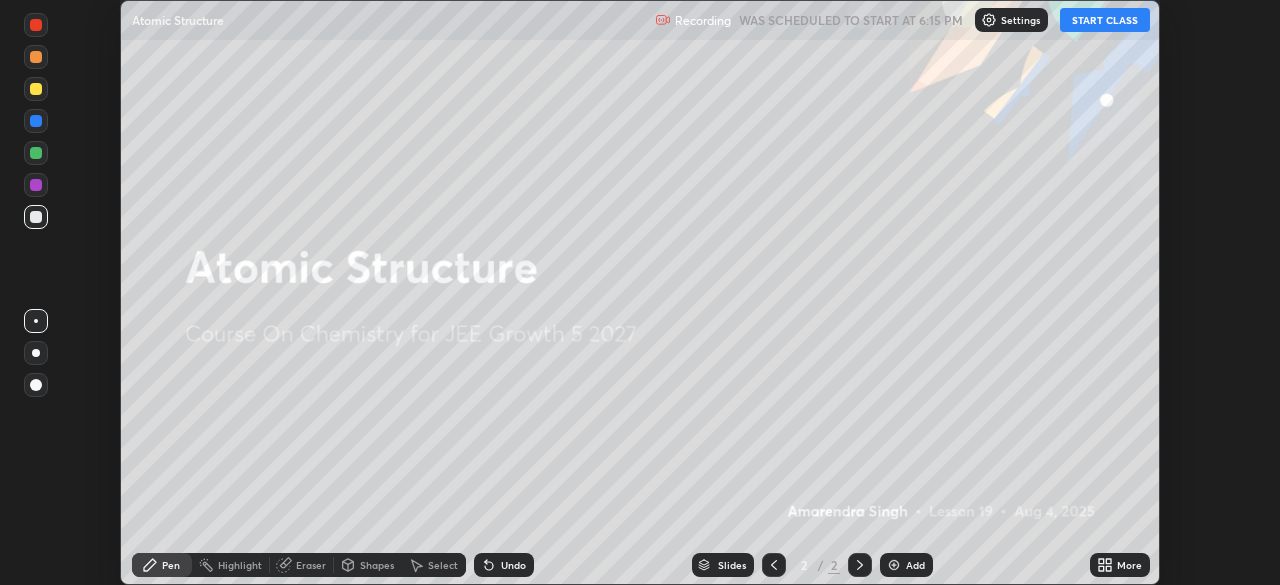 click 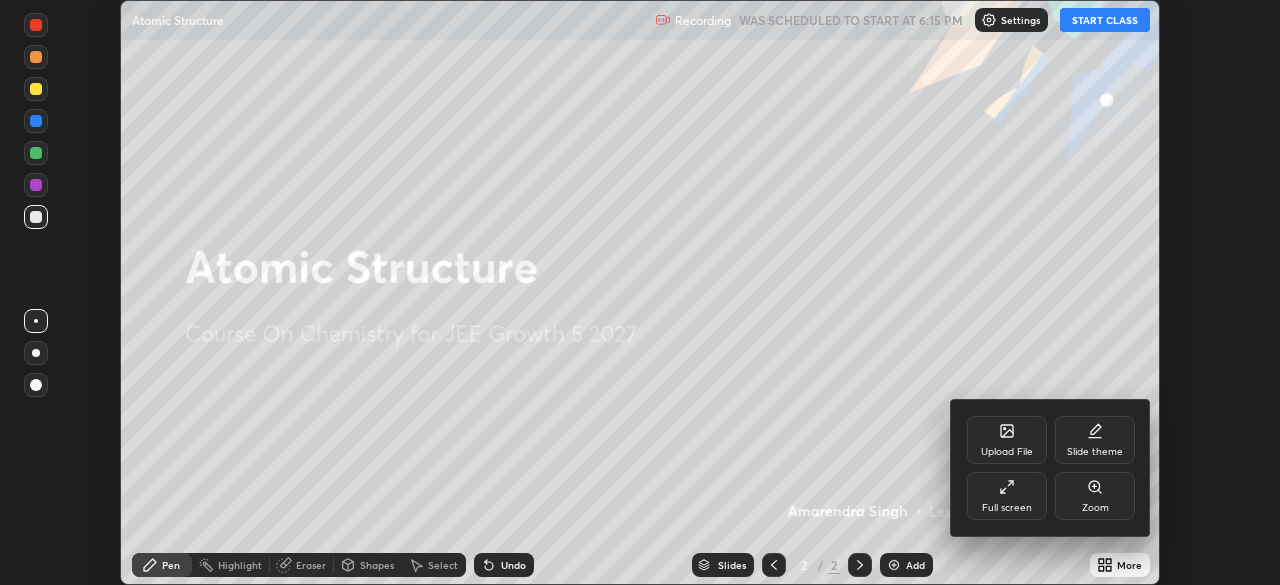 click 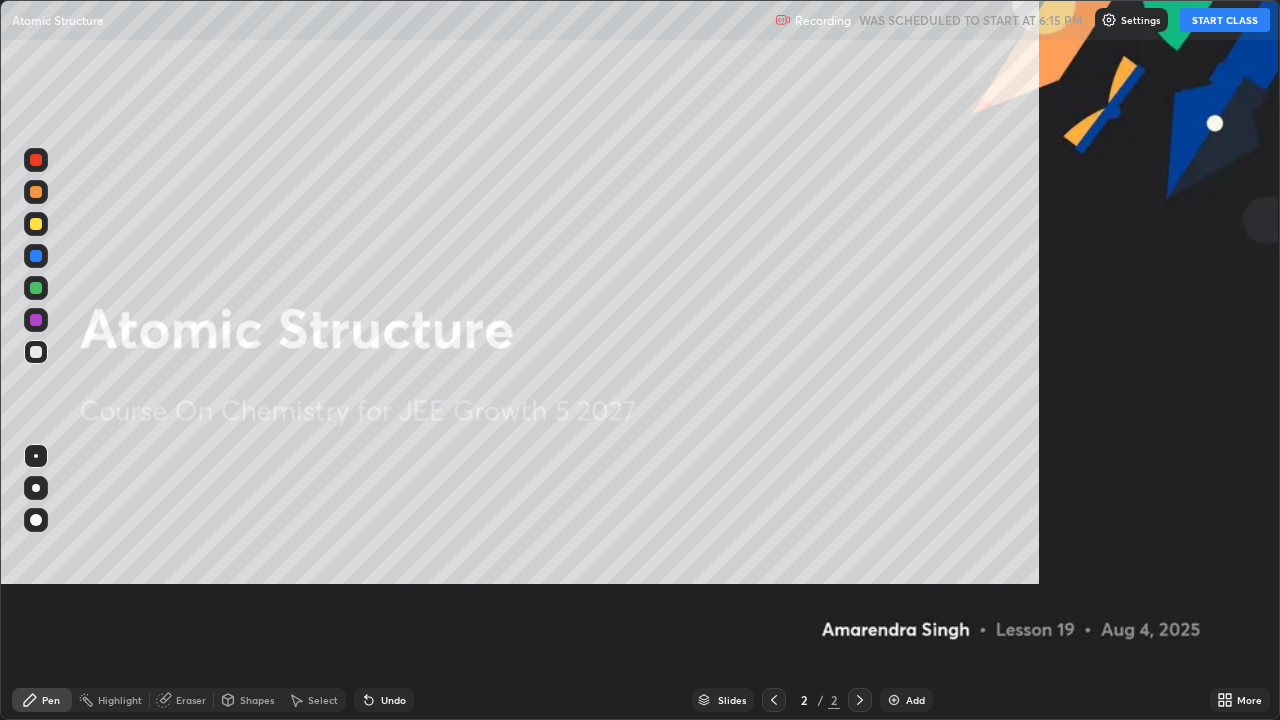 scroll, scrollTop: 99280, scrollLeft: 98720, axis: both 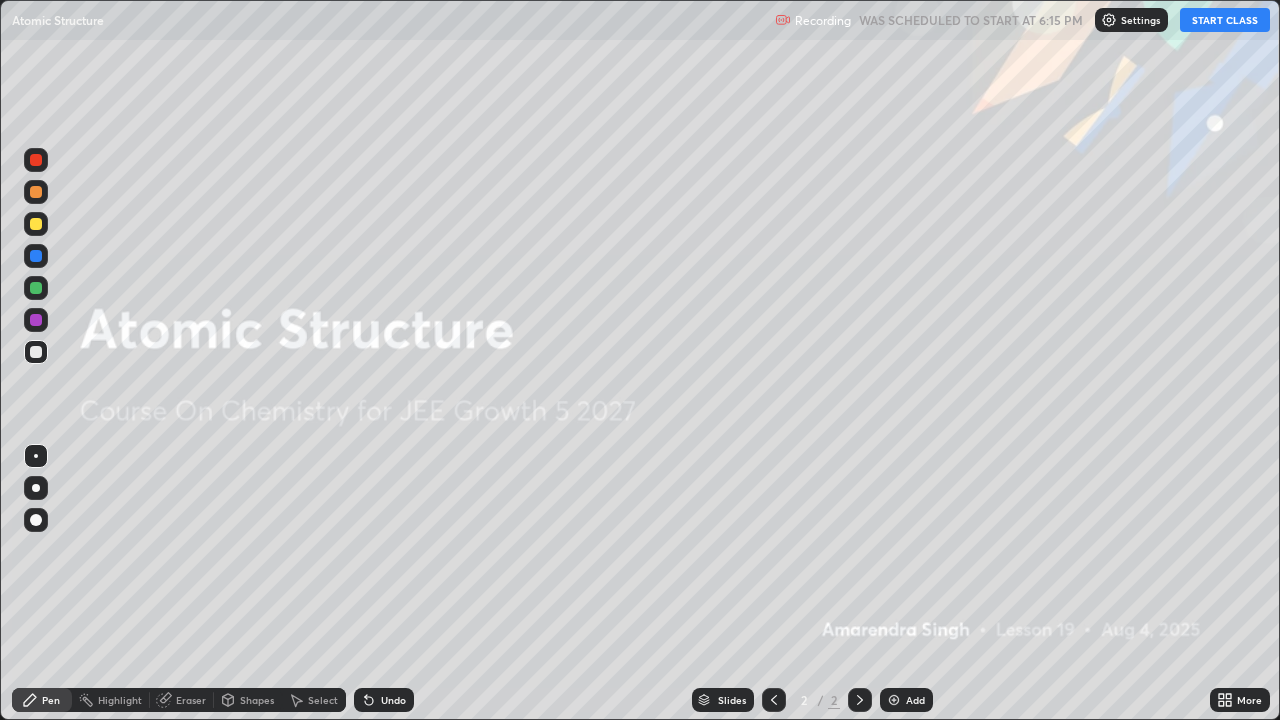 click on "START CLASS" at bounding box center (1225, 20) 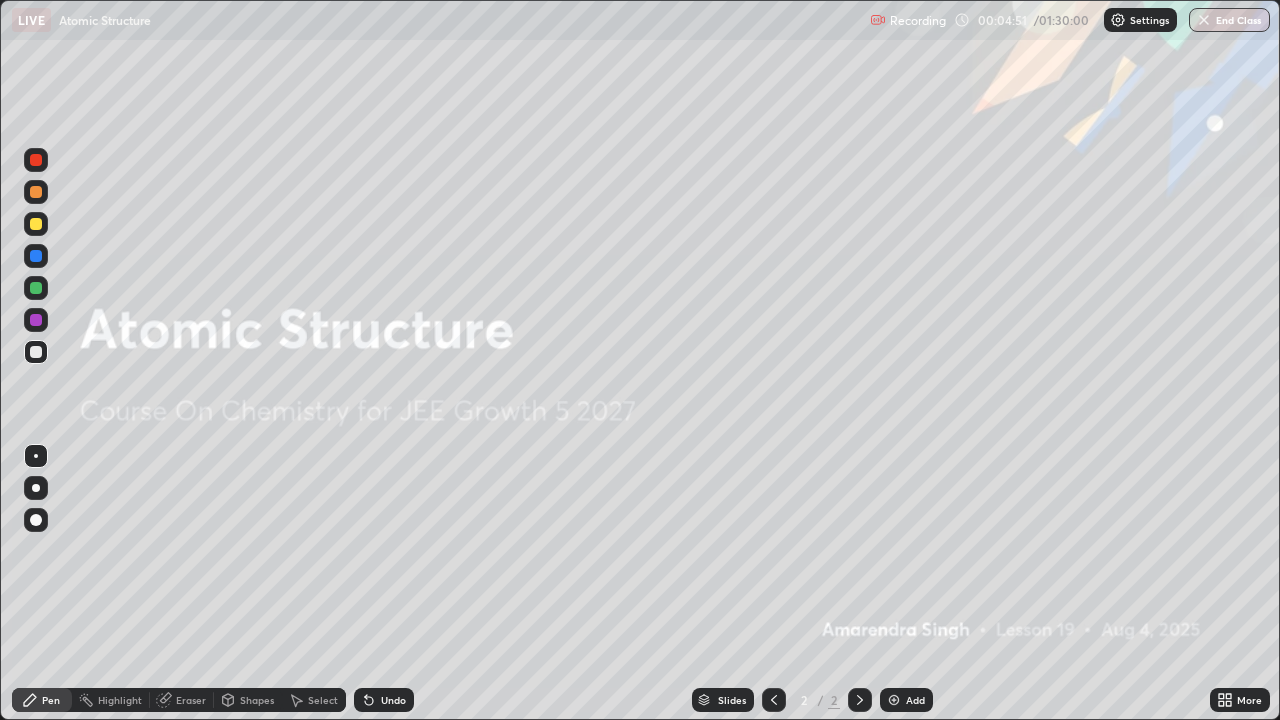 click at bounding box center (894, 700) 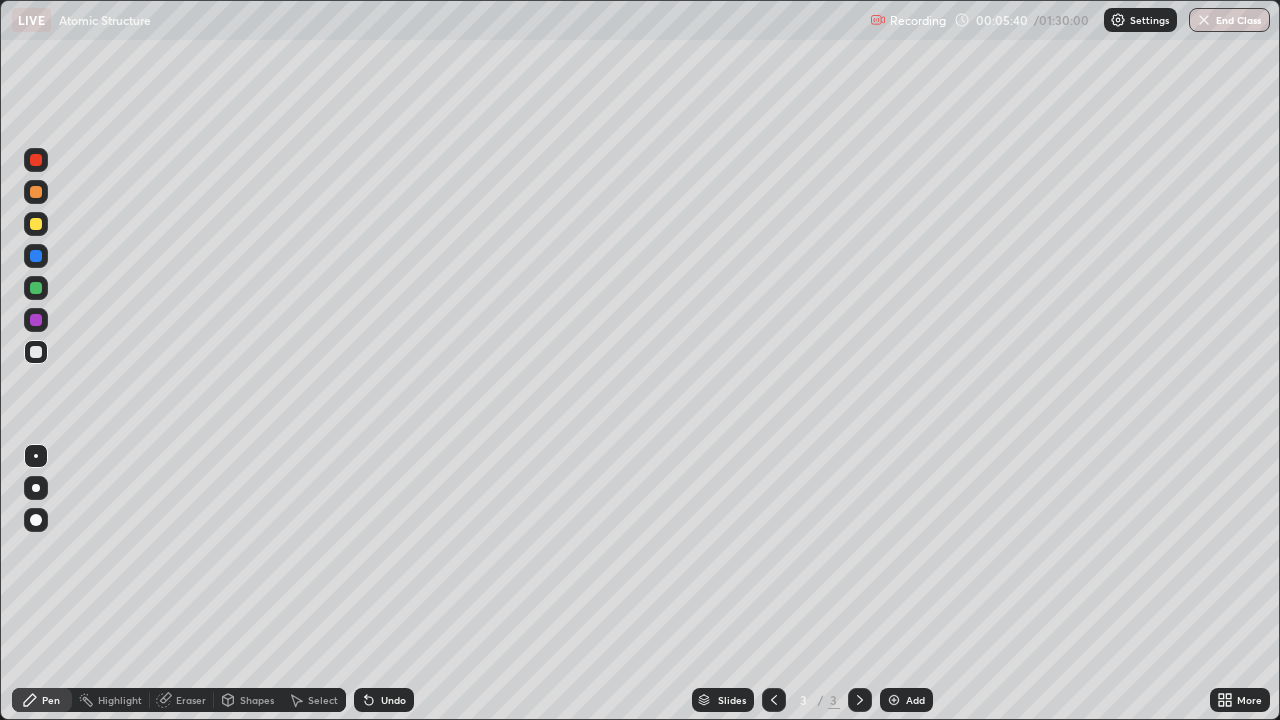click on "Undo" at bounding box center (393, 700) 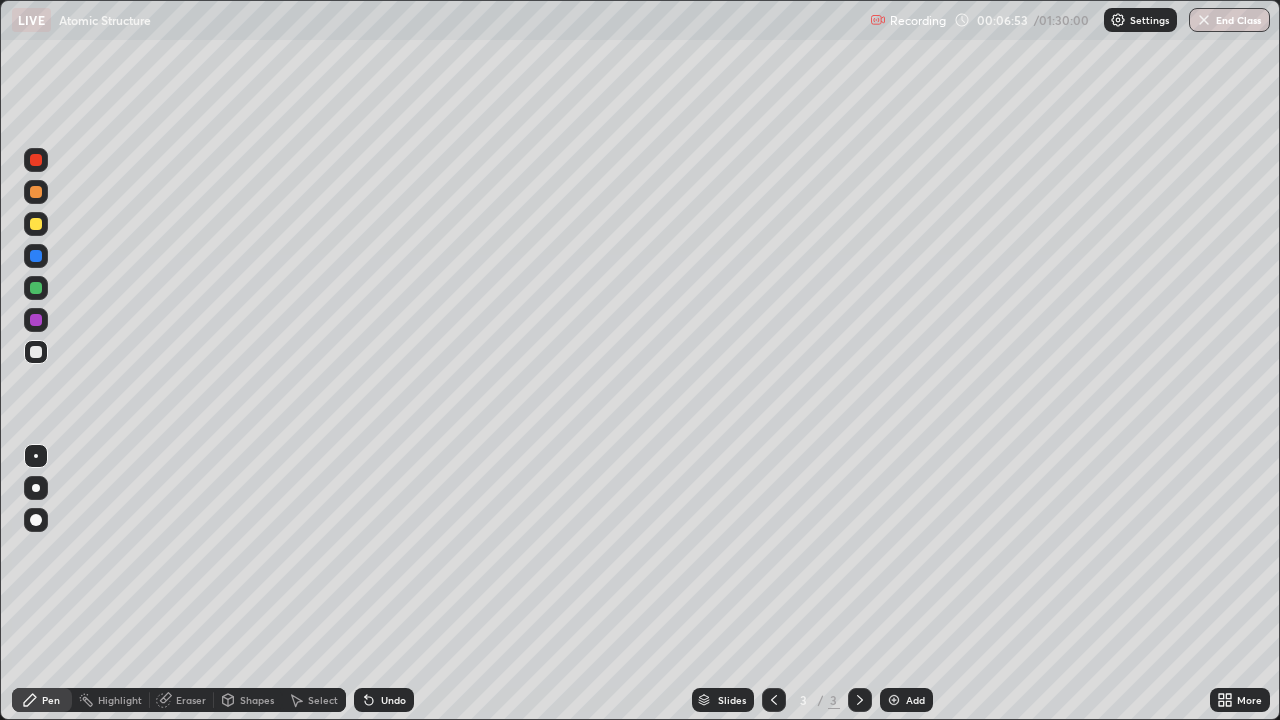 click on "Undo" at bounding box center [393, 700] 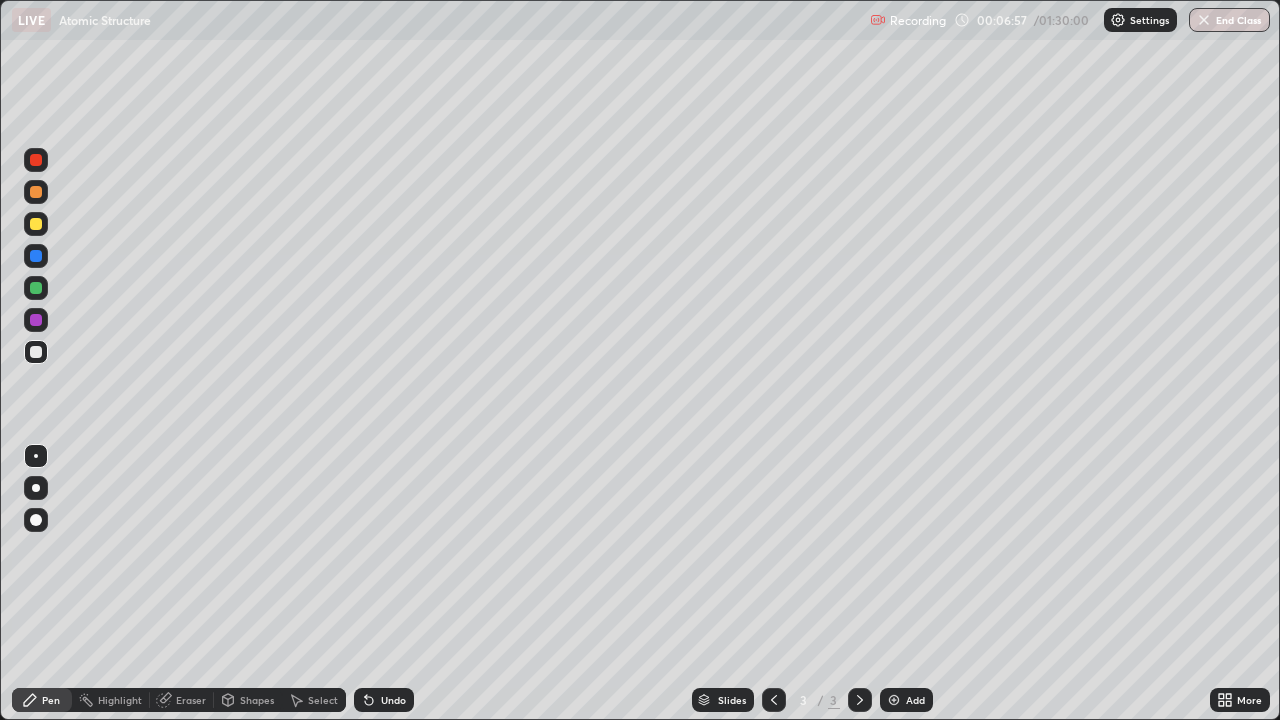 click on "Undo" at bounding box center (393, 700) 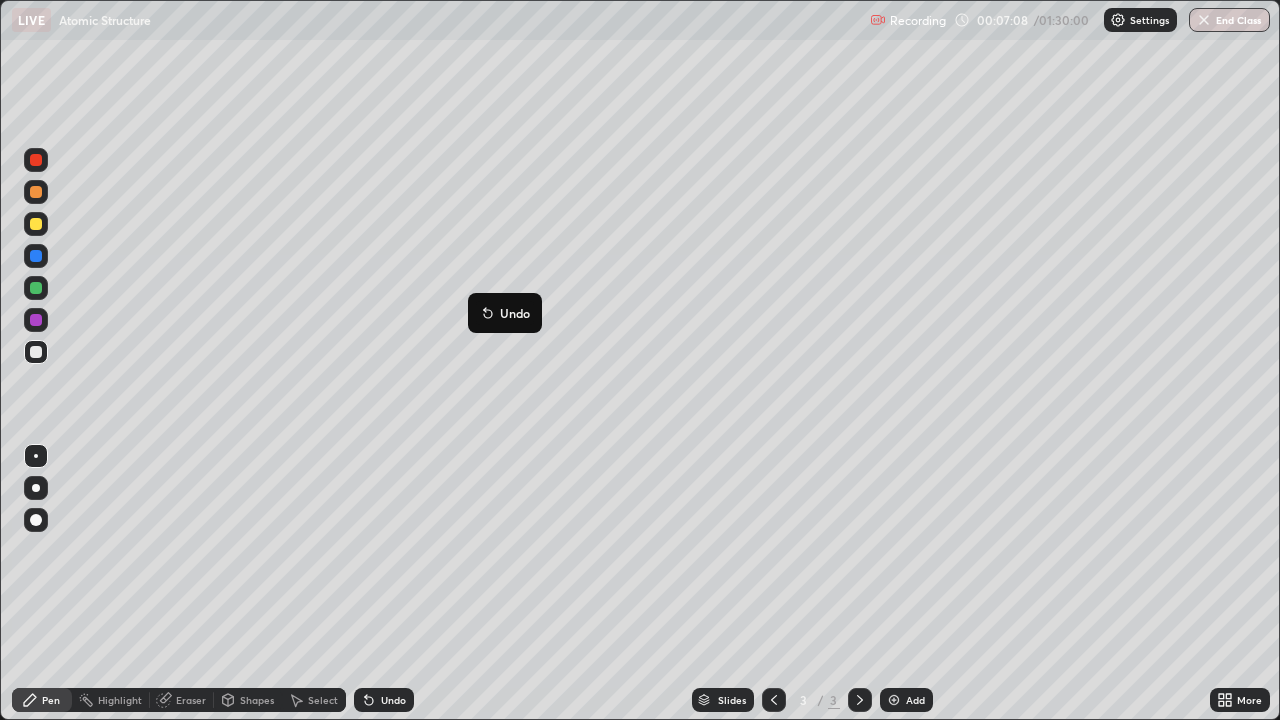 click on "Undo" at bounding box center (505, 313) 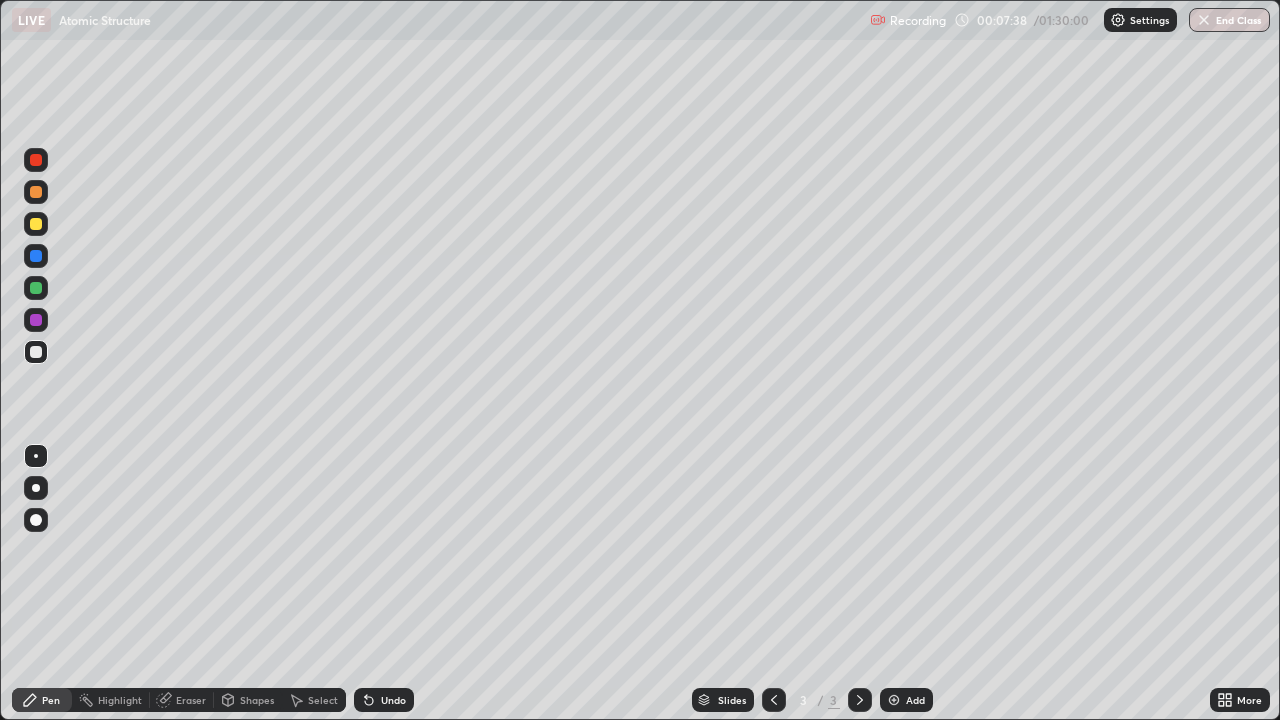 click on "Undo" at bounding box center [393, 700] 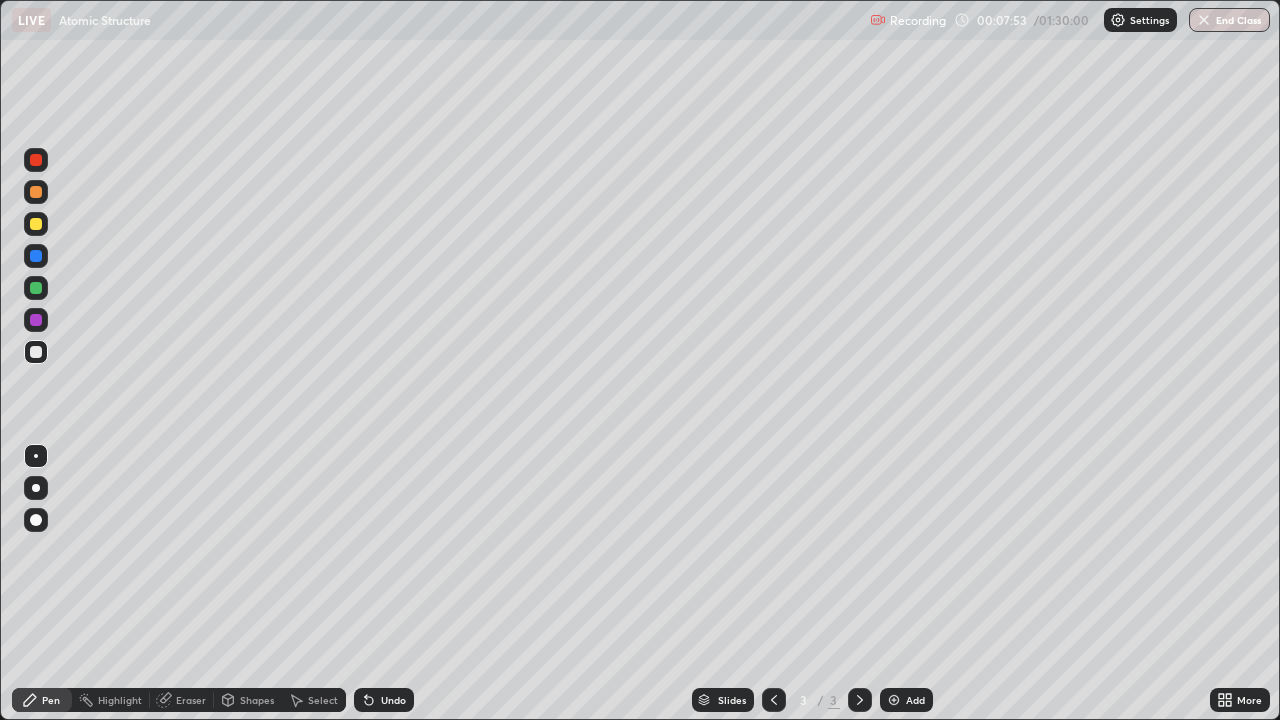 click at bounding box center [36, 352] 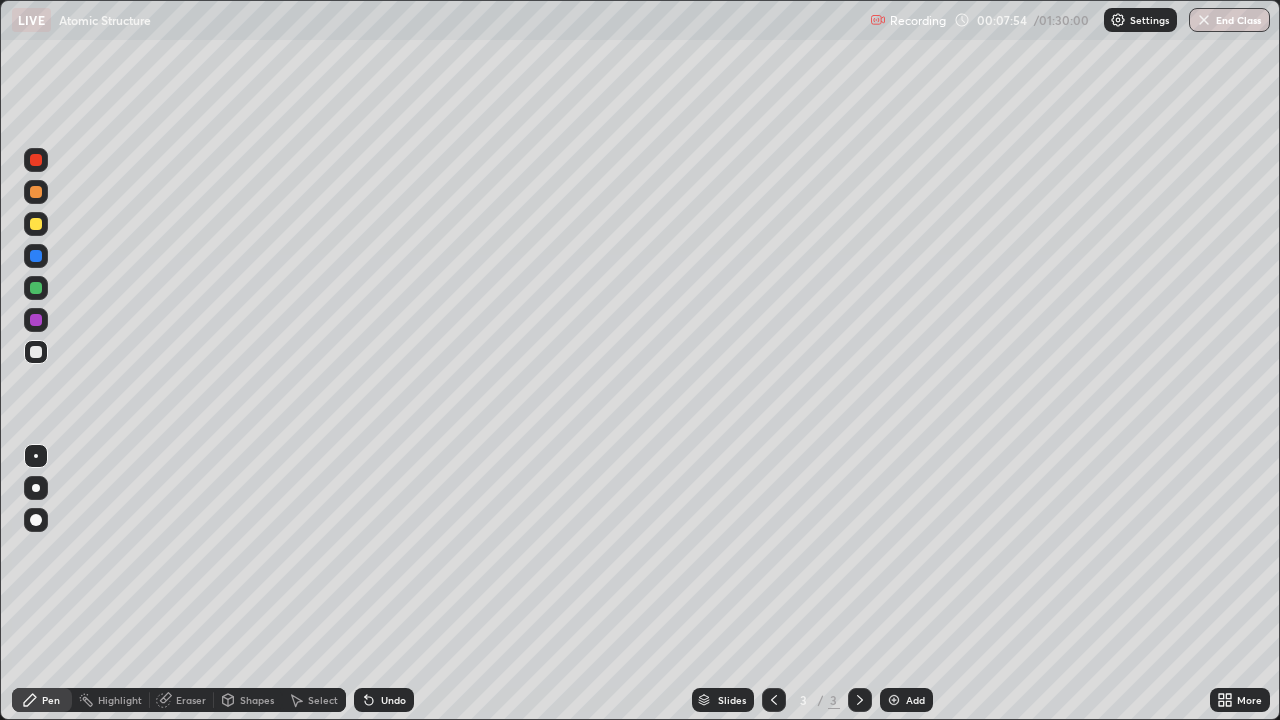 click at bounding box center [36, 320] 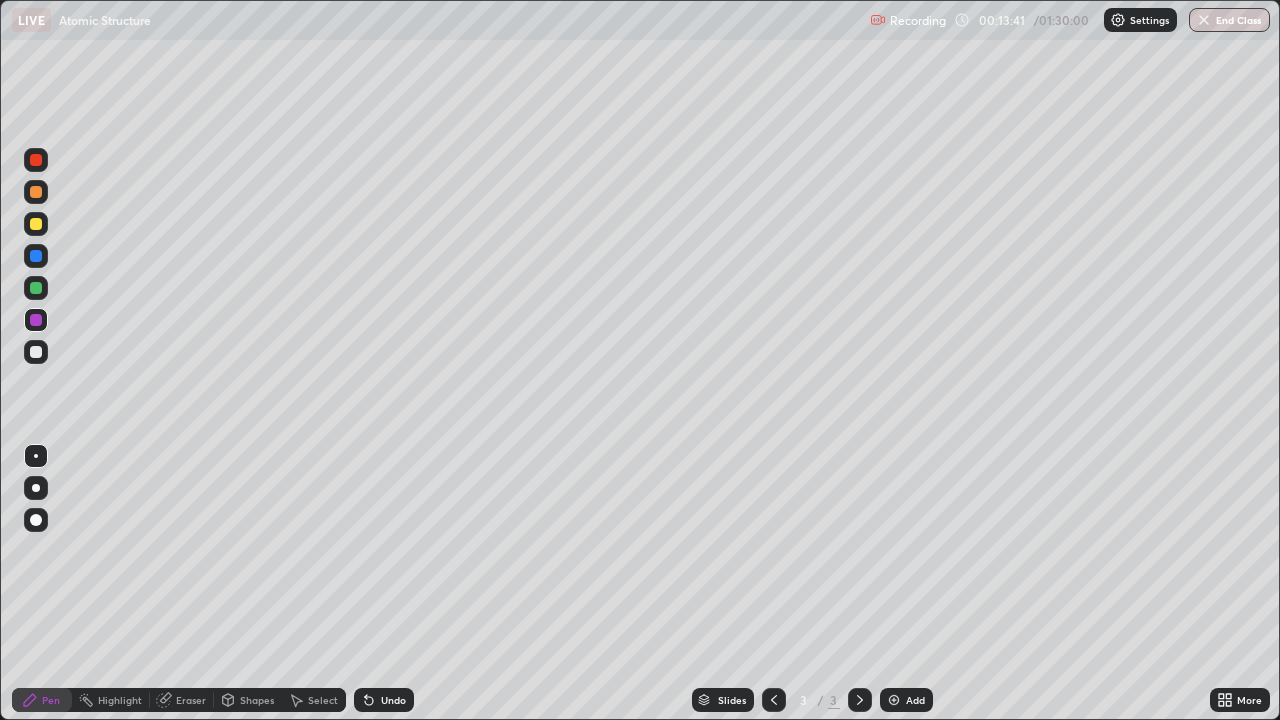 click at bounding box center [894, 700] 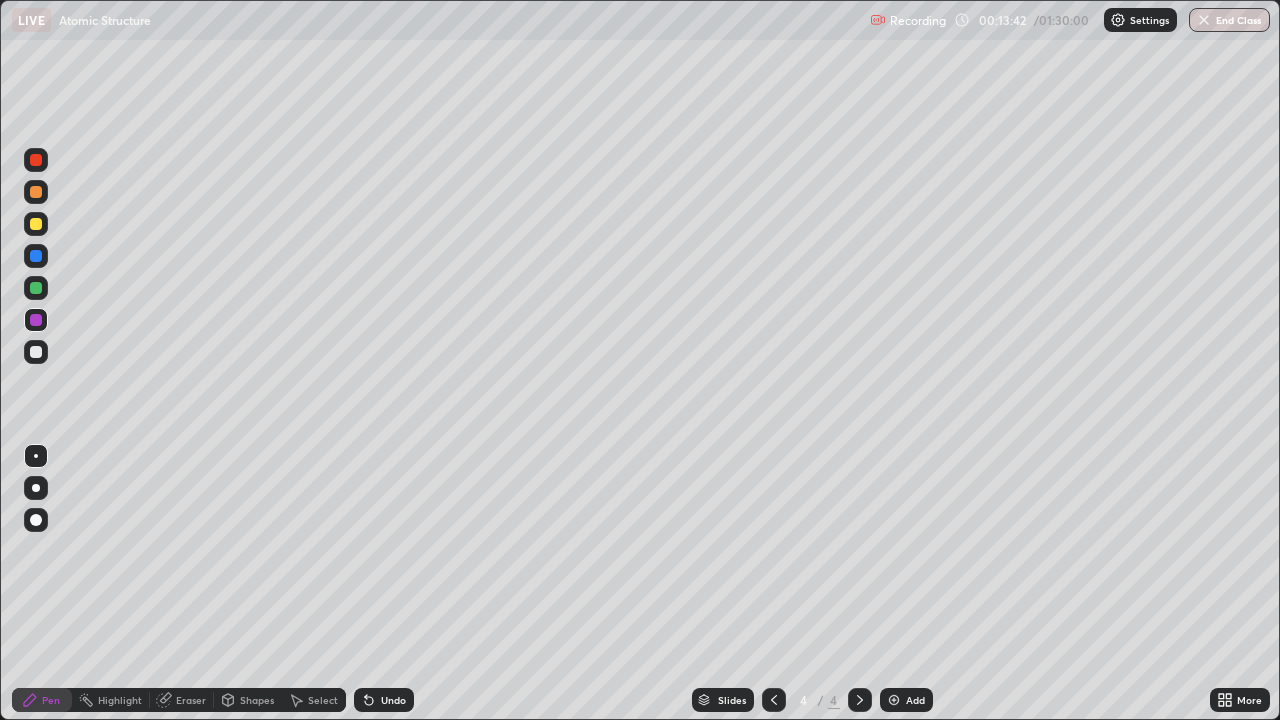 click at bounding box center [36, 160] 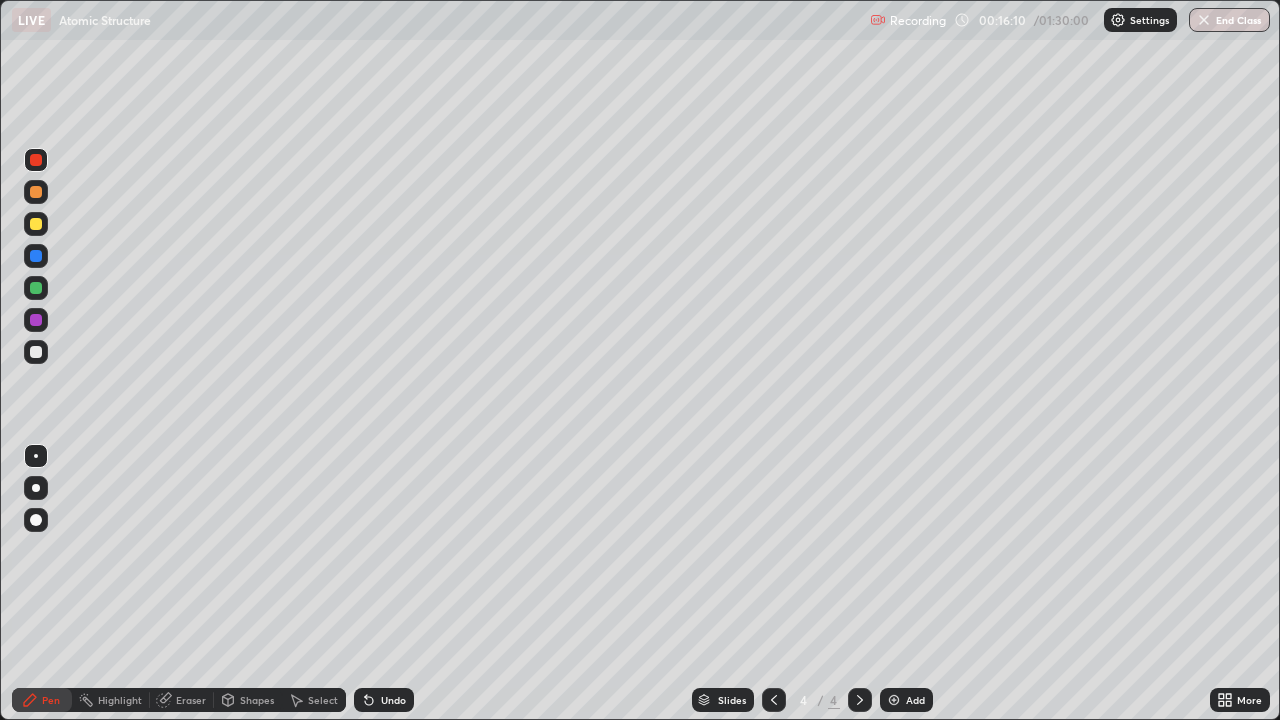 click at bounding box center [36, 352] 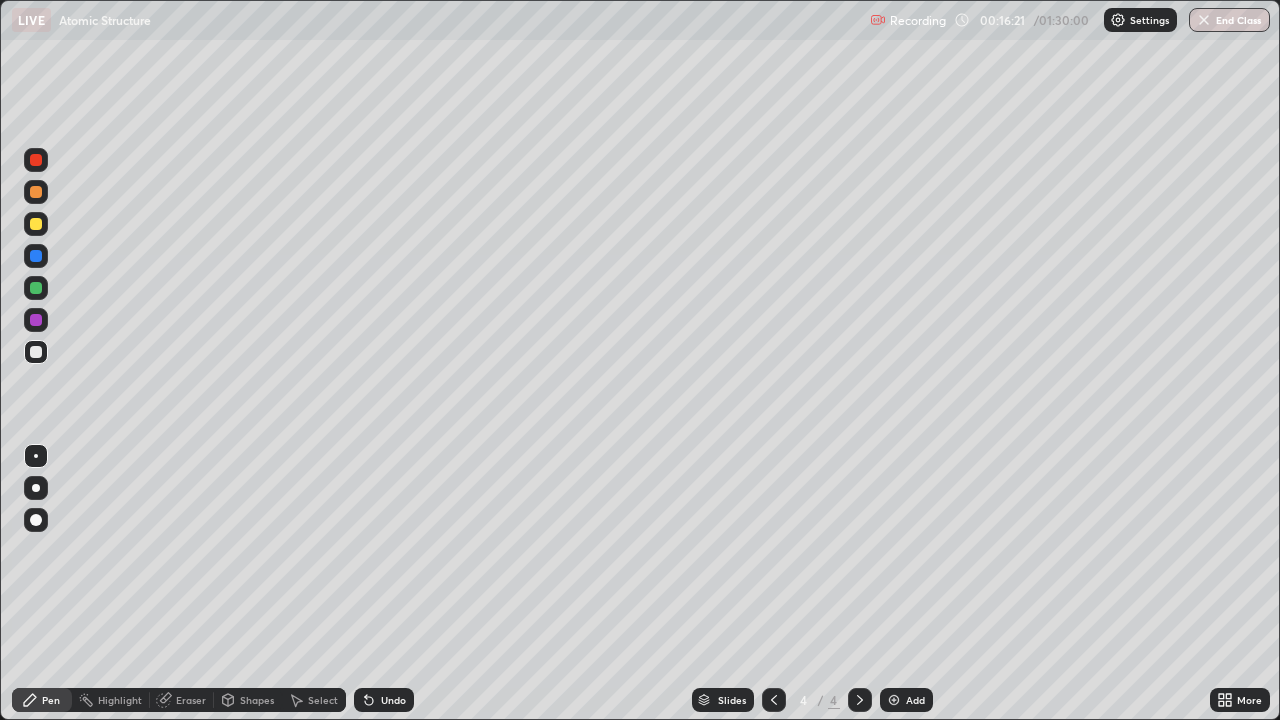 click on "LIVE Atomic Structure Recording 00:16:21 /  01:30:00 Settings End Class" at bounding box center [640, 20] 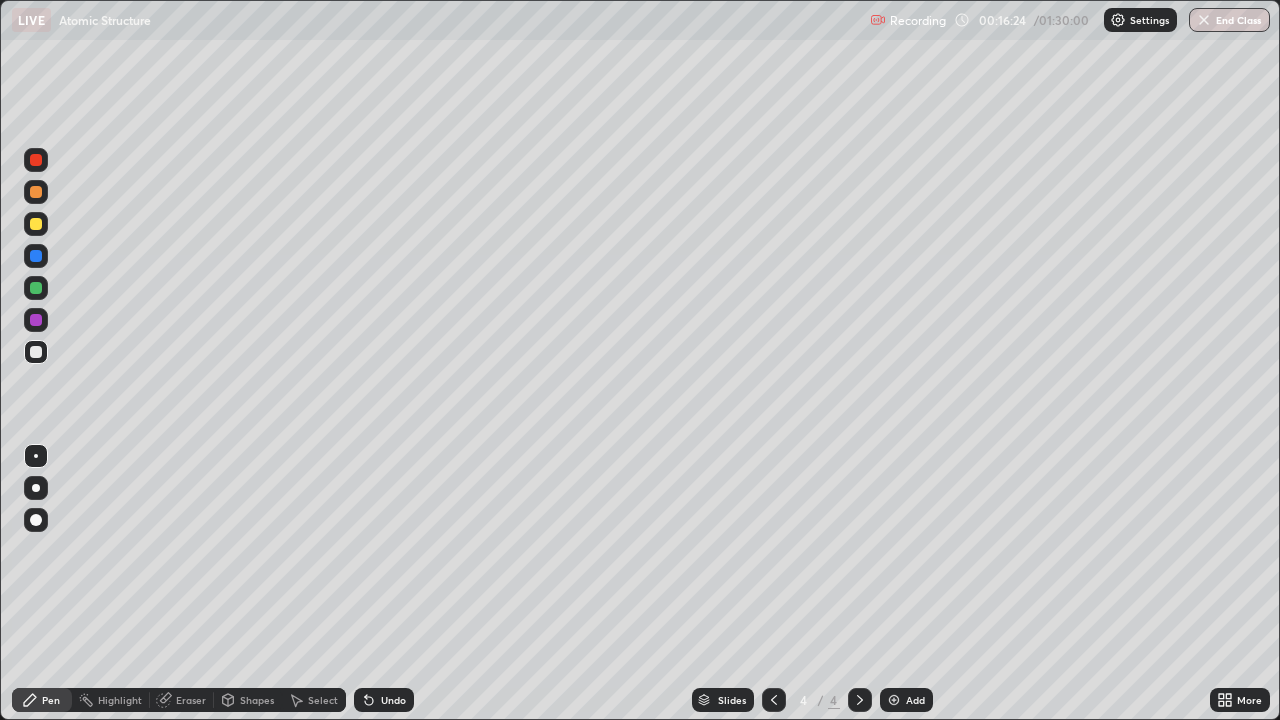 click on "Undo" at bounding box center [384, 700] 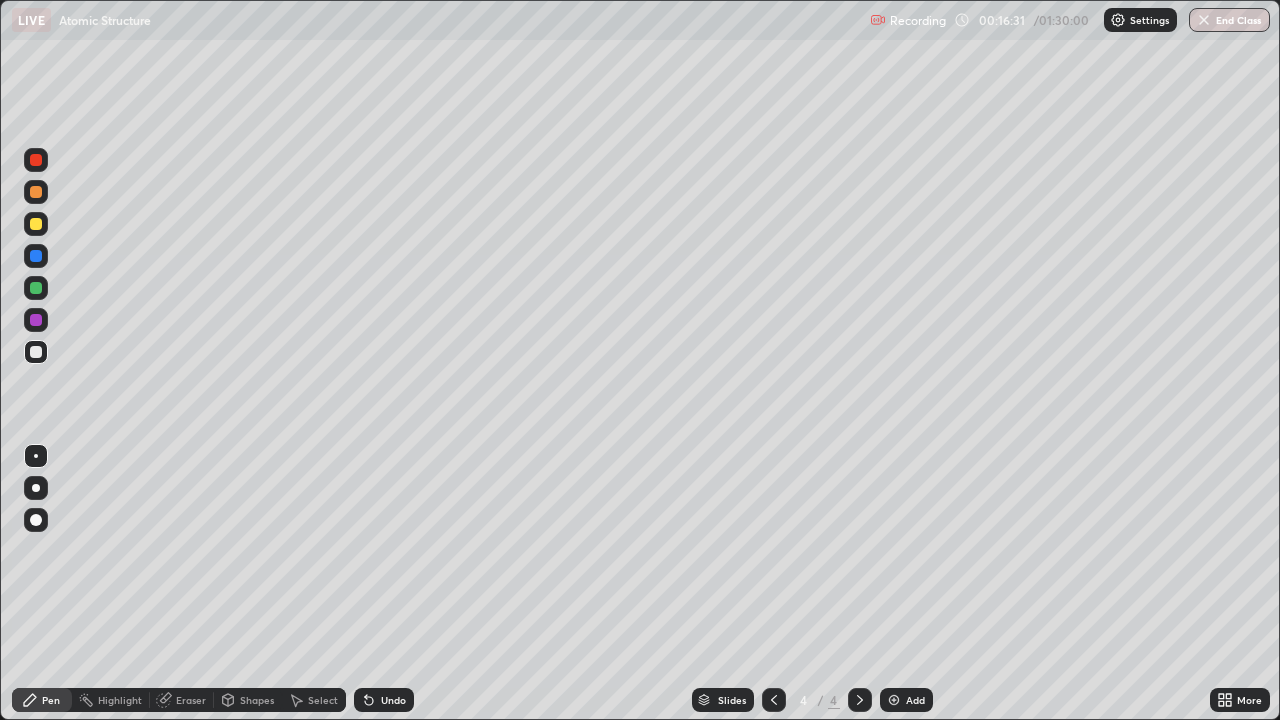click on "Eraser" at bounding box center (182, 700) 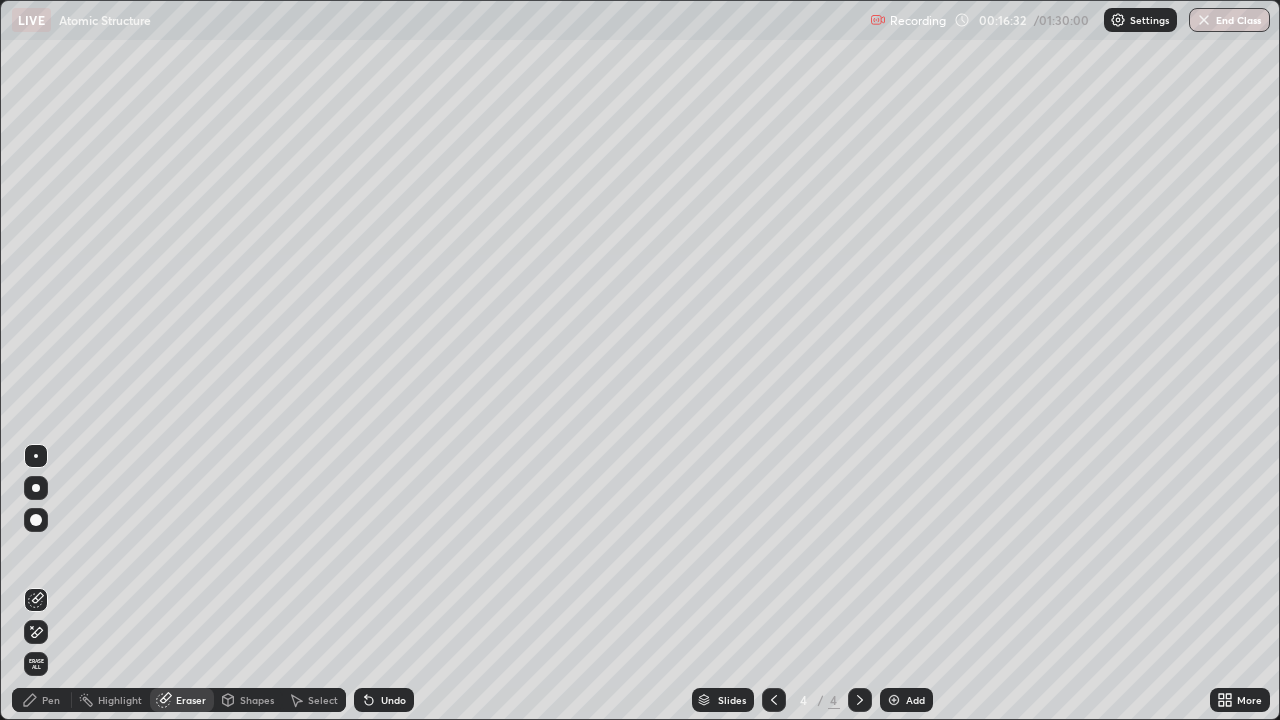 click on "Pen" at bounding box center (51, 700) 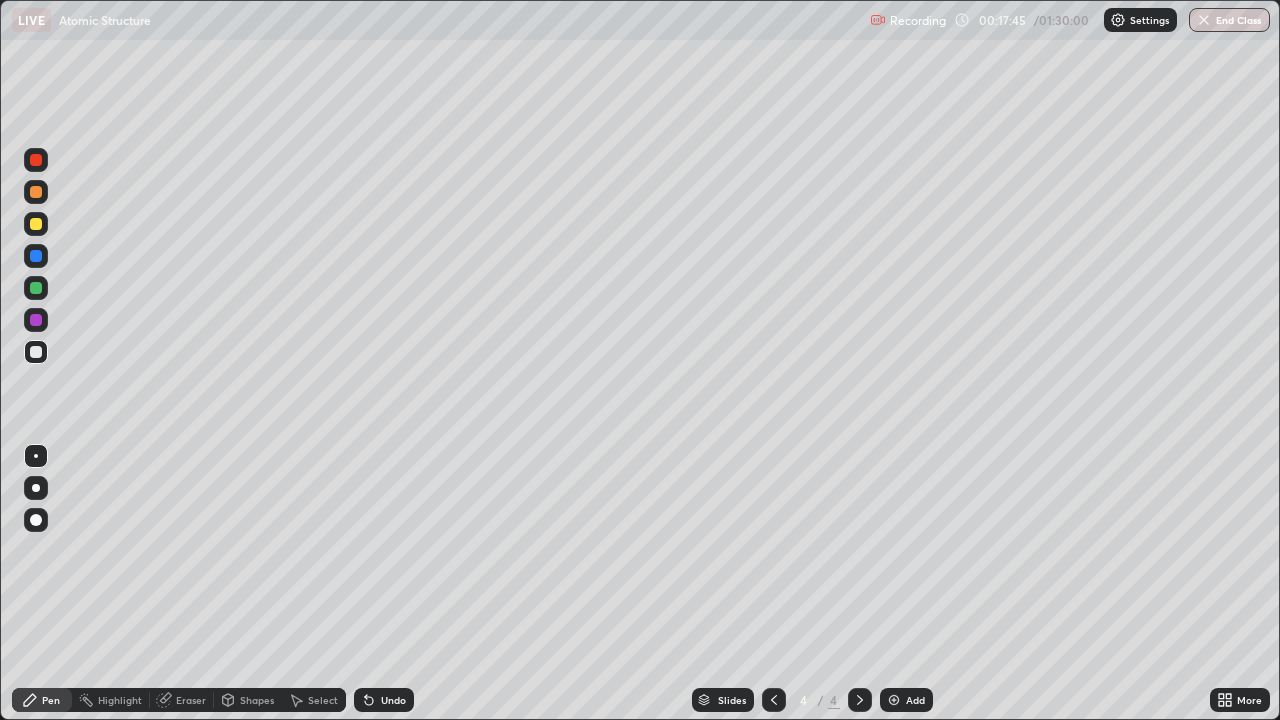 click at bounding box center [36, 320] 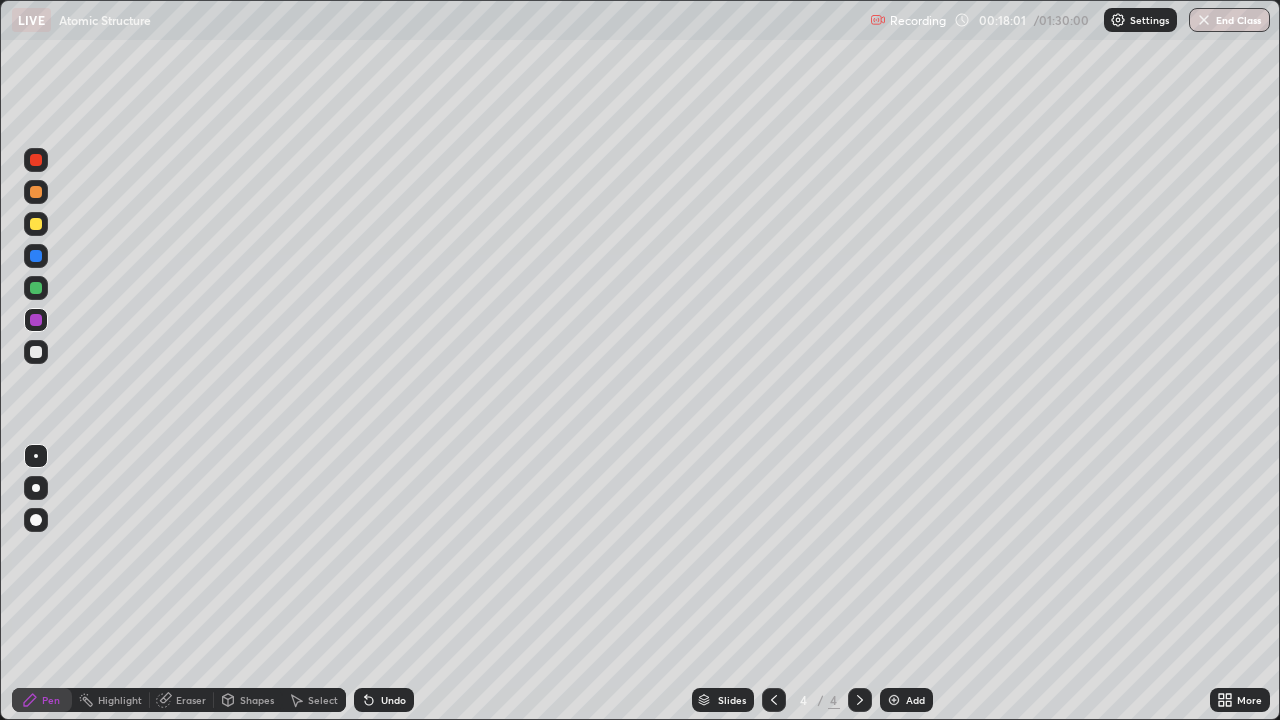 click at bounding box center [36, 352] 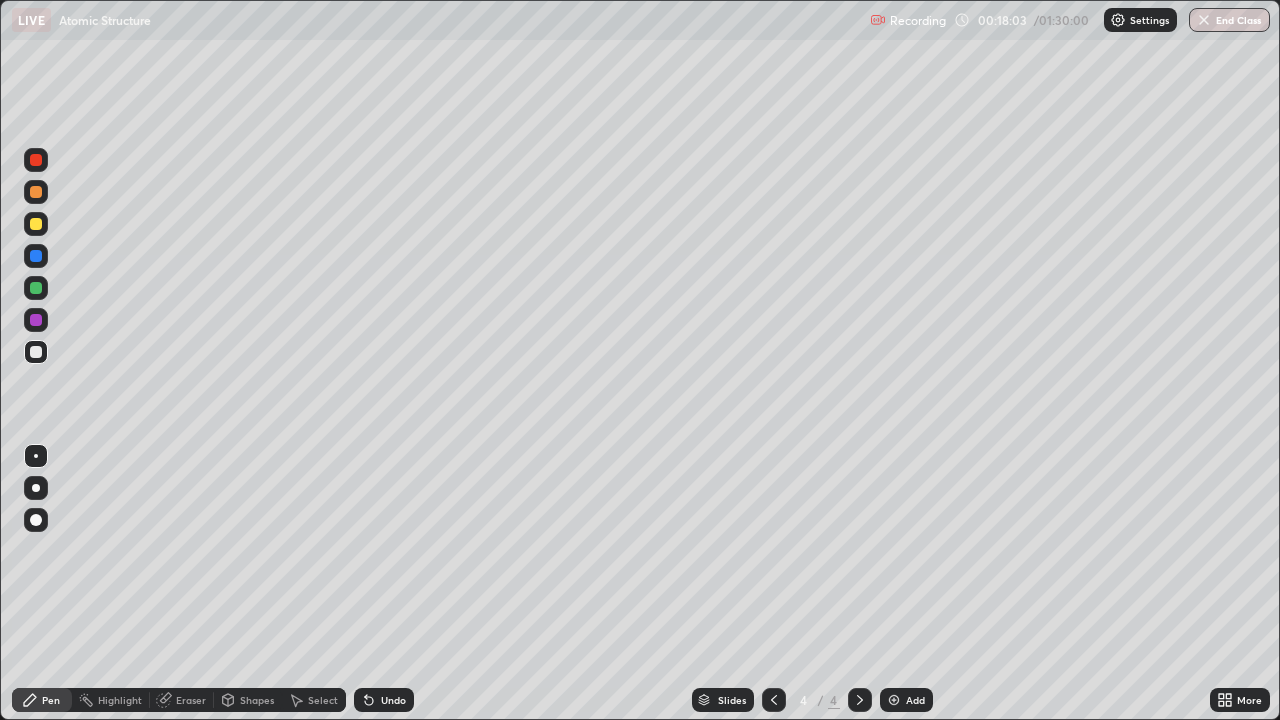 click at bounding box center [36, 160] 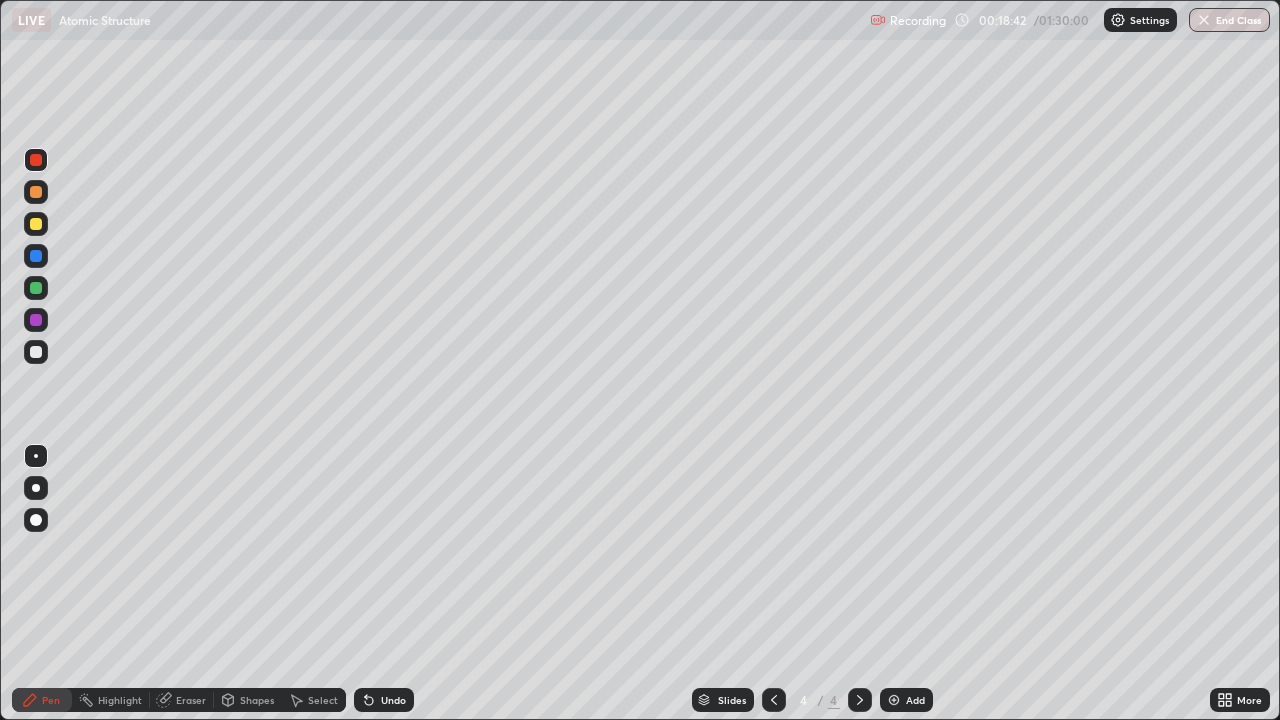 click at bounding box center (36, 352) 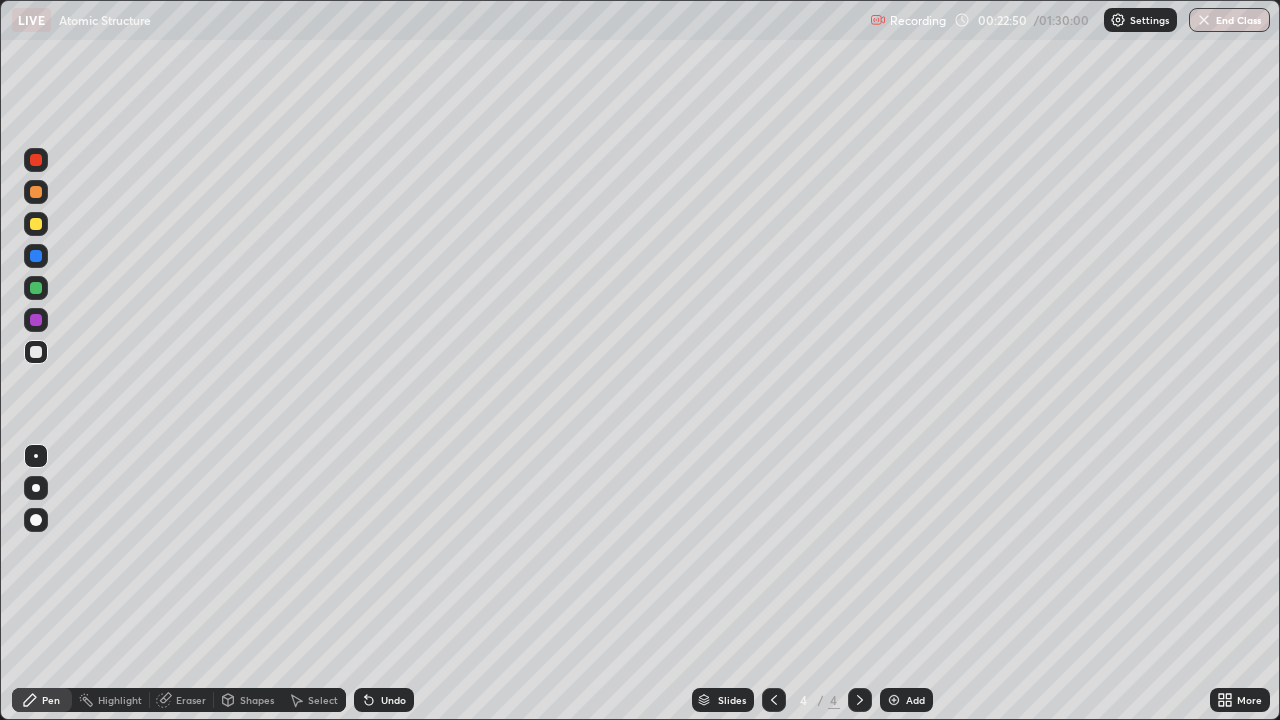 click at bounding box center (894, 700) 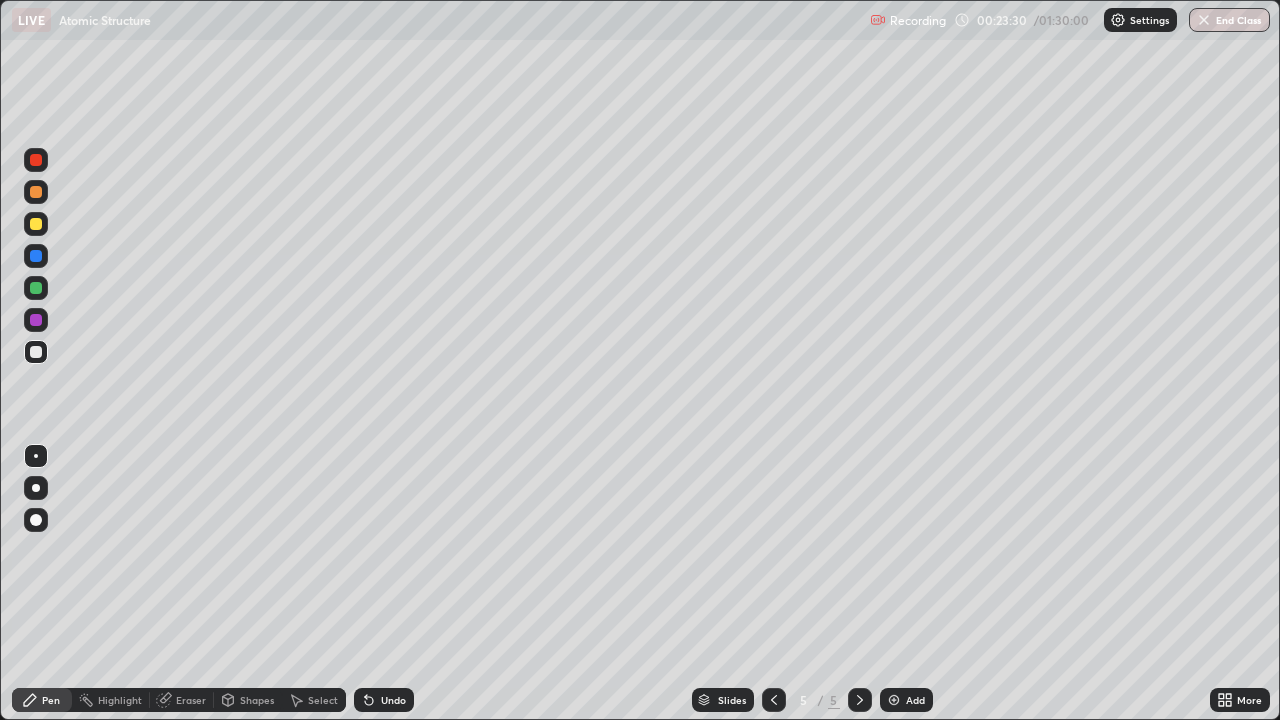 click at bounding box center [36, 224] 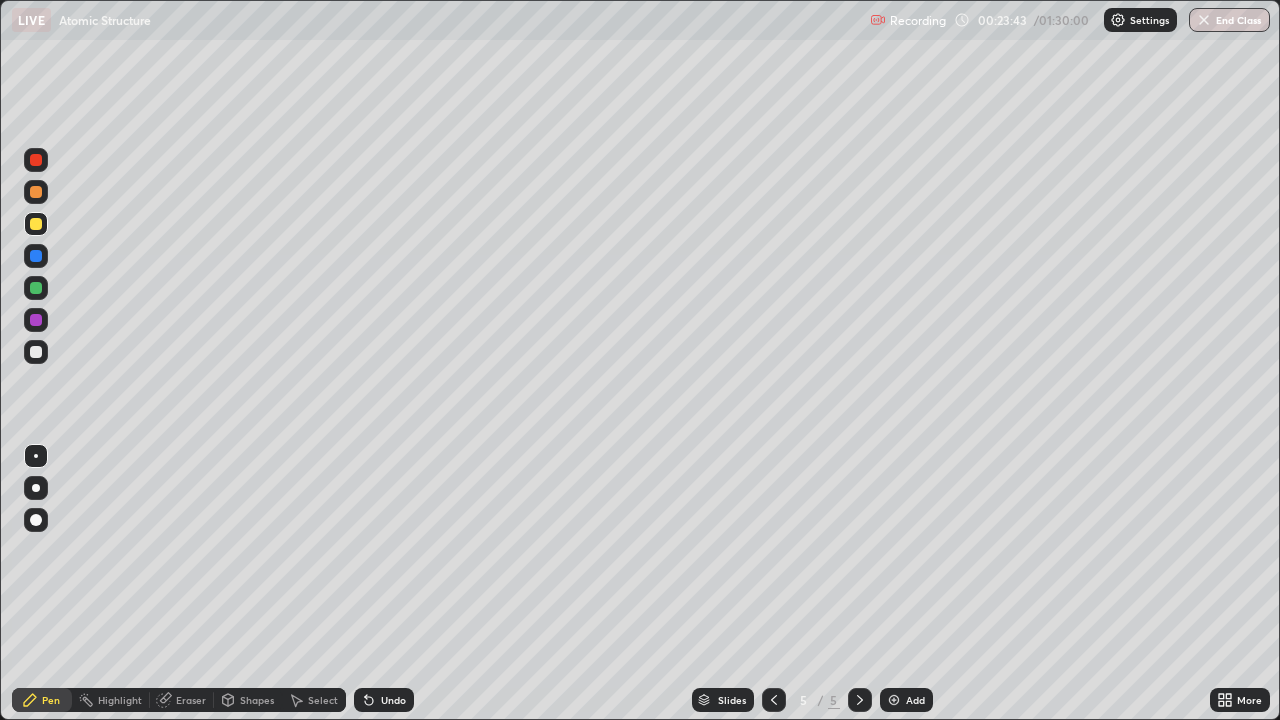click on "Undo" at bounding box center (393, 700) 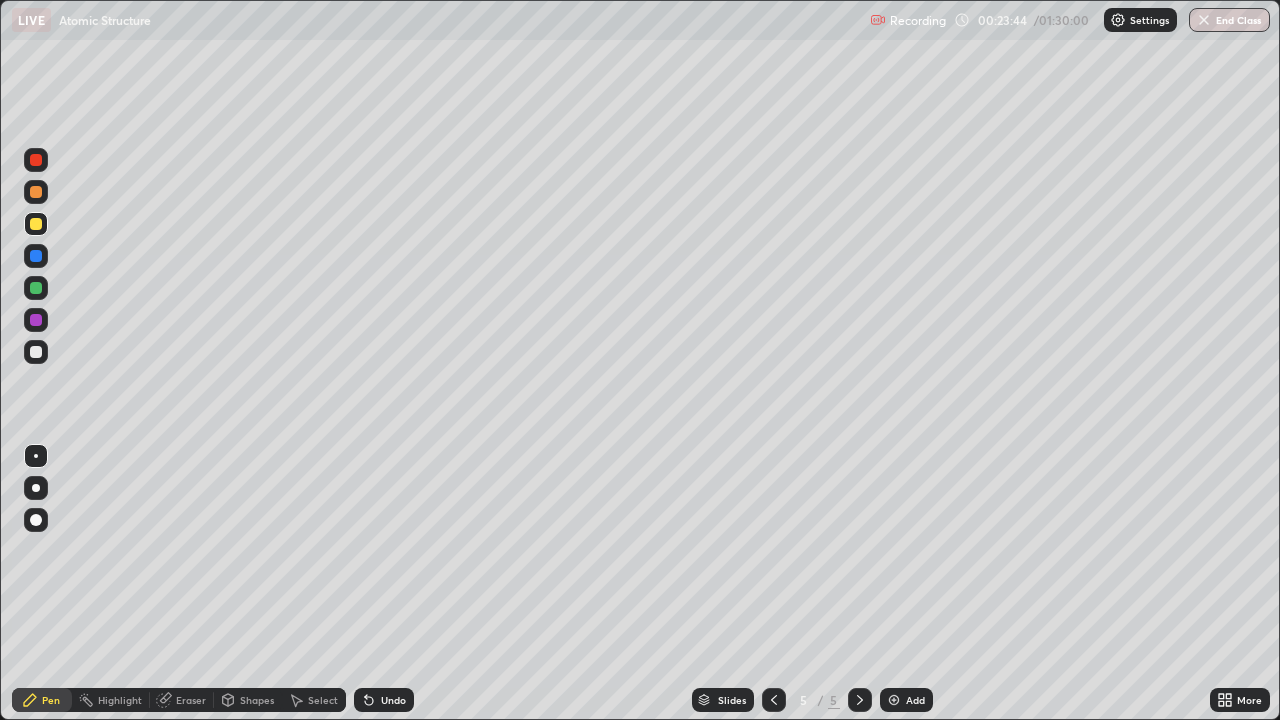 click on "Shapes" at bounding box center [257, 700] 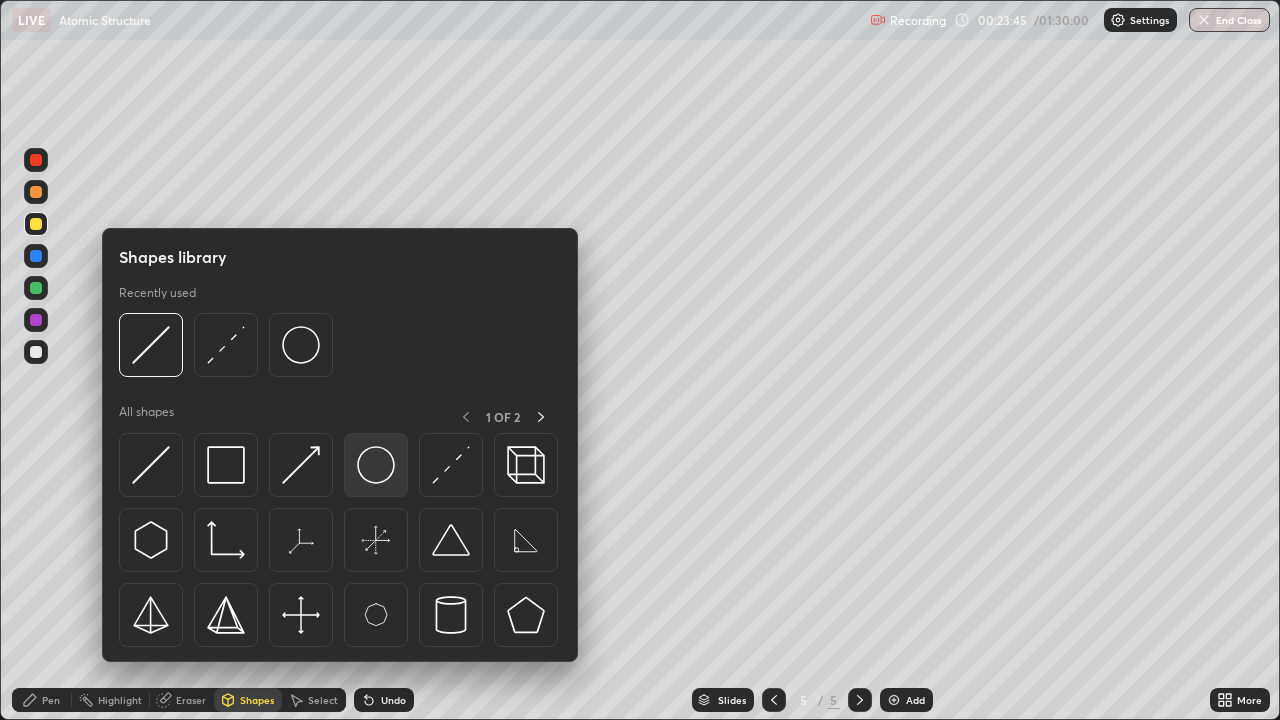 click at bounding box center (376, 465) 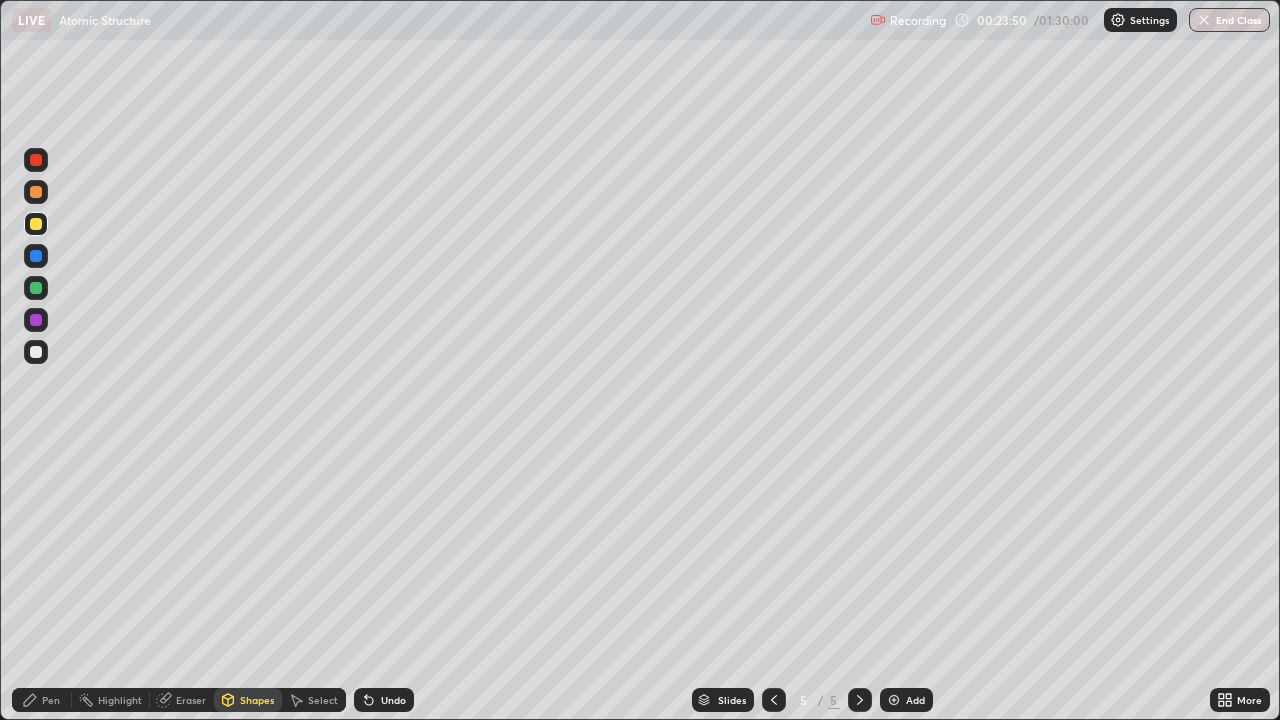 click at bounding box center (36, 352) 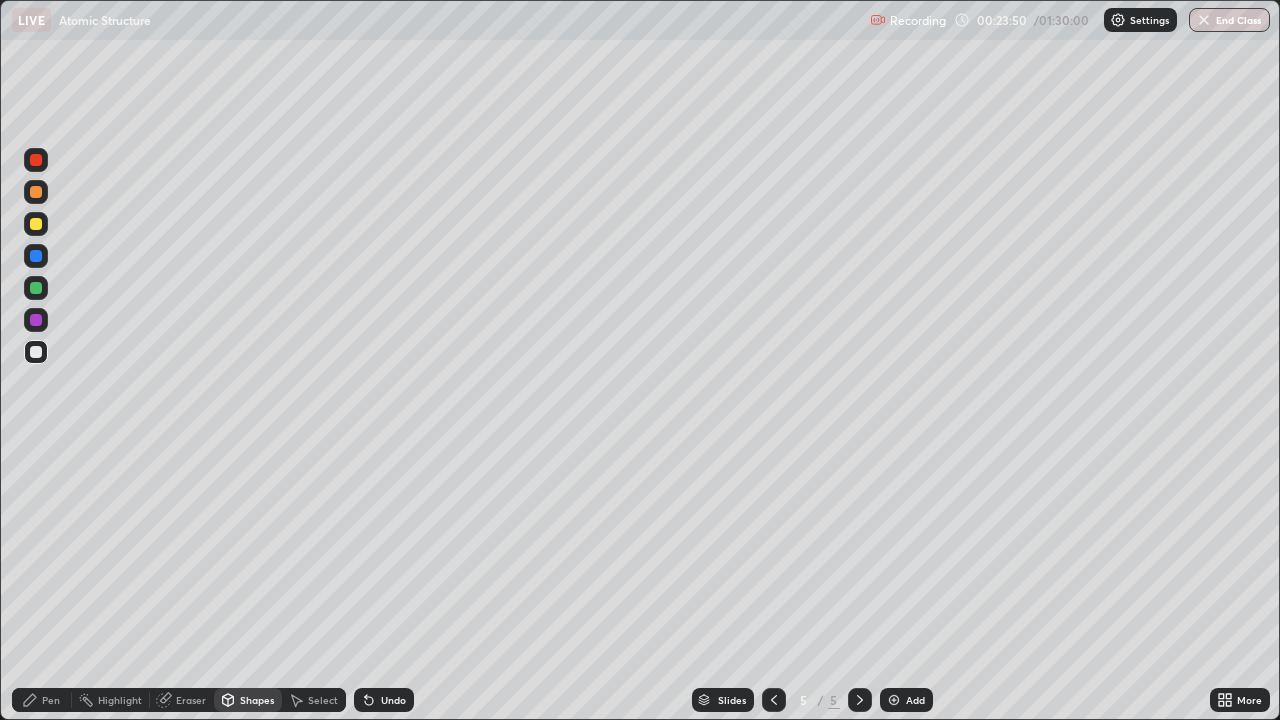 click on "Pen" at bounding box center [51, 700] 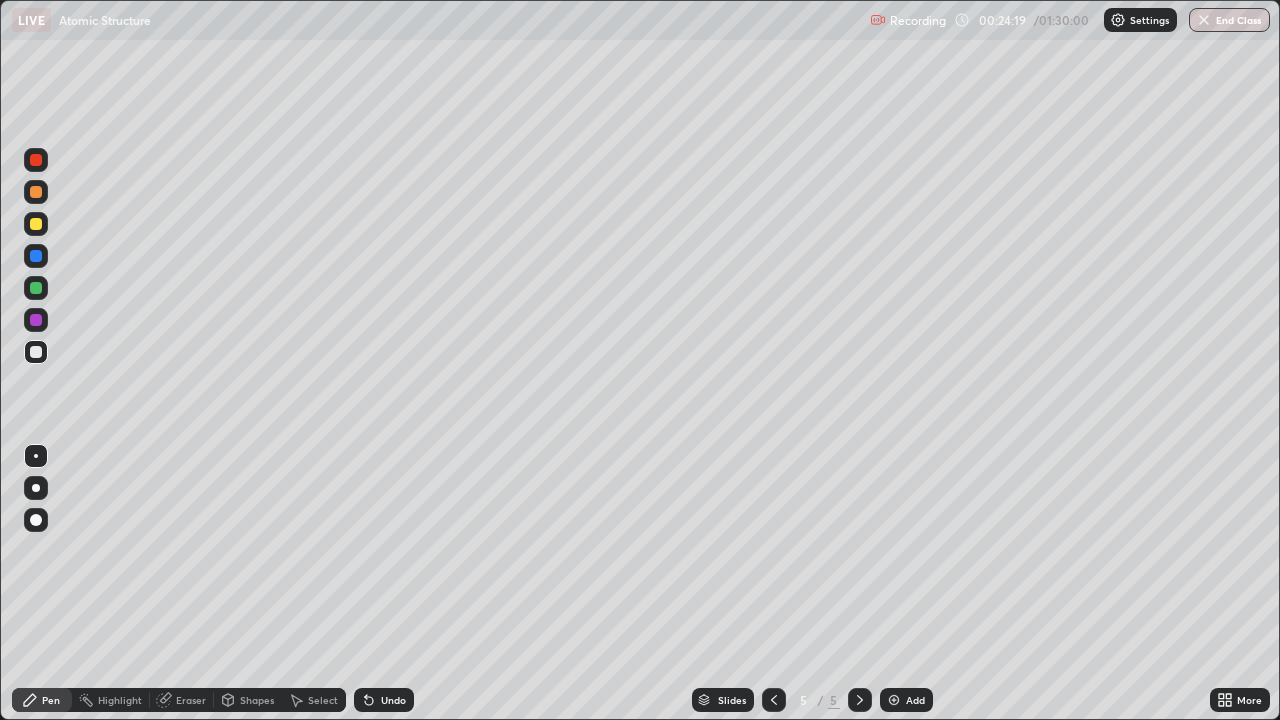 click at bounding box center (36, 320) 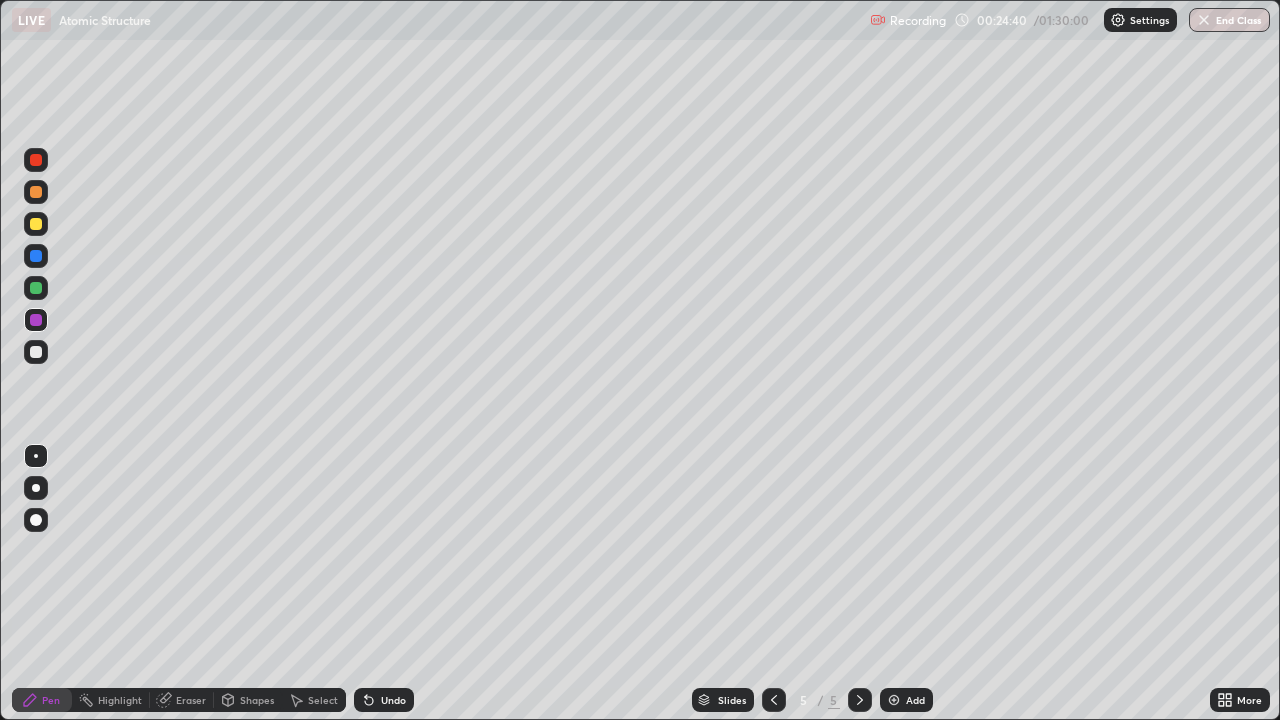 click on "Undo" at bounding box center [384, 700] 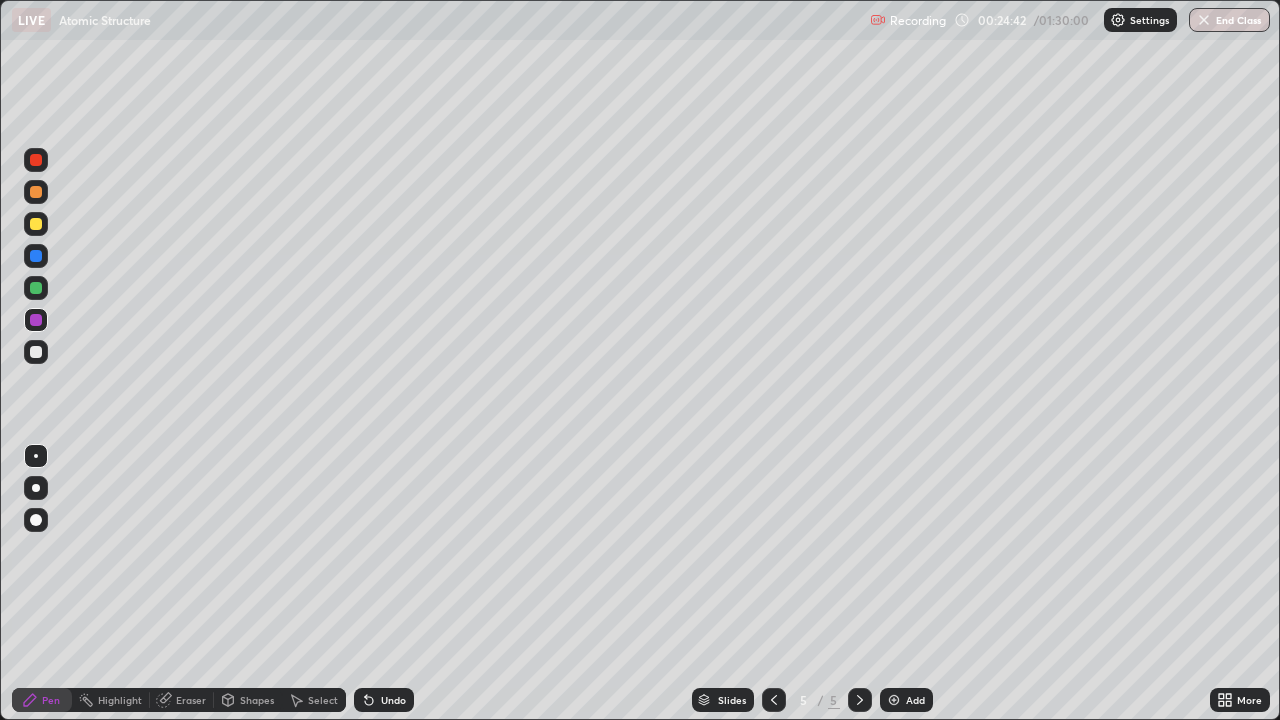 click on "Undo" at bounding box center (384, 700) 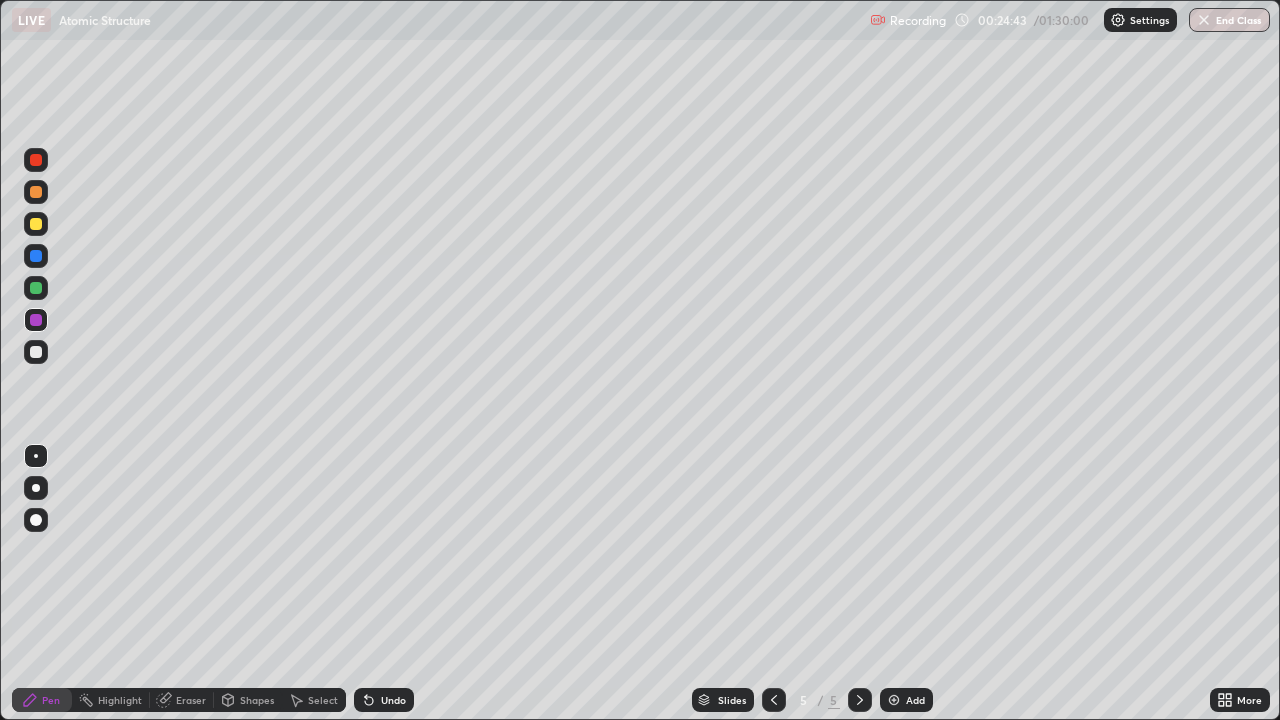click on "Undo" at bounding box center (384, 700) 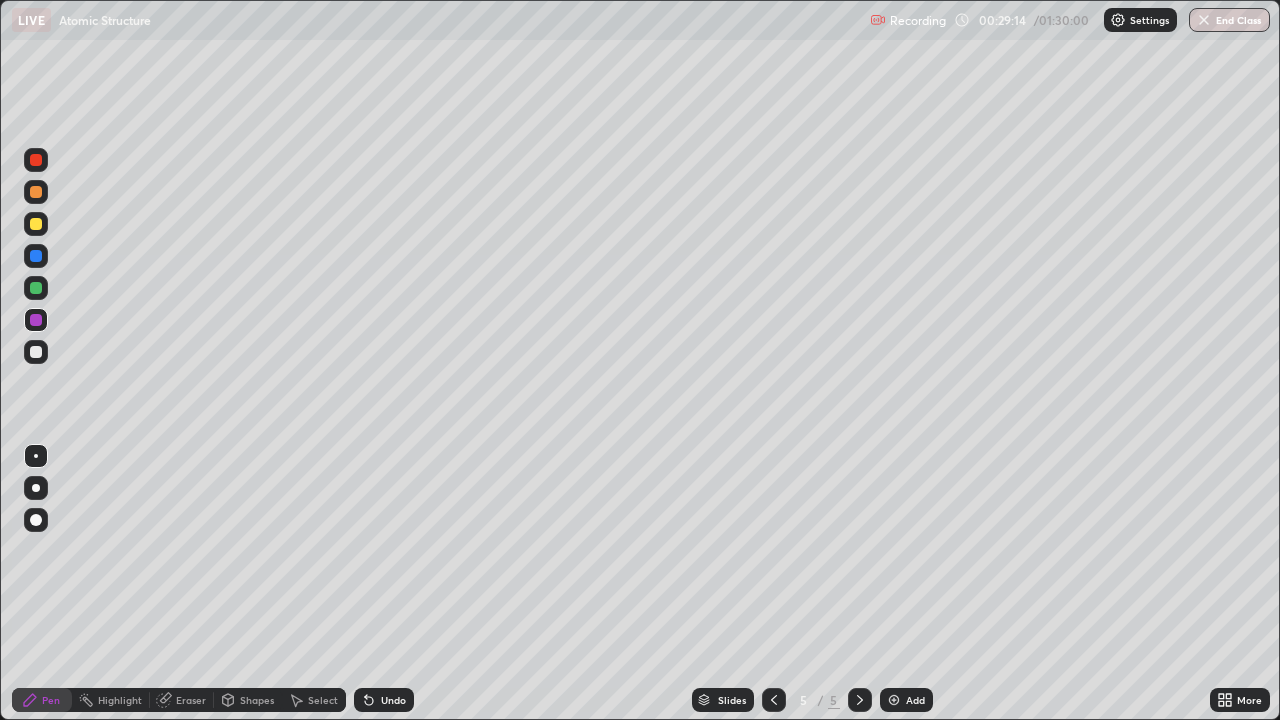 click on "Undo" at bounding box center [393, 700] 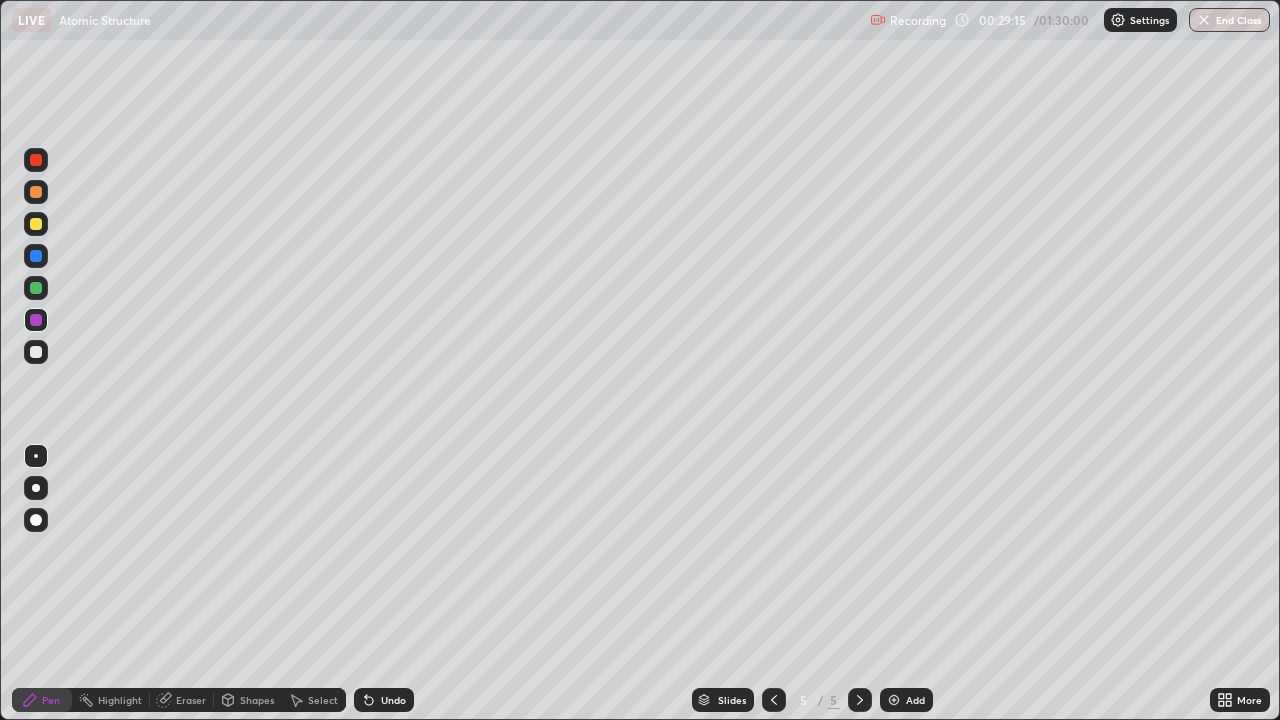click on "Undo" at bounding box center [384, 700] 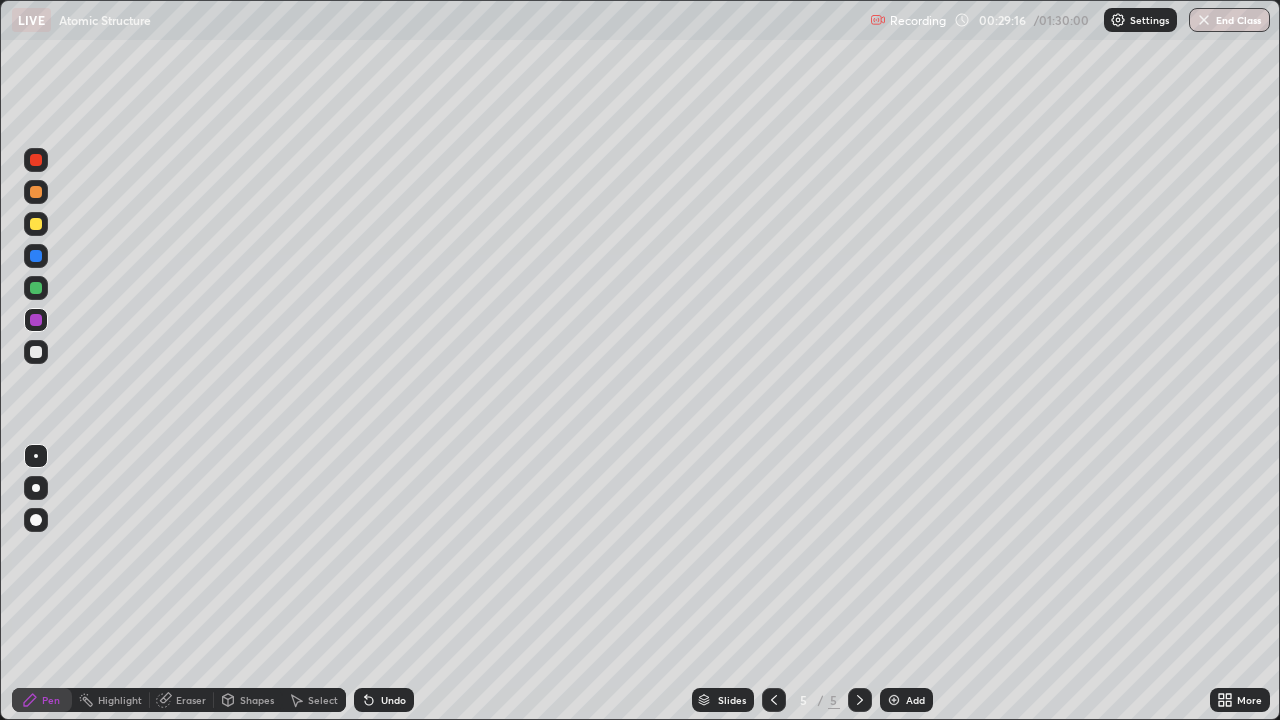 click 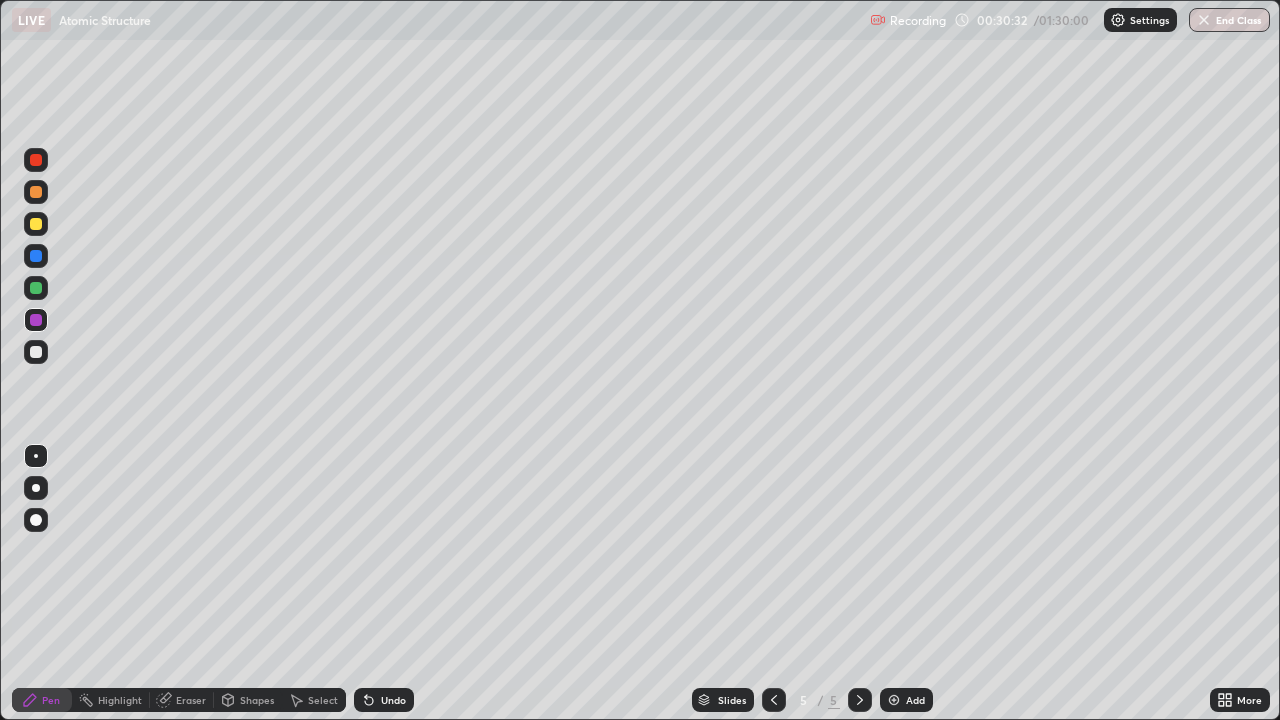 click at bounding box center (894, 700) 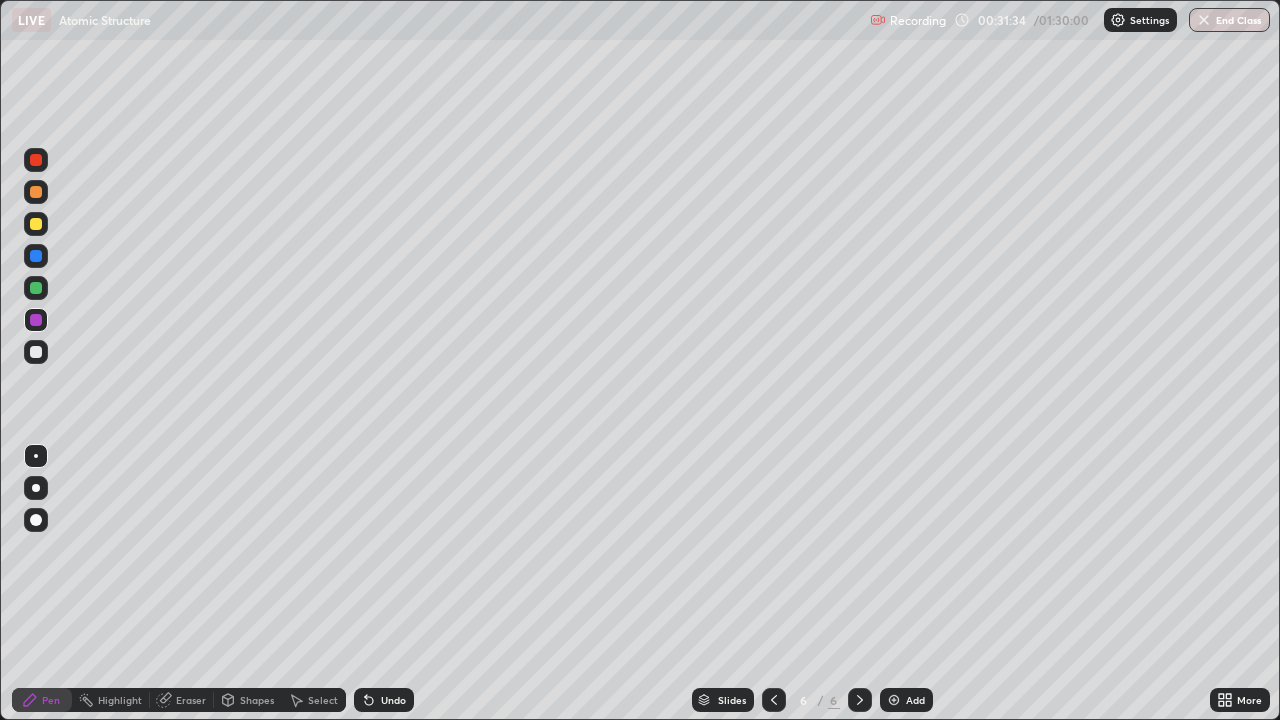 click at bounding box center [36, 352] 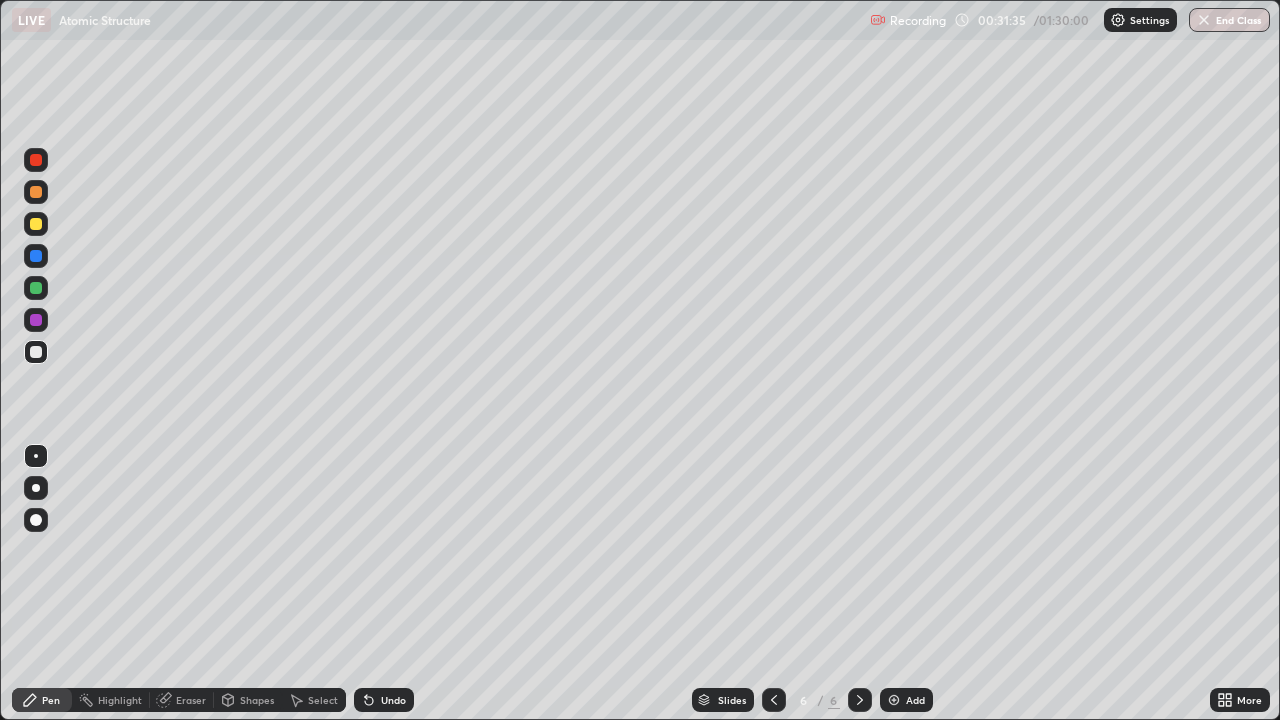 click 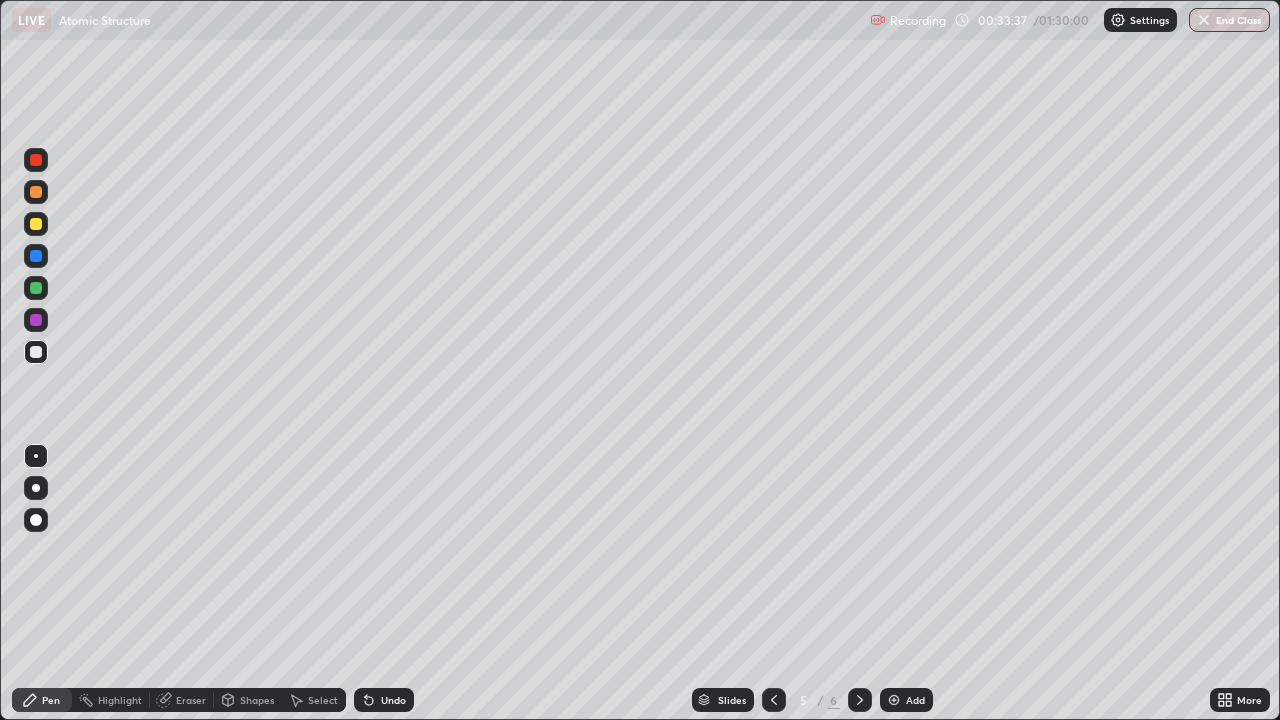 click 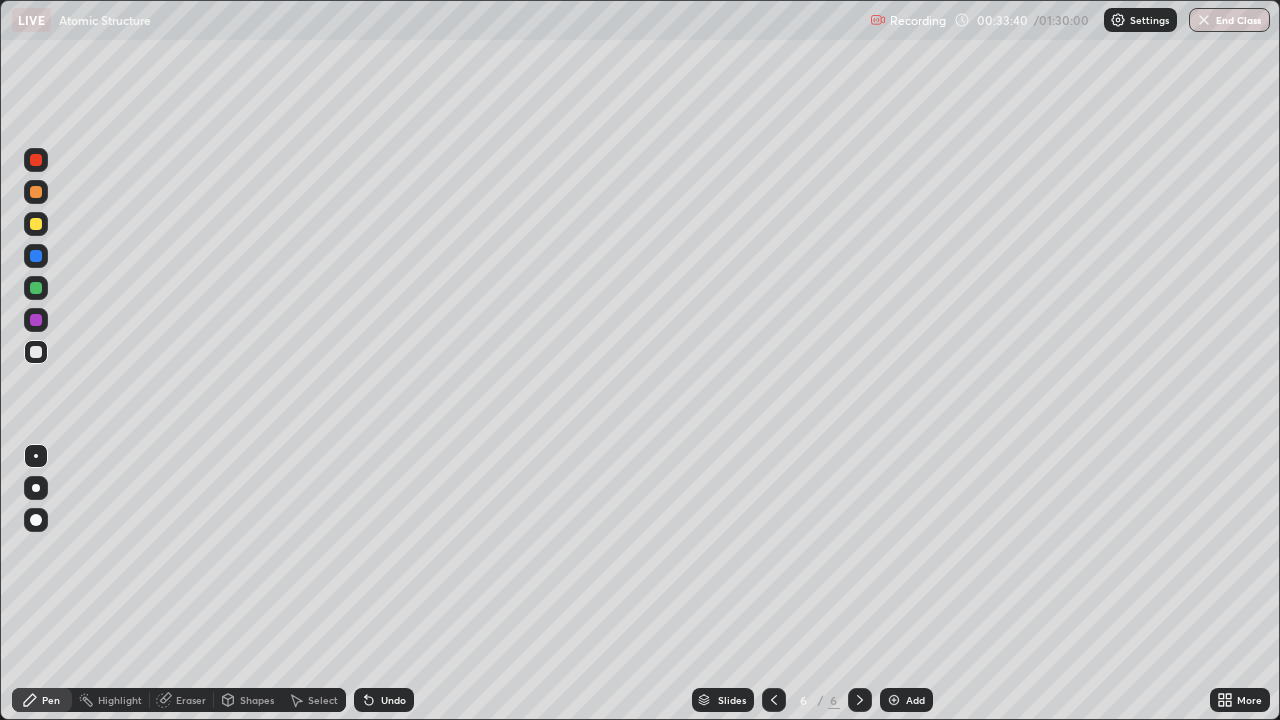 click at bounding box center [894, 700] 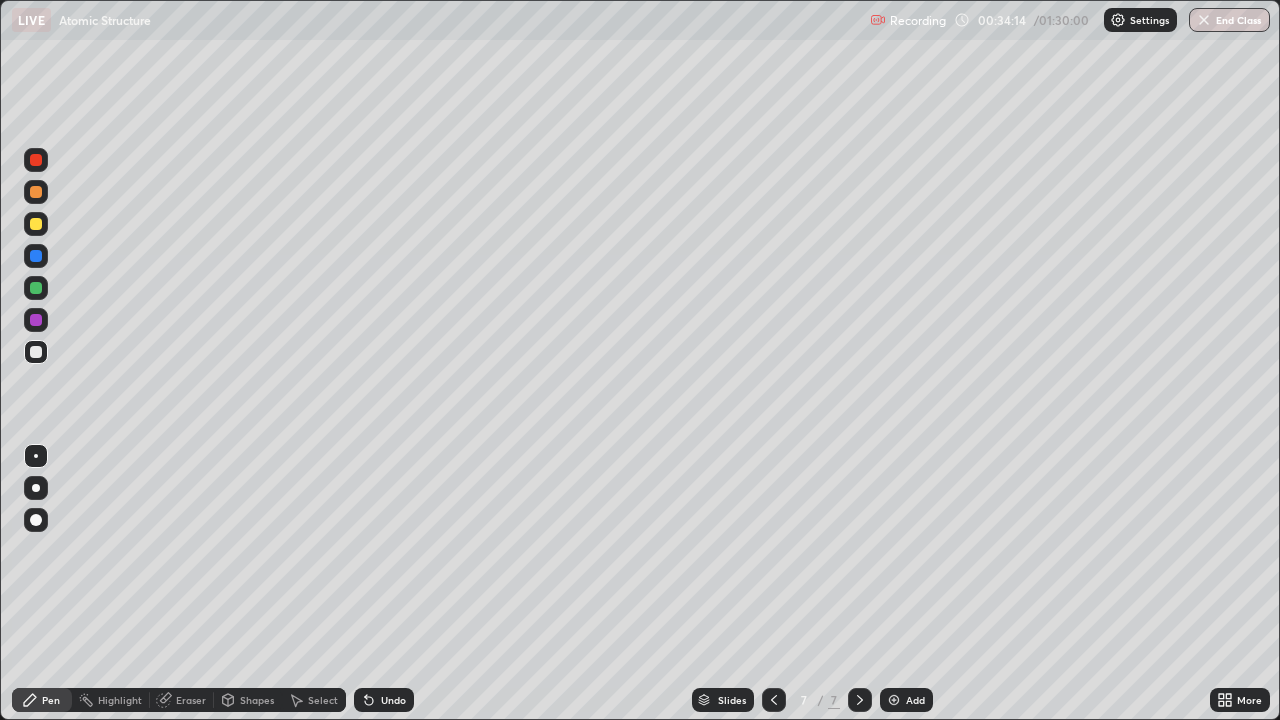 click at bounding box center (36, 160) 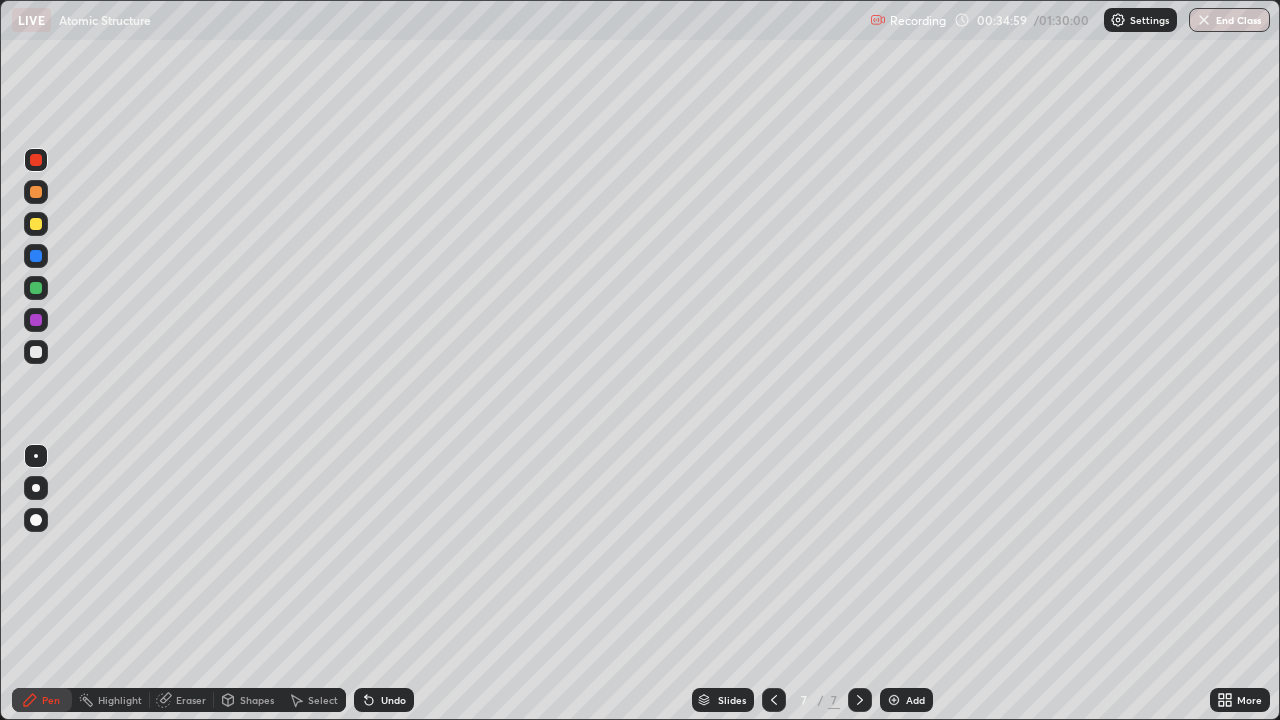 click at bounding box center [36, 352] 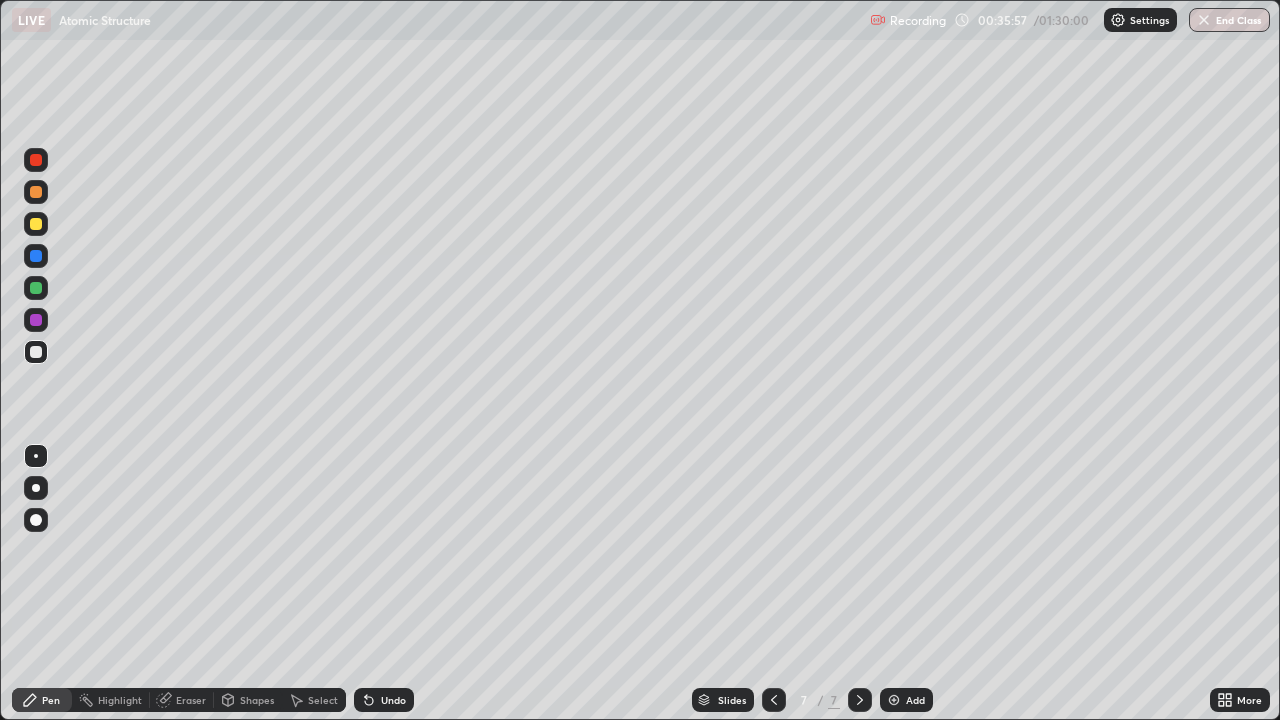 click at bounding box center [36, 224] 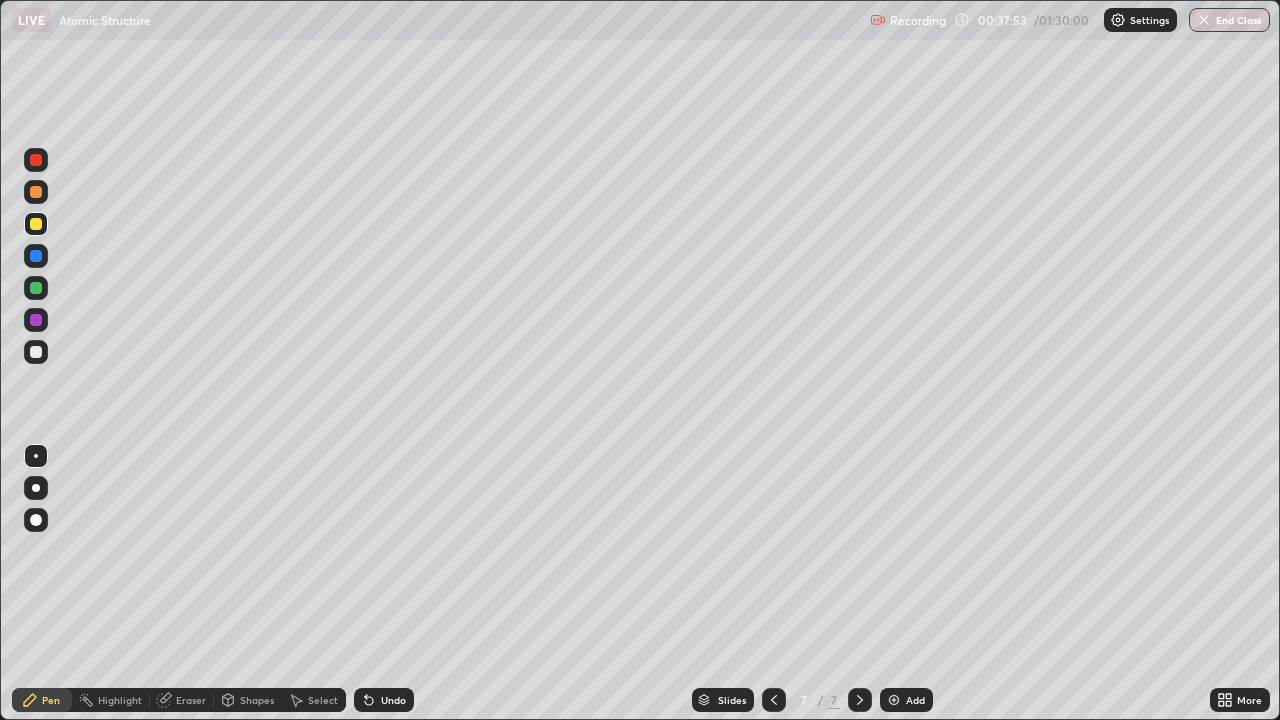 click at bounding box center (36, 352) 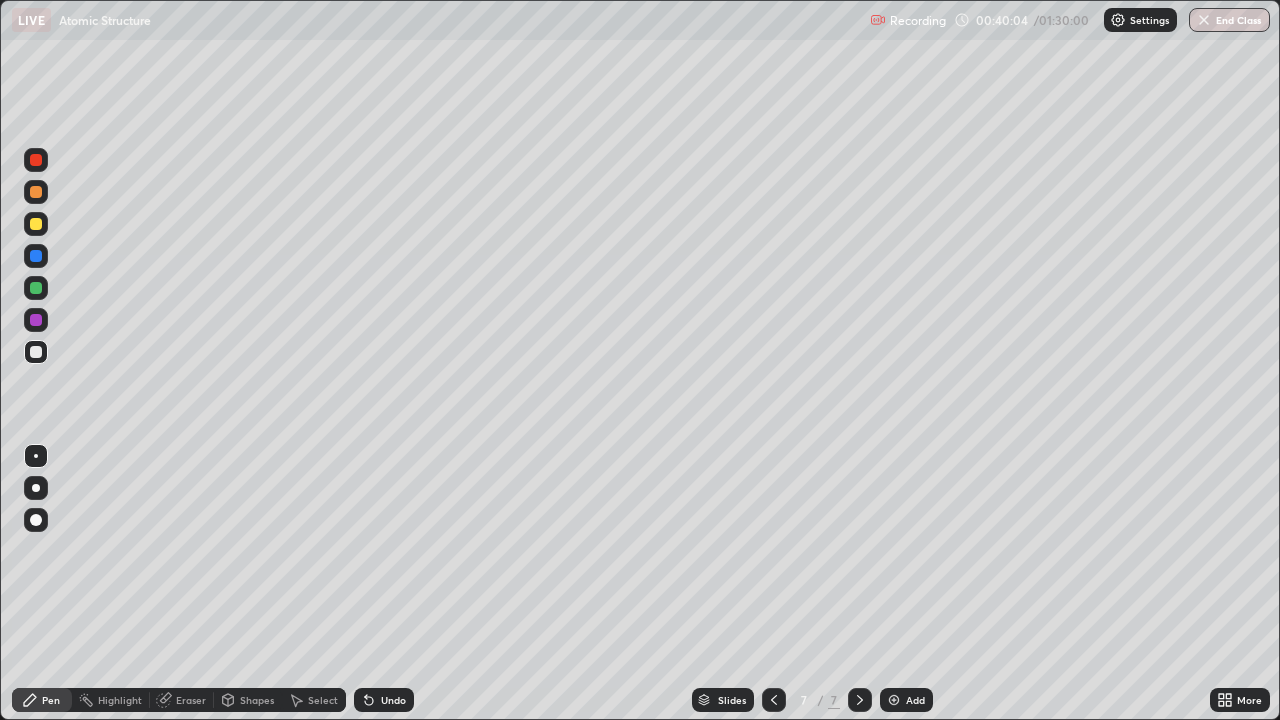 click on "Add" at bounding box center (906, 700) 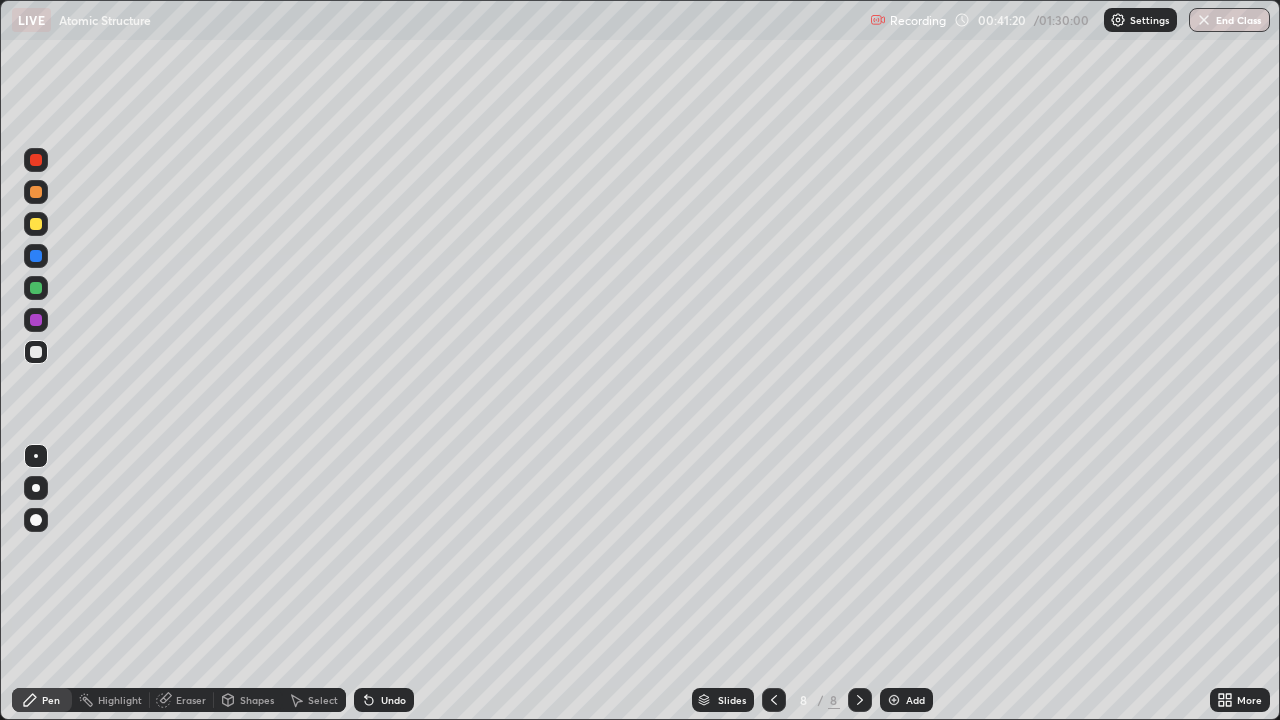 click at bounding box center (36, 320) 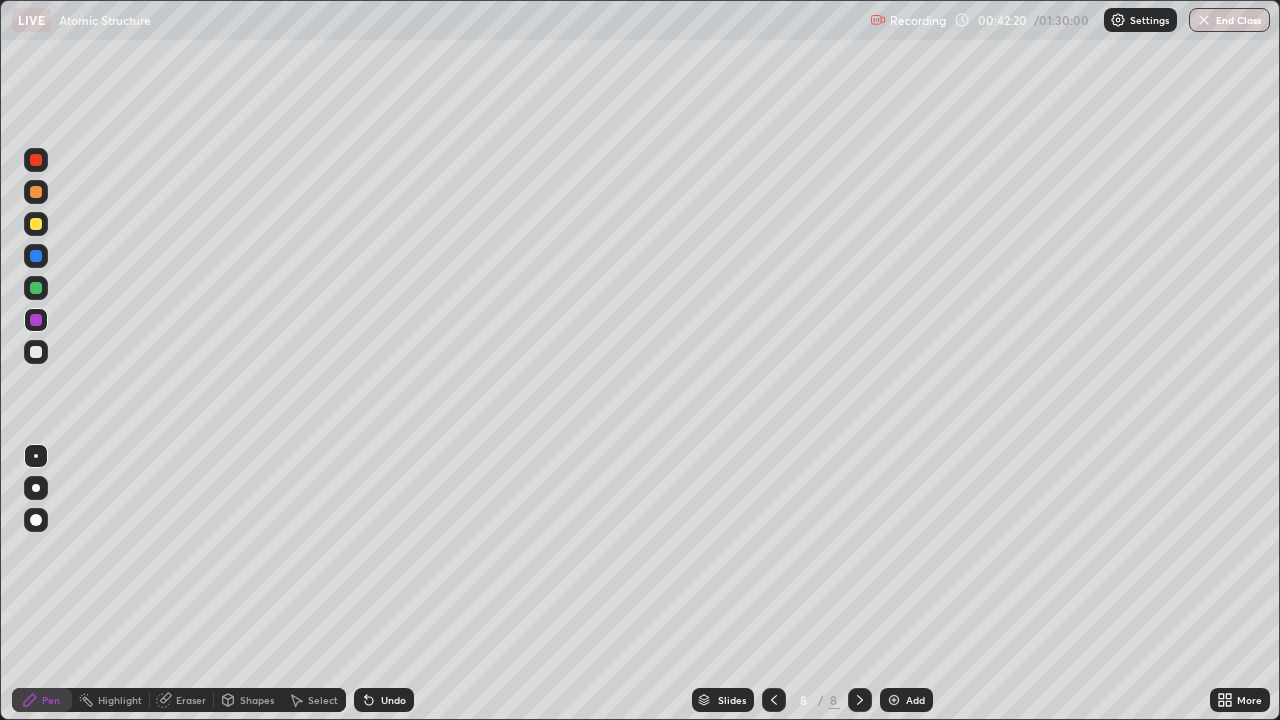 click at bounding box center (36, 352) 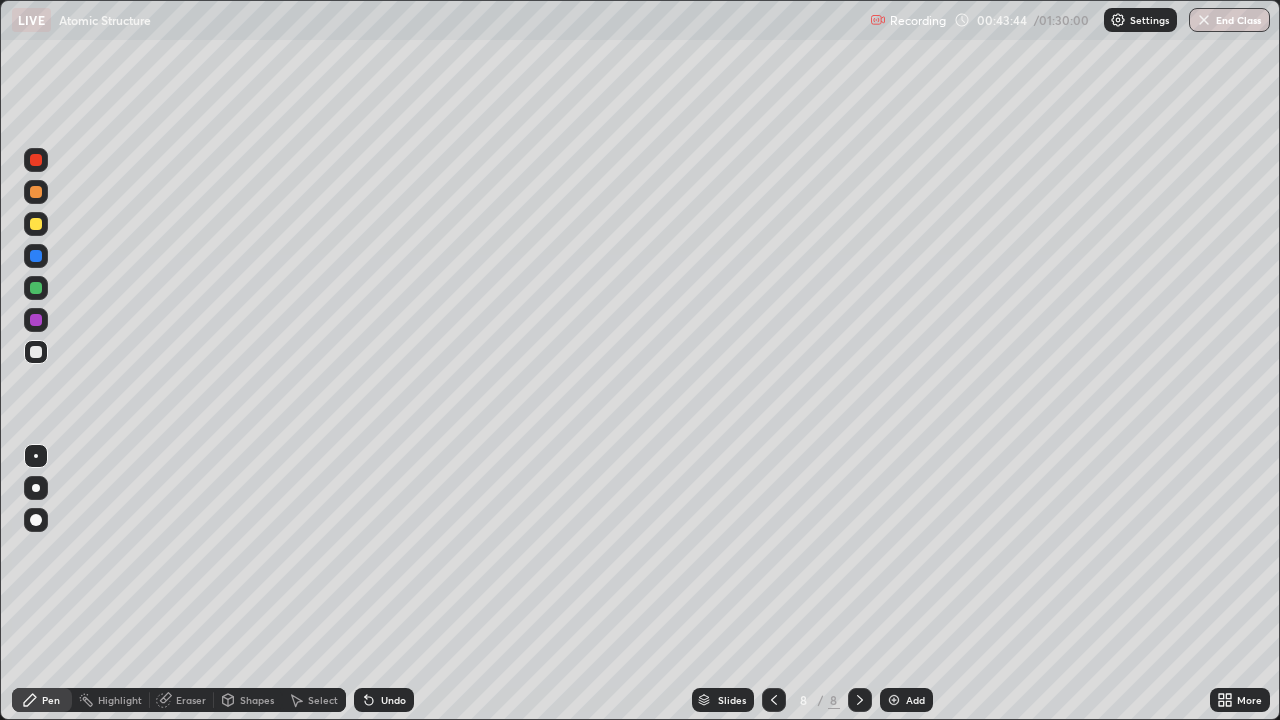 click at bounding box center (36, 288) 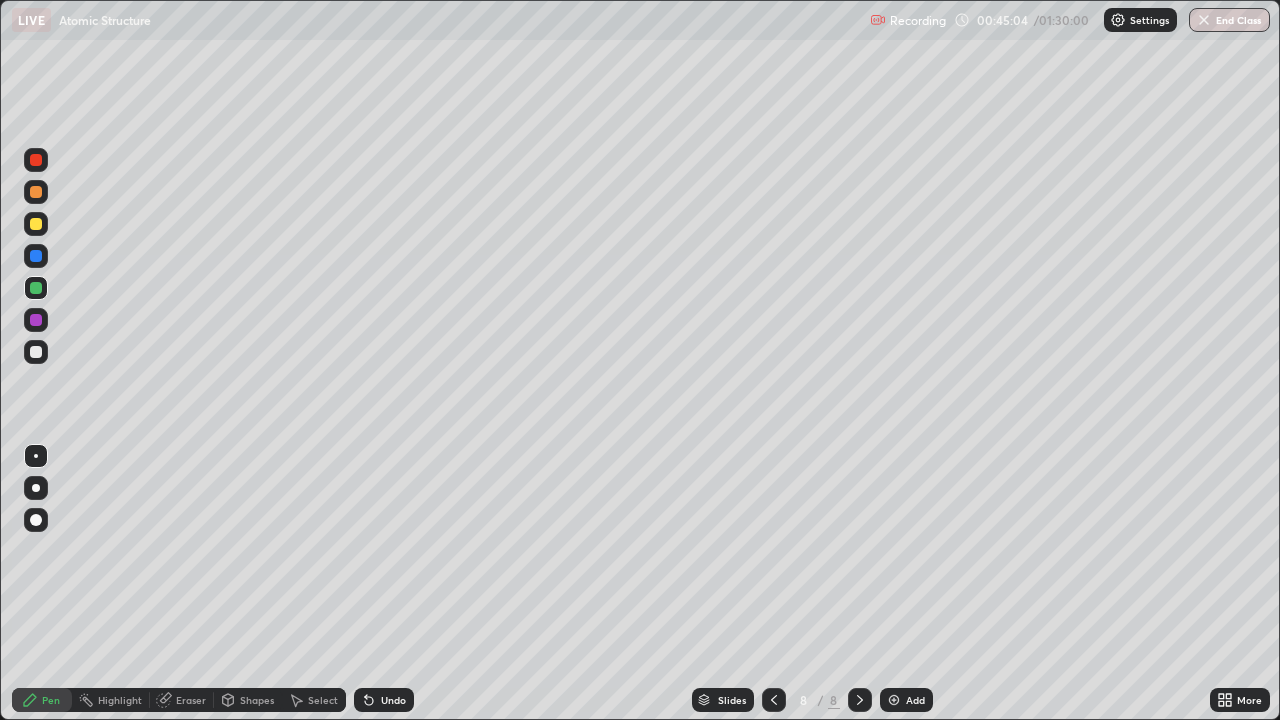 click at bounding box center [36, 352] 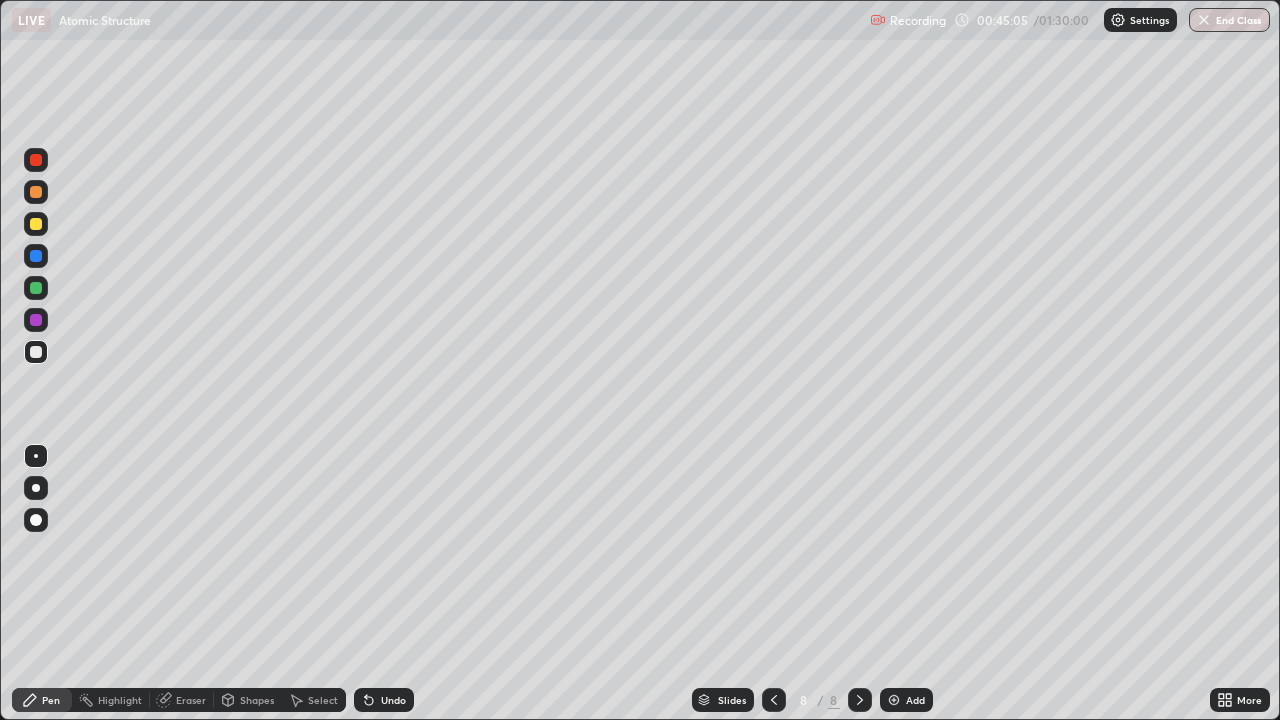 click at bounding box center (36, 288) 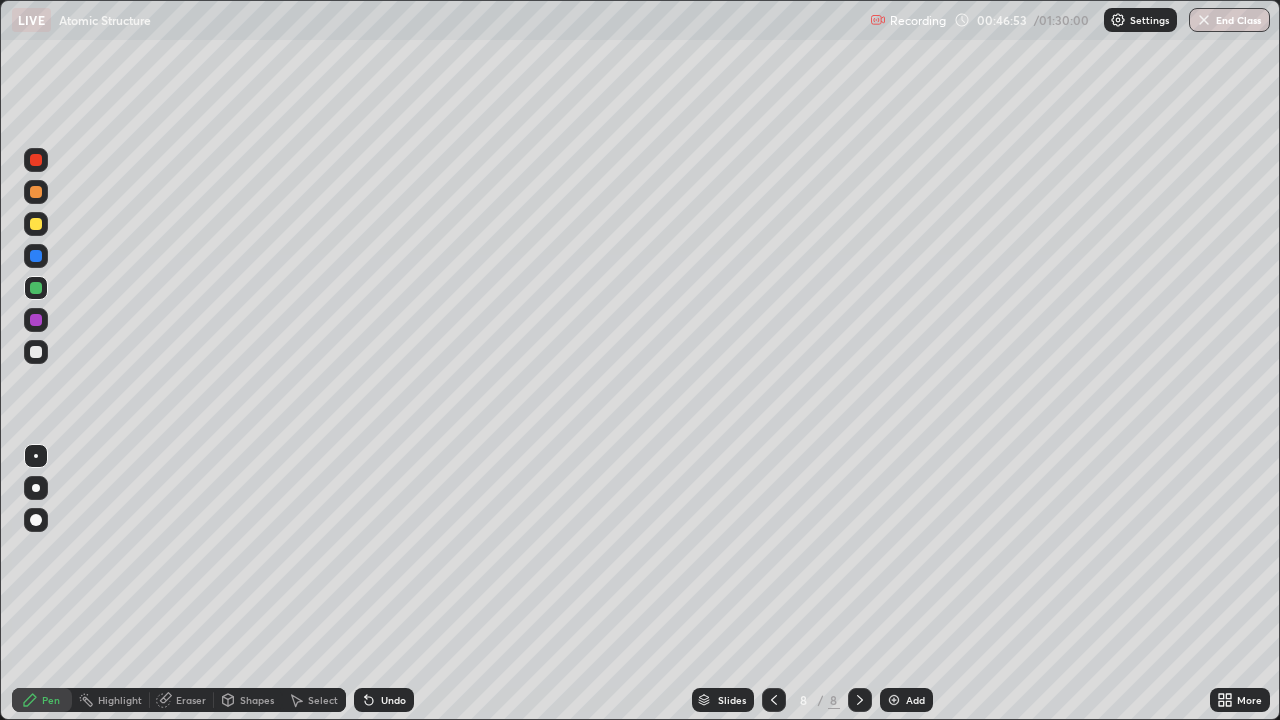 click on "Add" at bounding box center (906, 700) 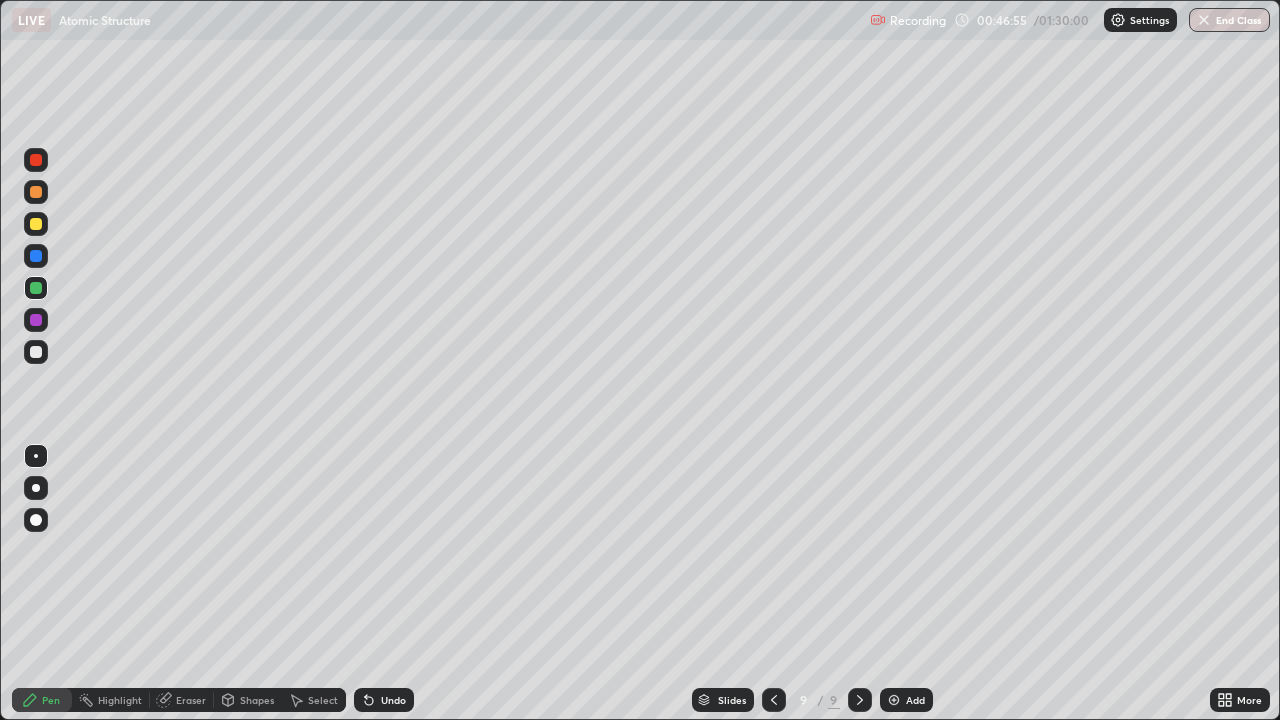 click at bounding box center [36, 160] 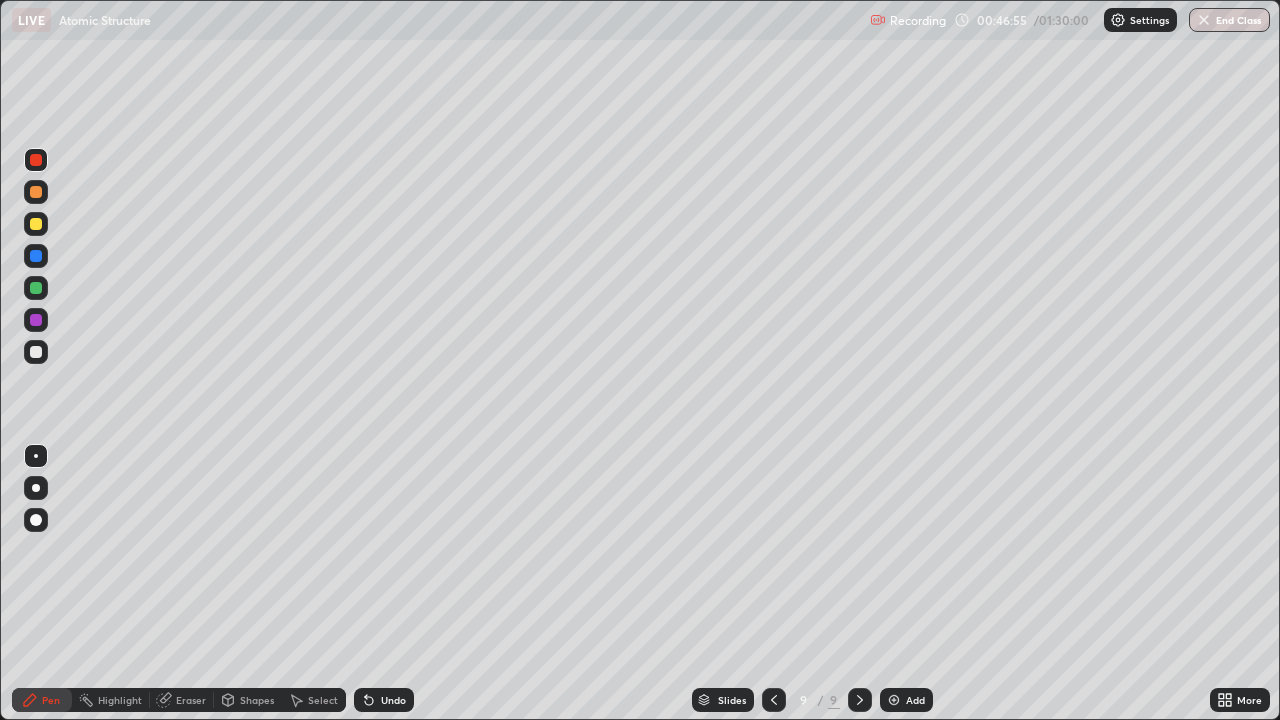 click at bounding box center [36, 160] 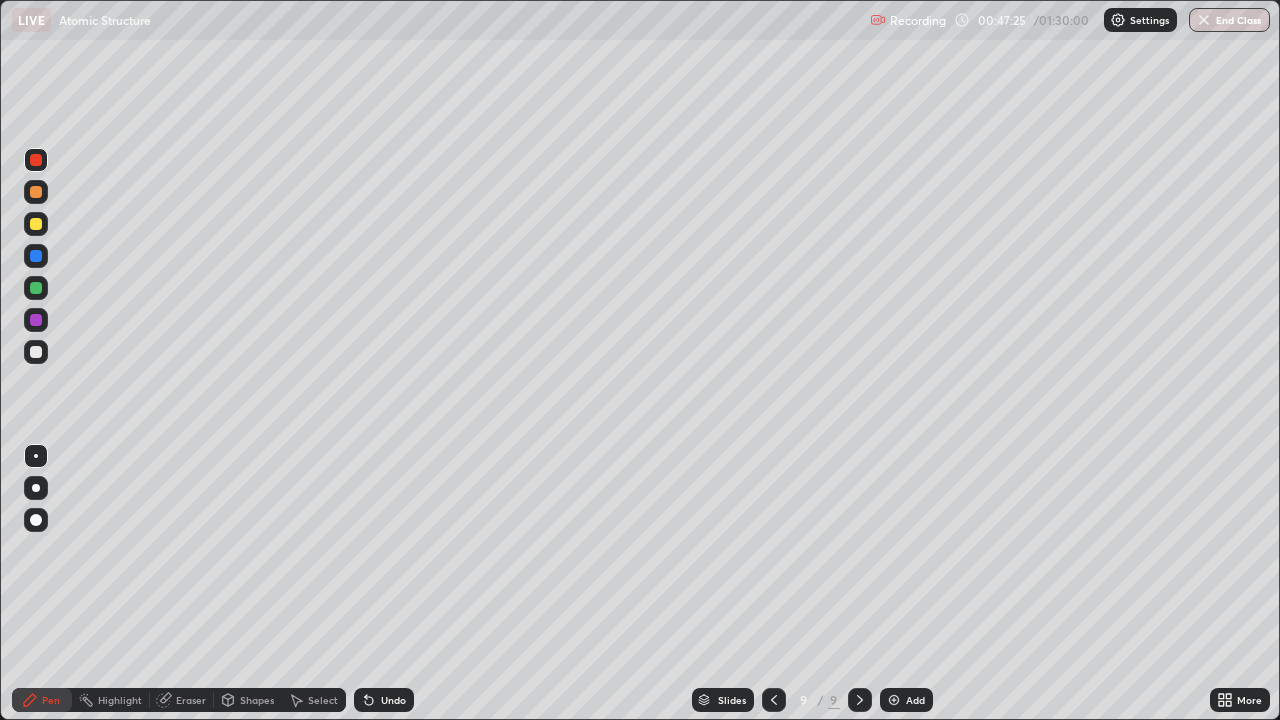 click on "Undo" at bounding box center (384, 700) 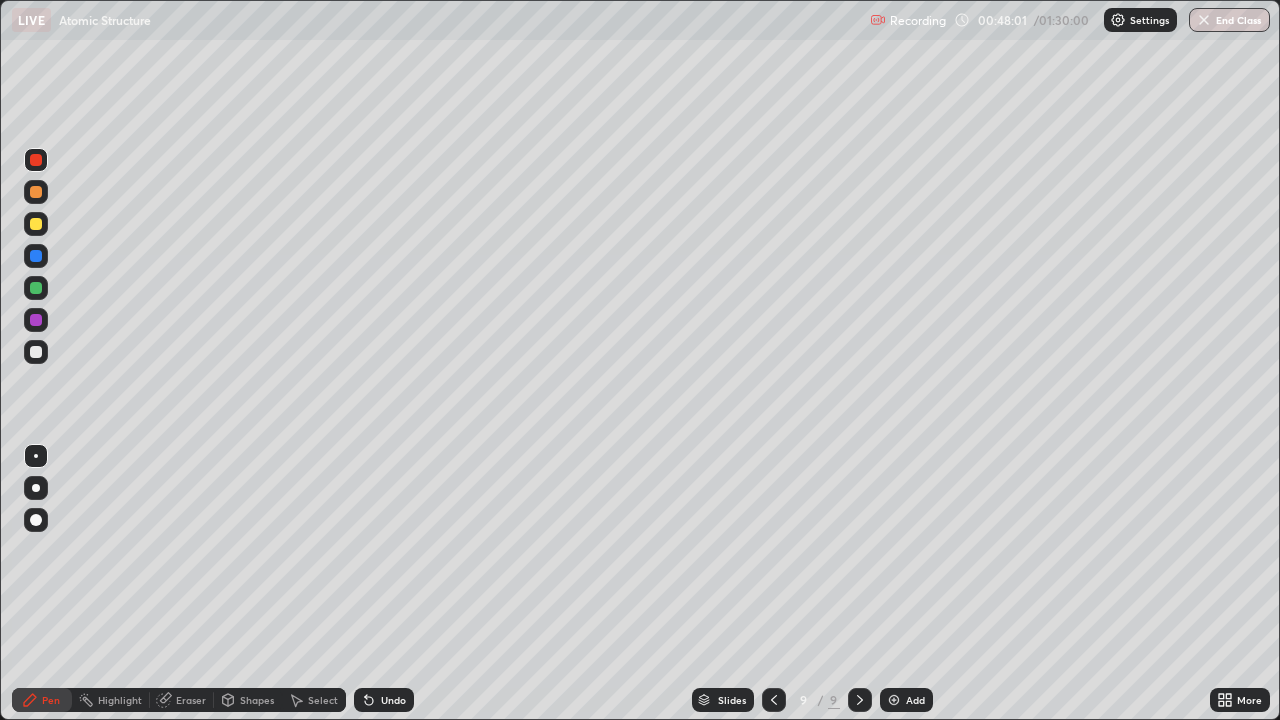 click on "Undo" at bounding box center [384, 700] 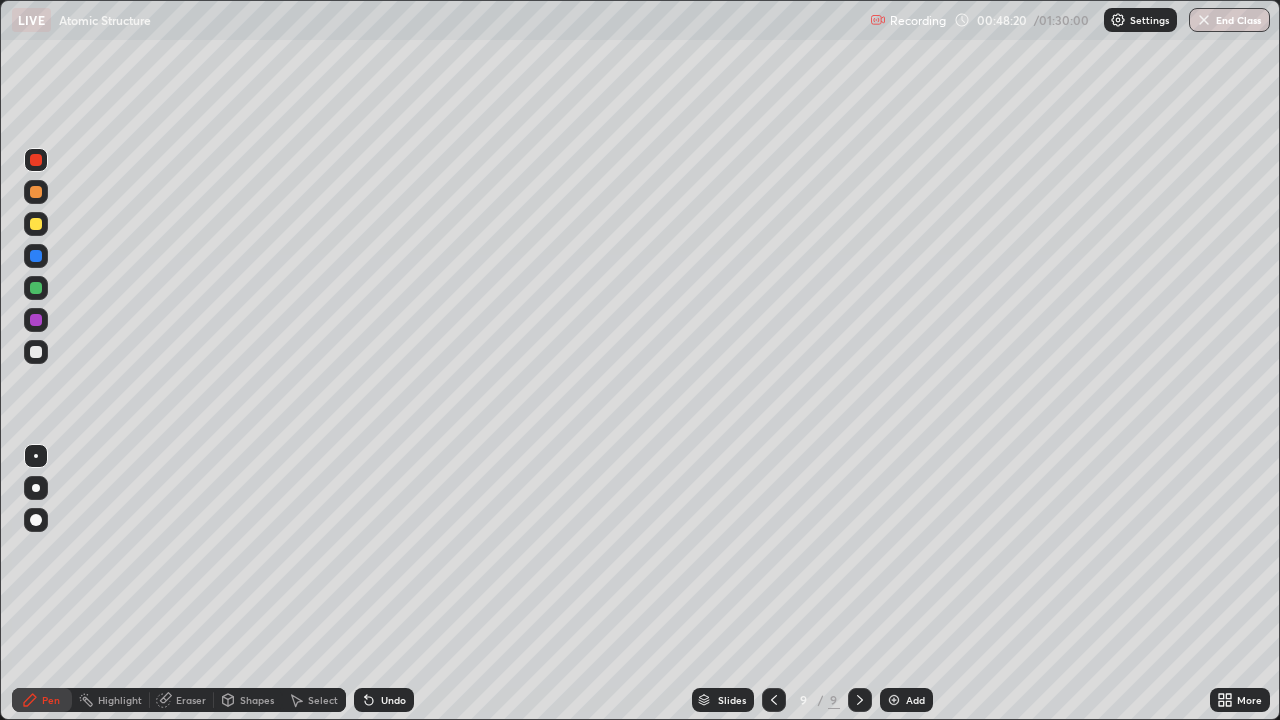 click on "Undo" at bounding box center (393, 700) 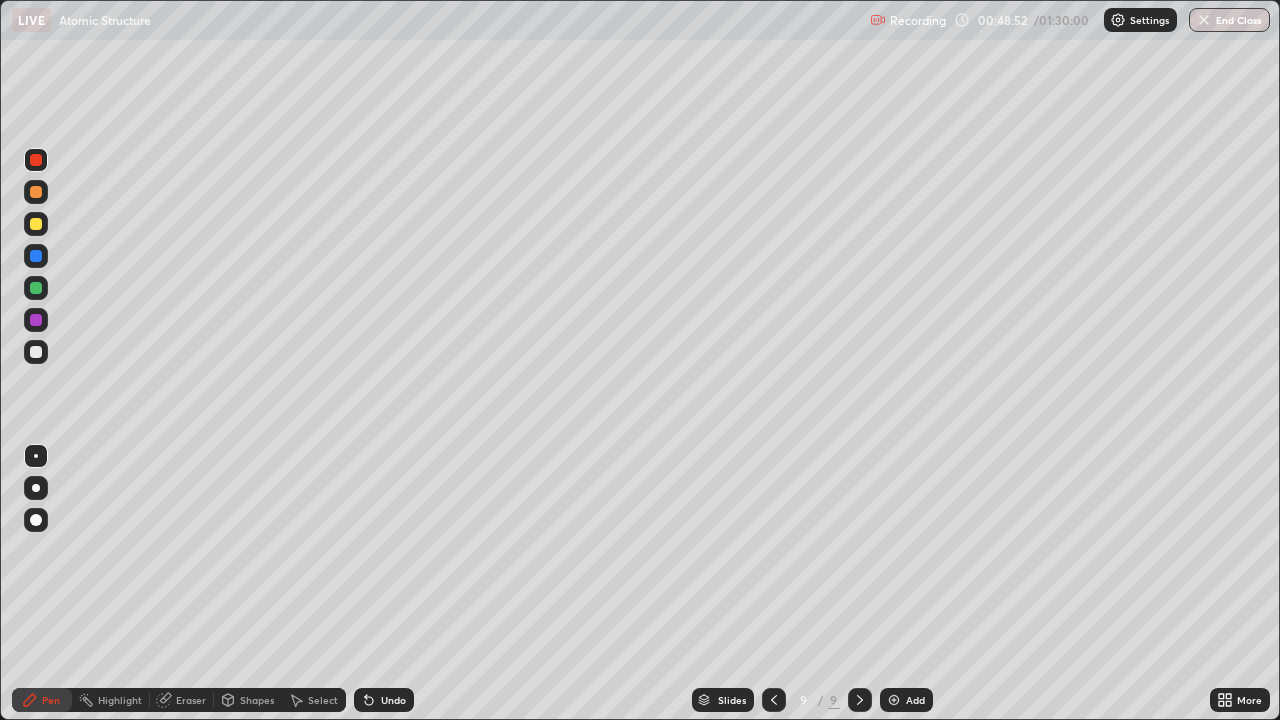 click at bounding box center (36, 352) 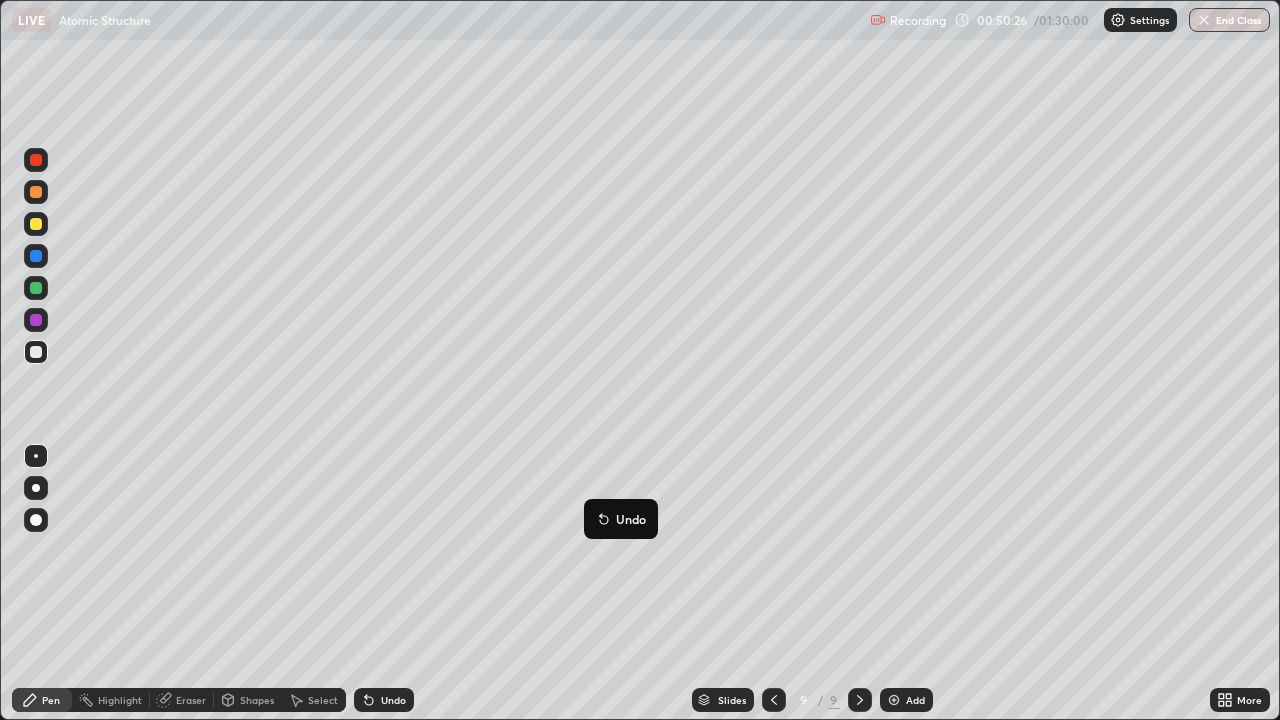 click on "Undo" at bounding box center [621, 519] 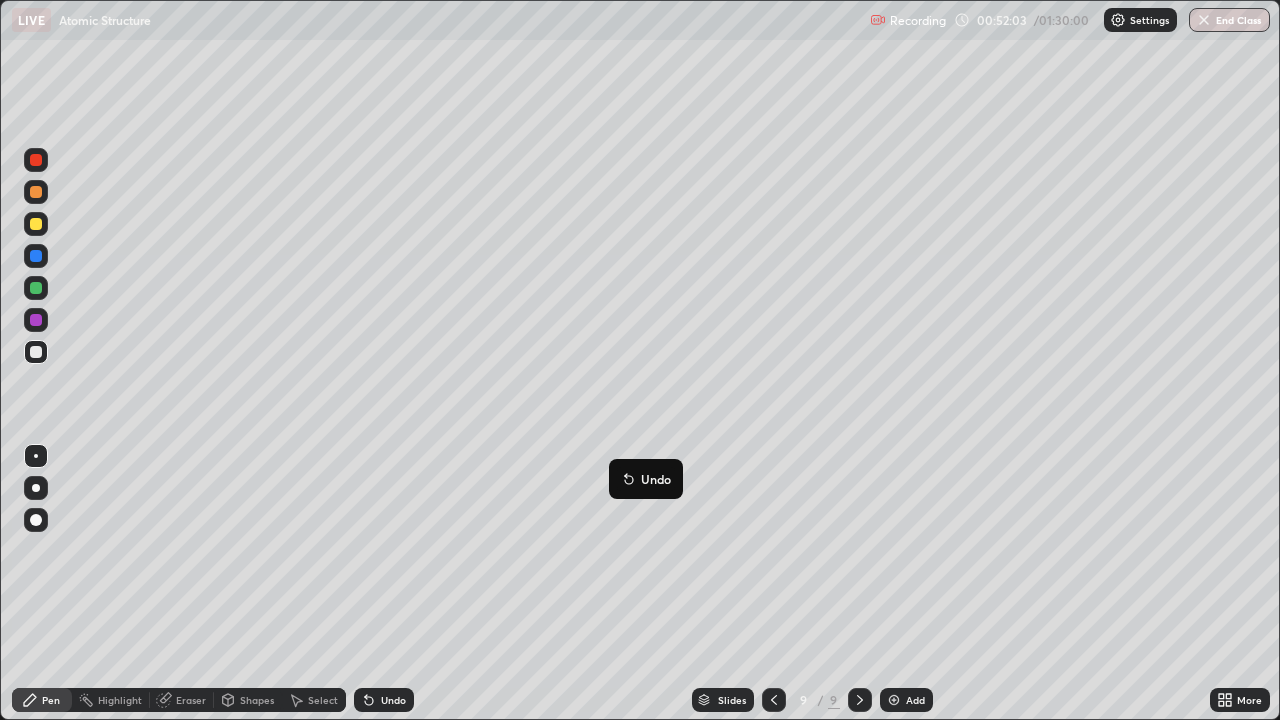 click at bounding box center [36, 288] 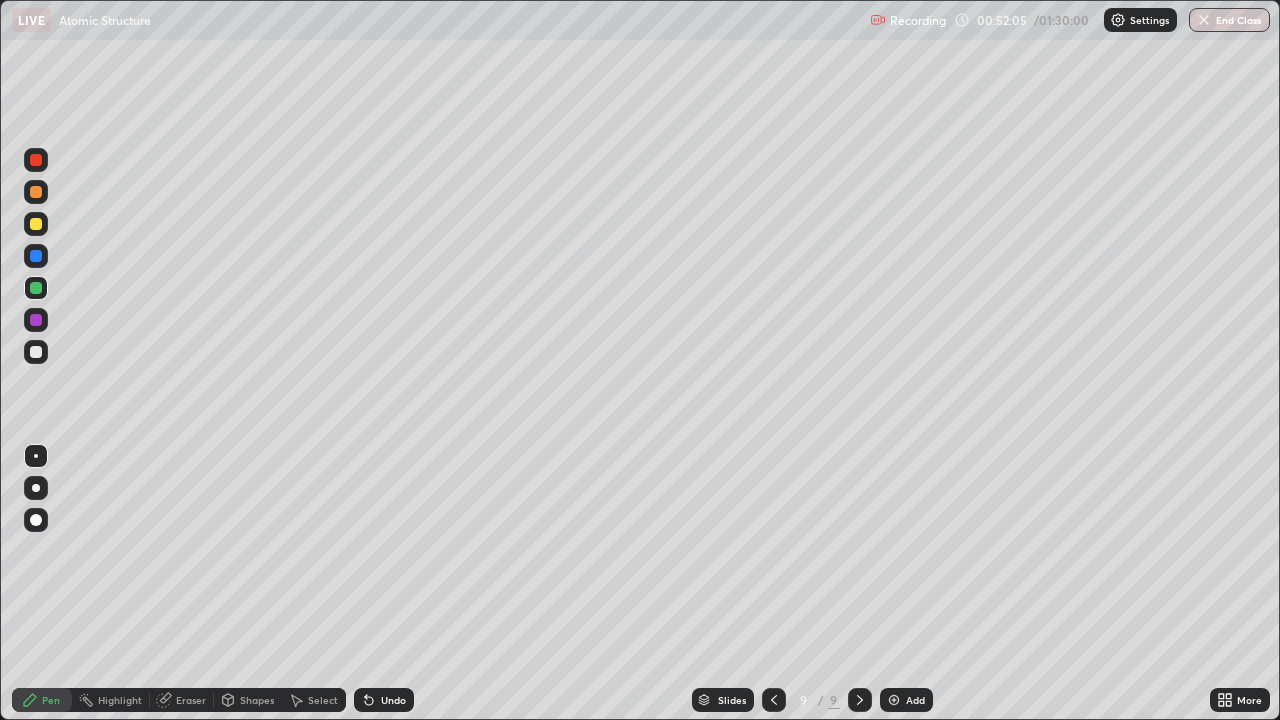 click at bounding box center [36, 224] 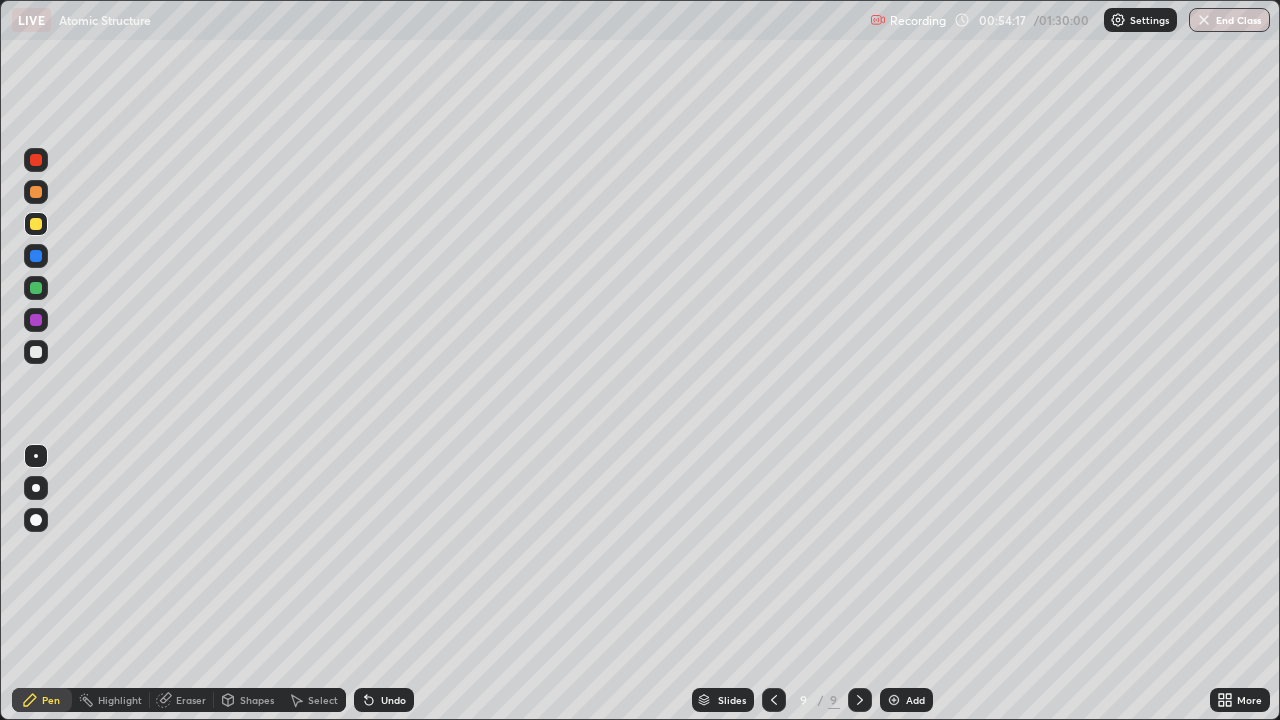 click on "Slides 9 / 9 Add" at bounding box center [812, 700] 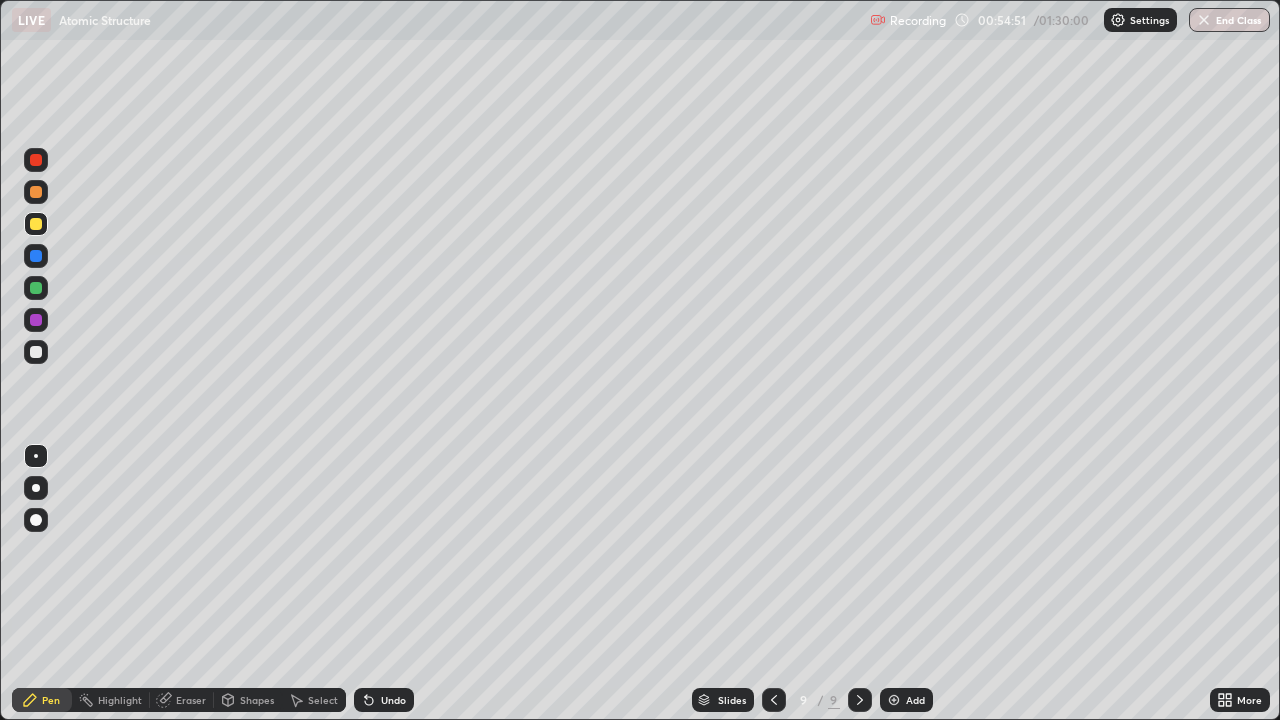 click on "Eraser" at bounding box center [191, 700] 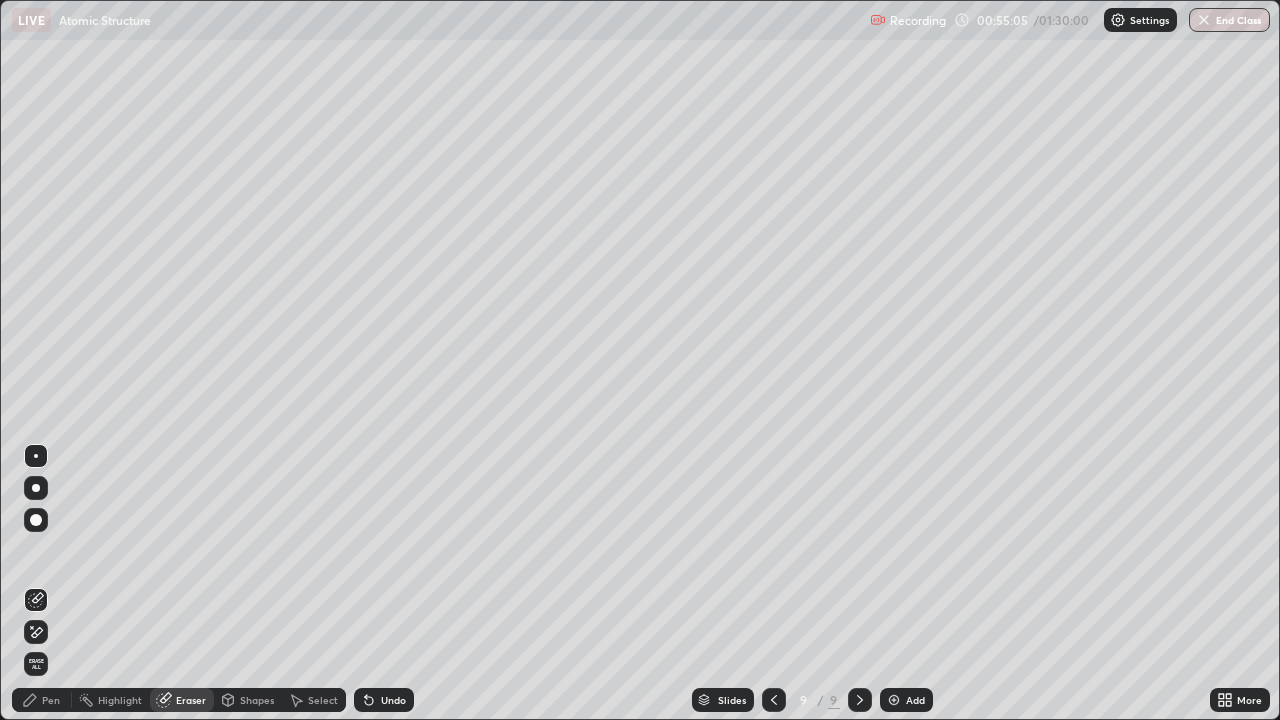 click on "Undo" at bounding box center (393, 700) 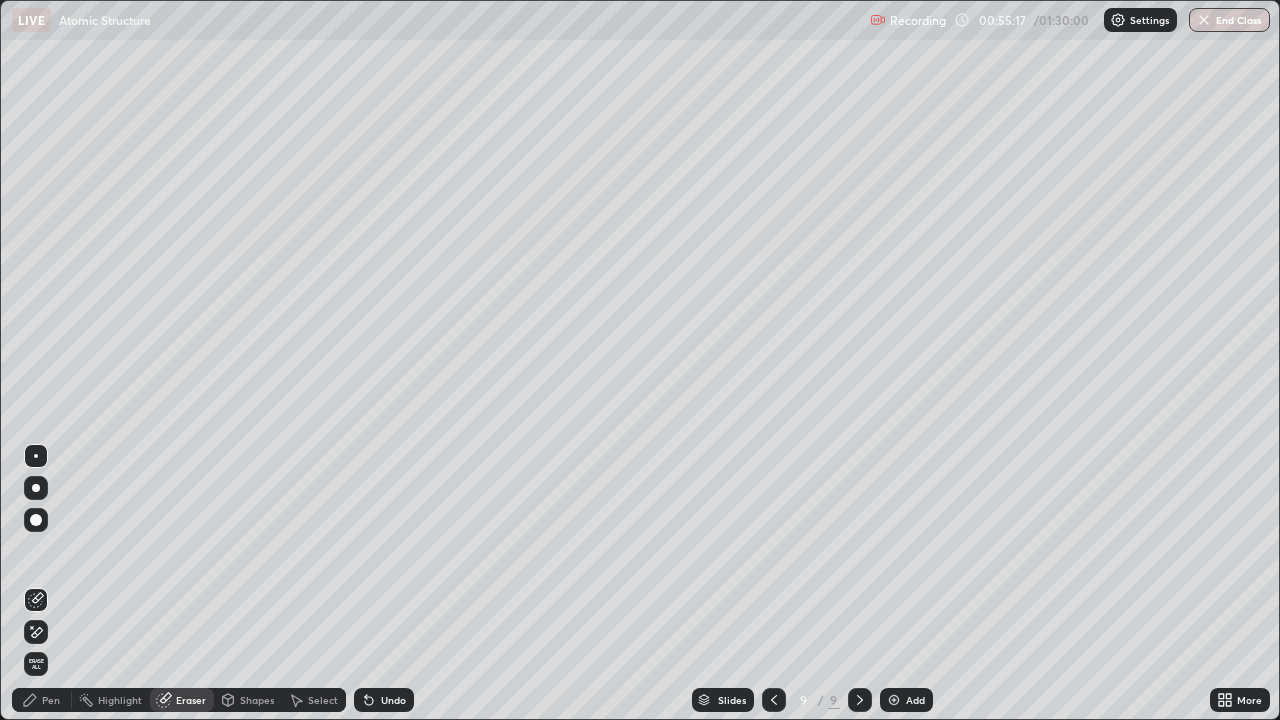 click on "Eraser" at bounding box center (182, 700) 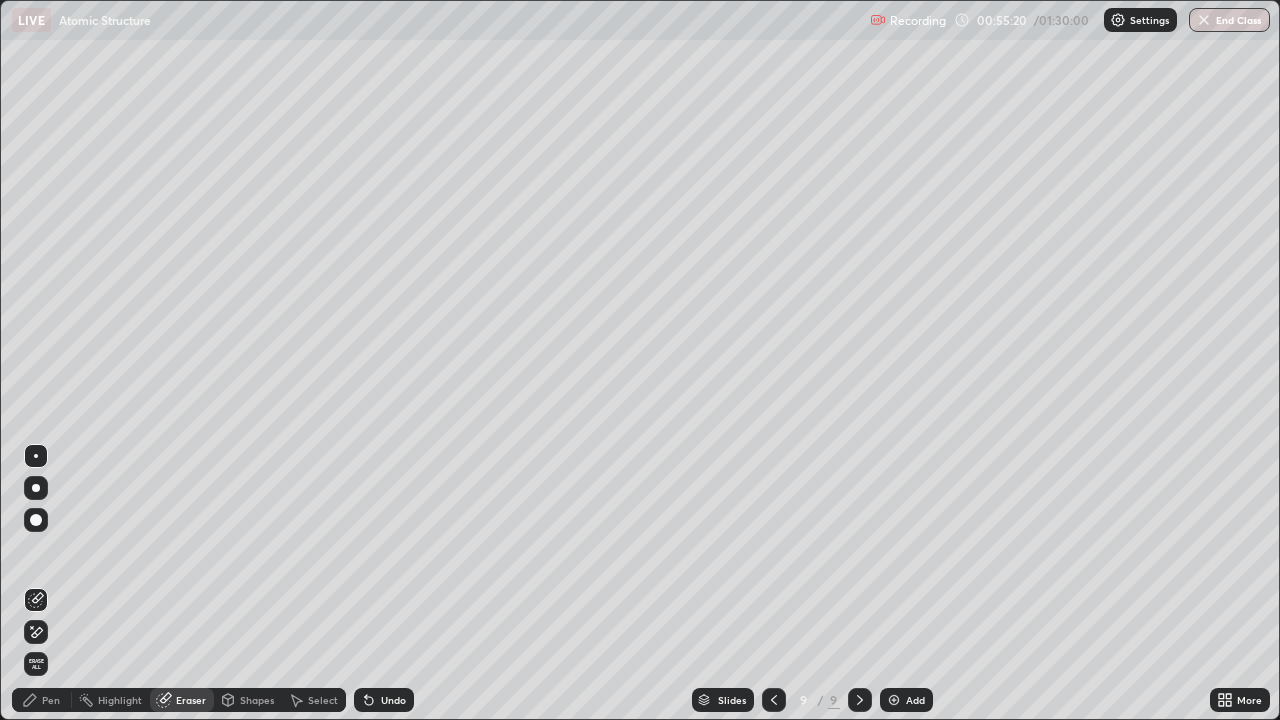 click on "Pen" at bounding box center [42, 700] 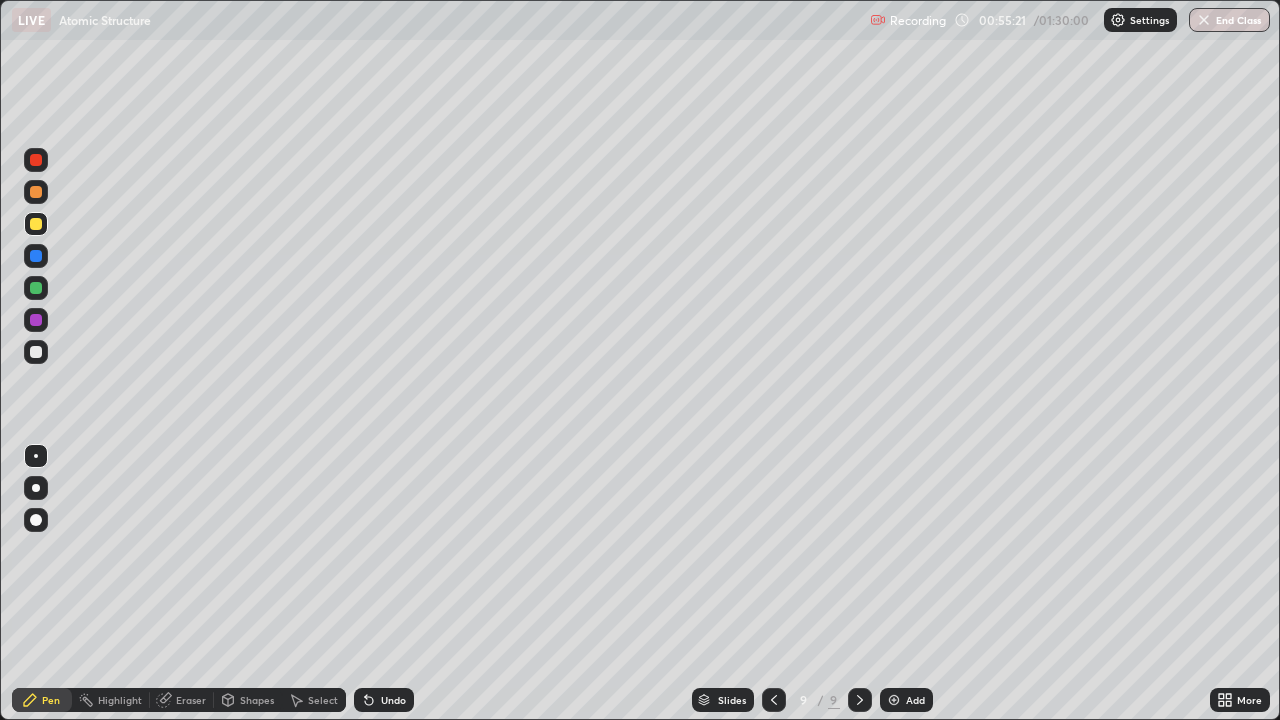click at bounding box center (36, 352) 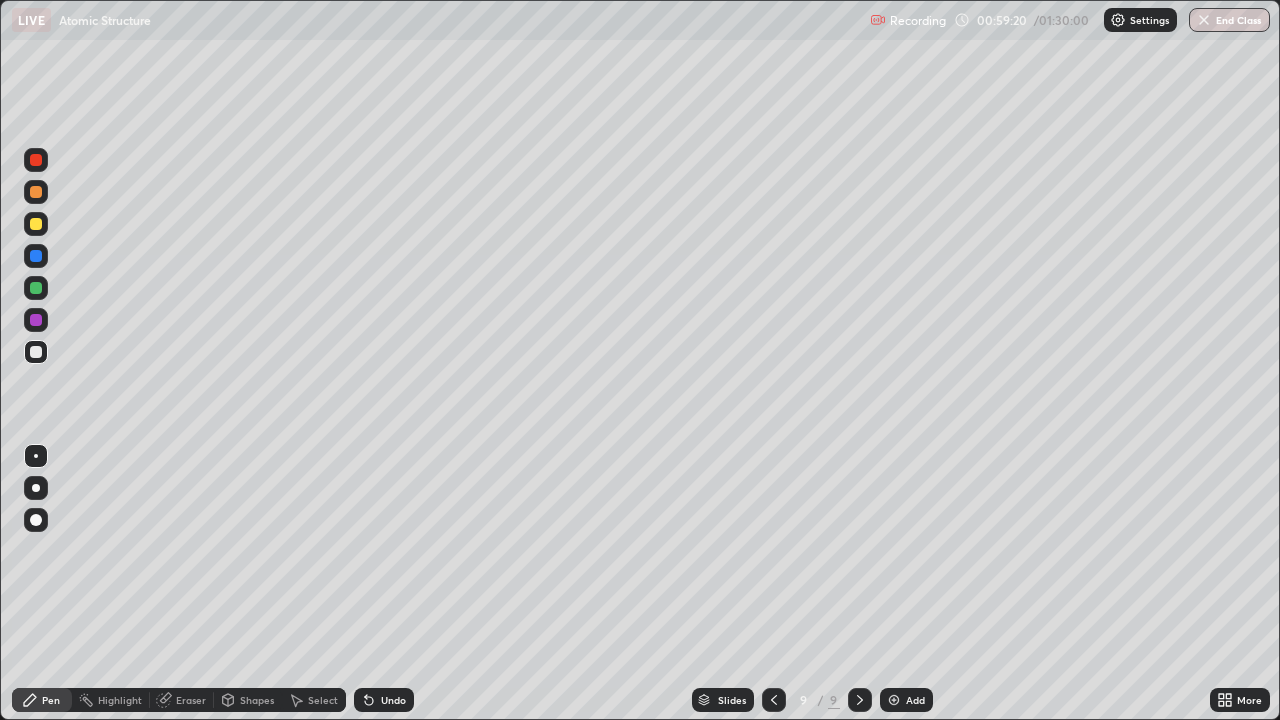 click at bounding box center (36, 320) 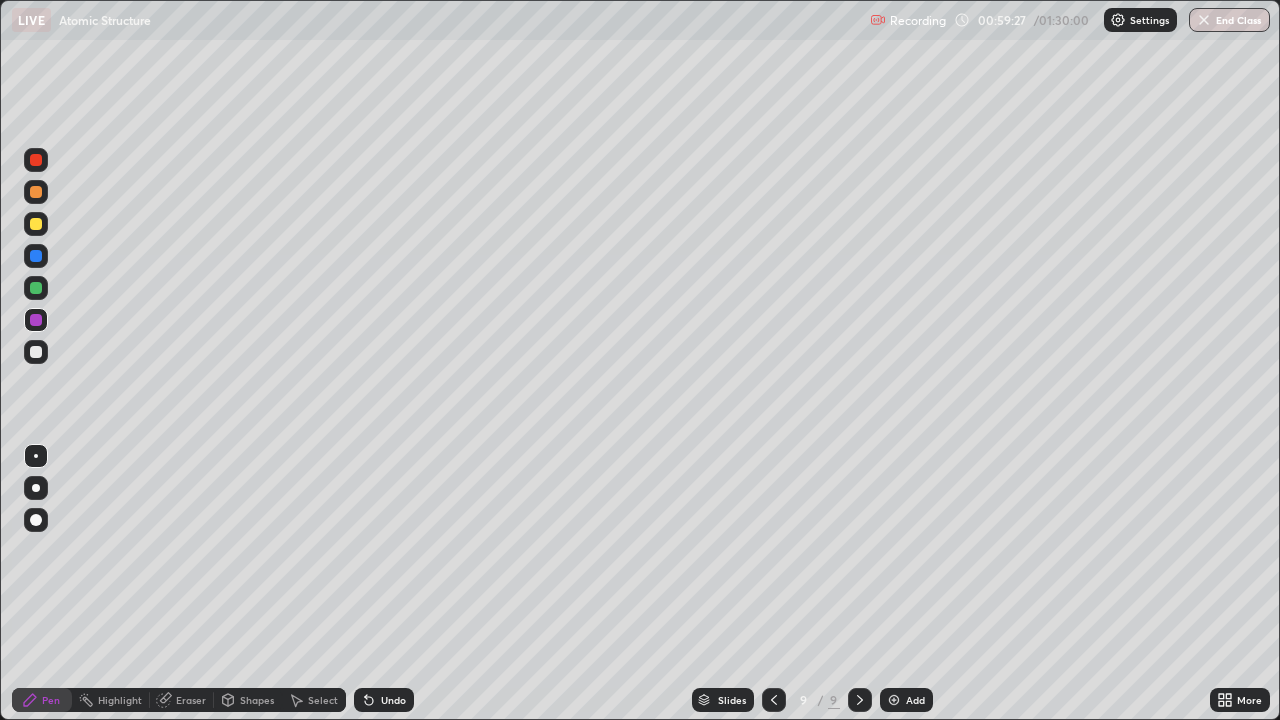 click at bounding box center (36, 224) 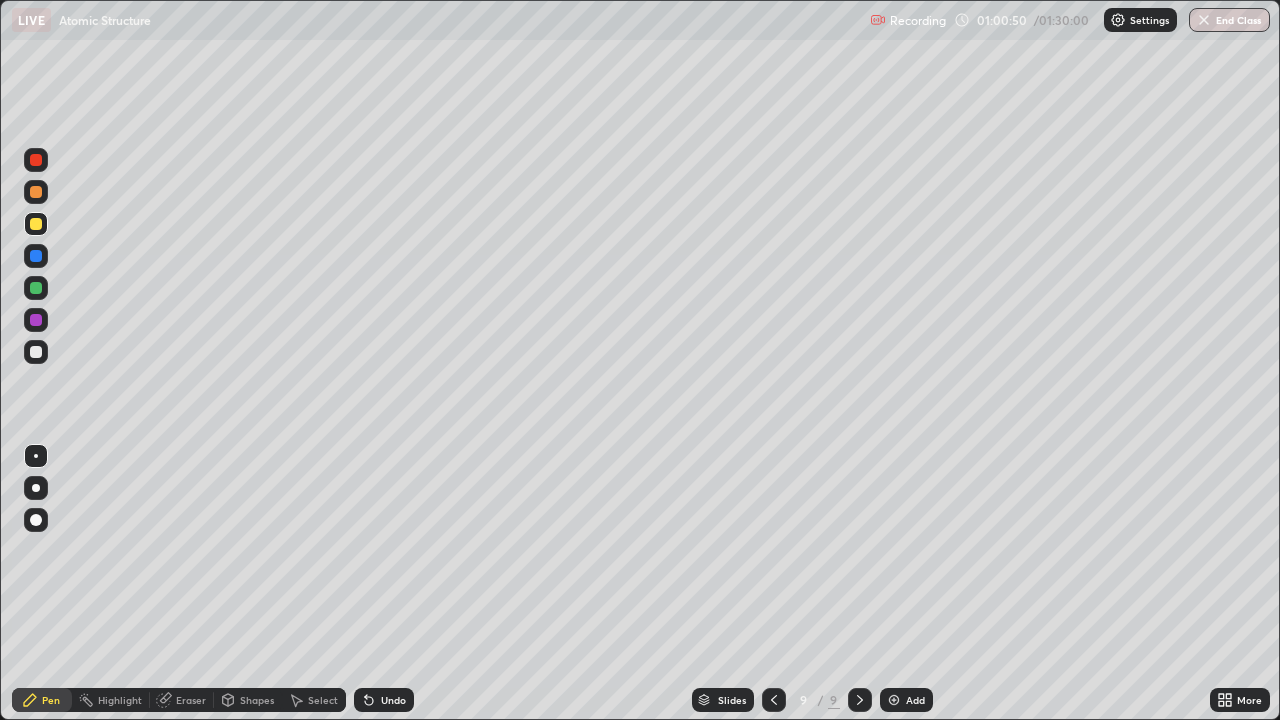 click on "Add" at bounding box center [906, 700] 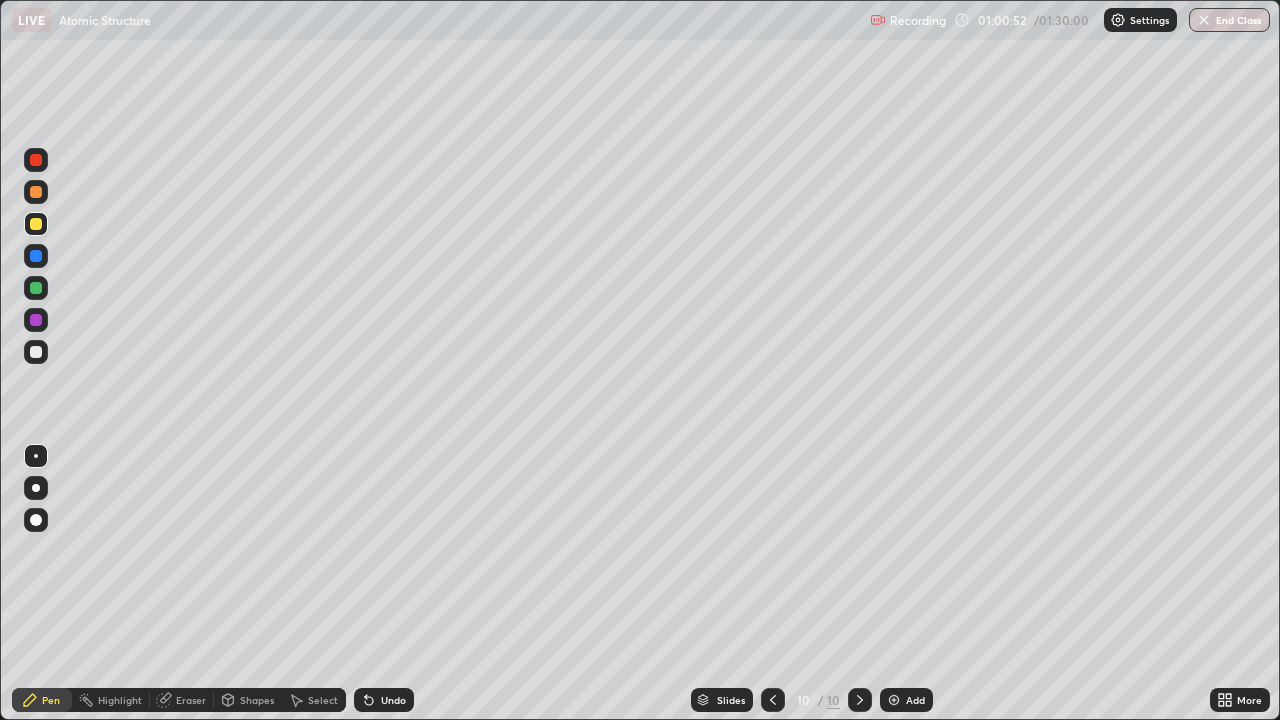 click at bounding box center (36, 160) 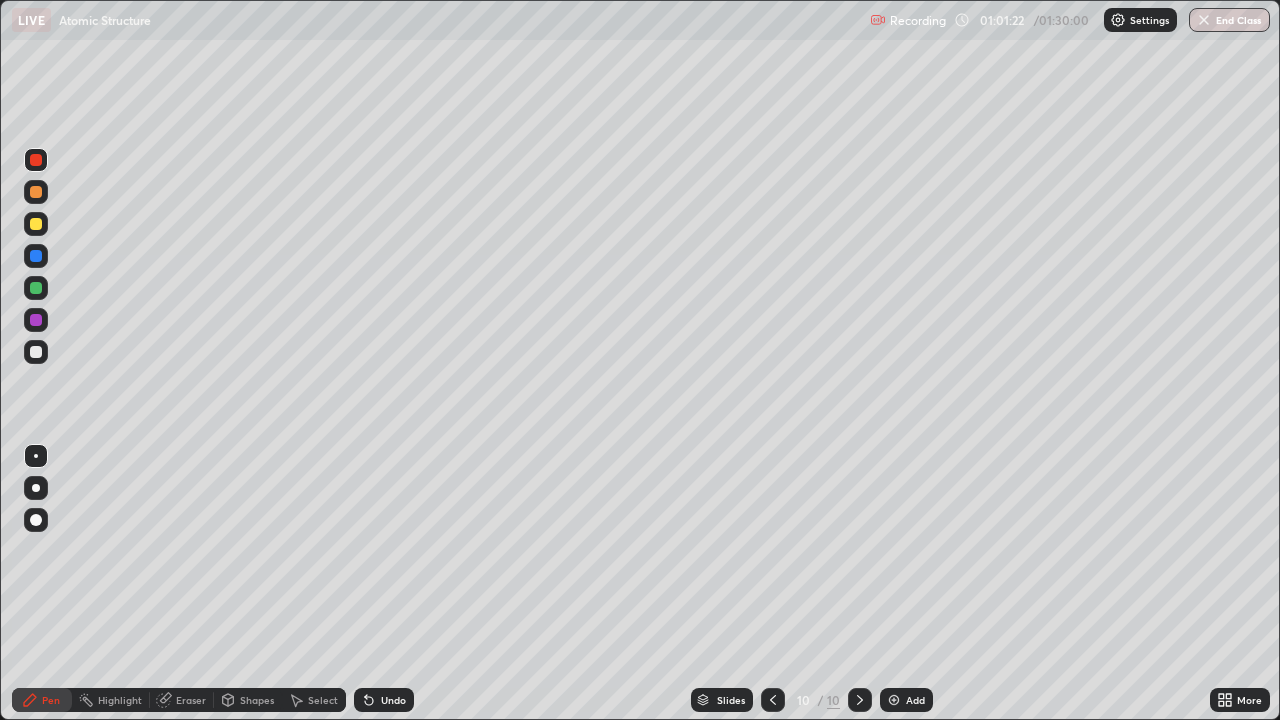 click at bounding box center (36, 320) 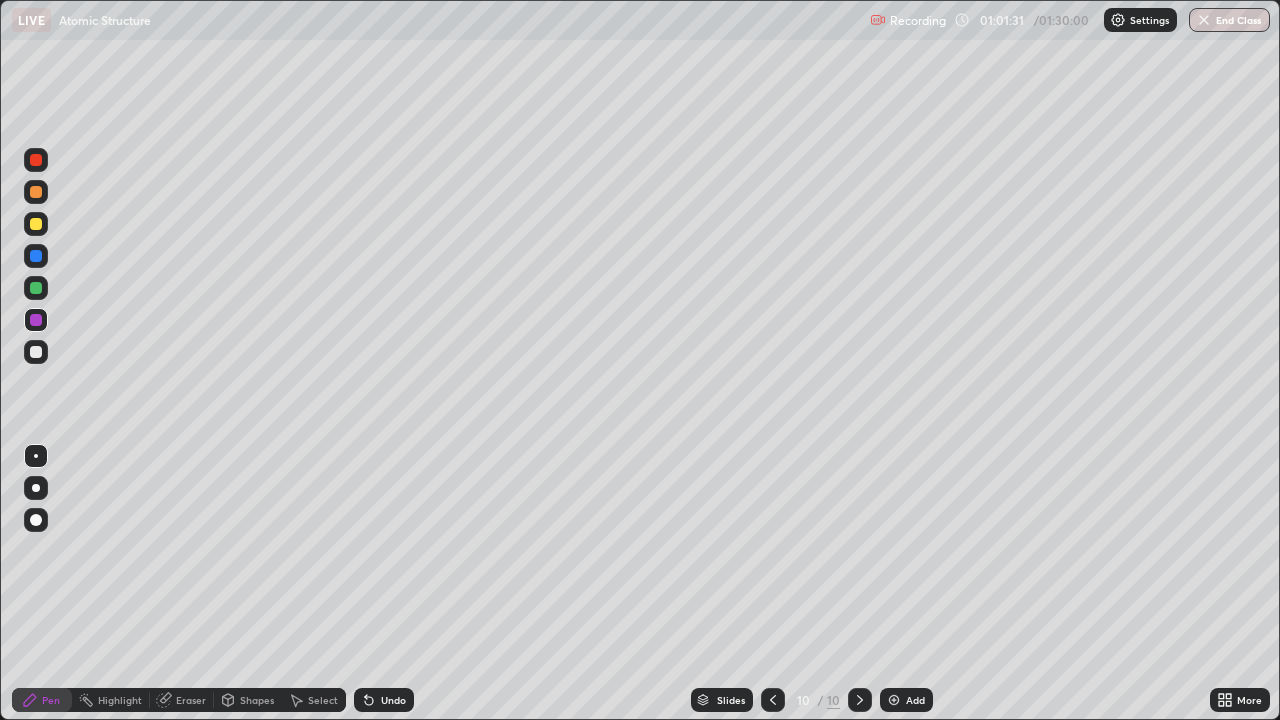 click 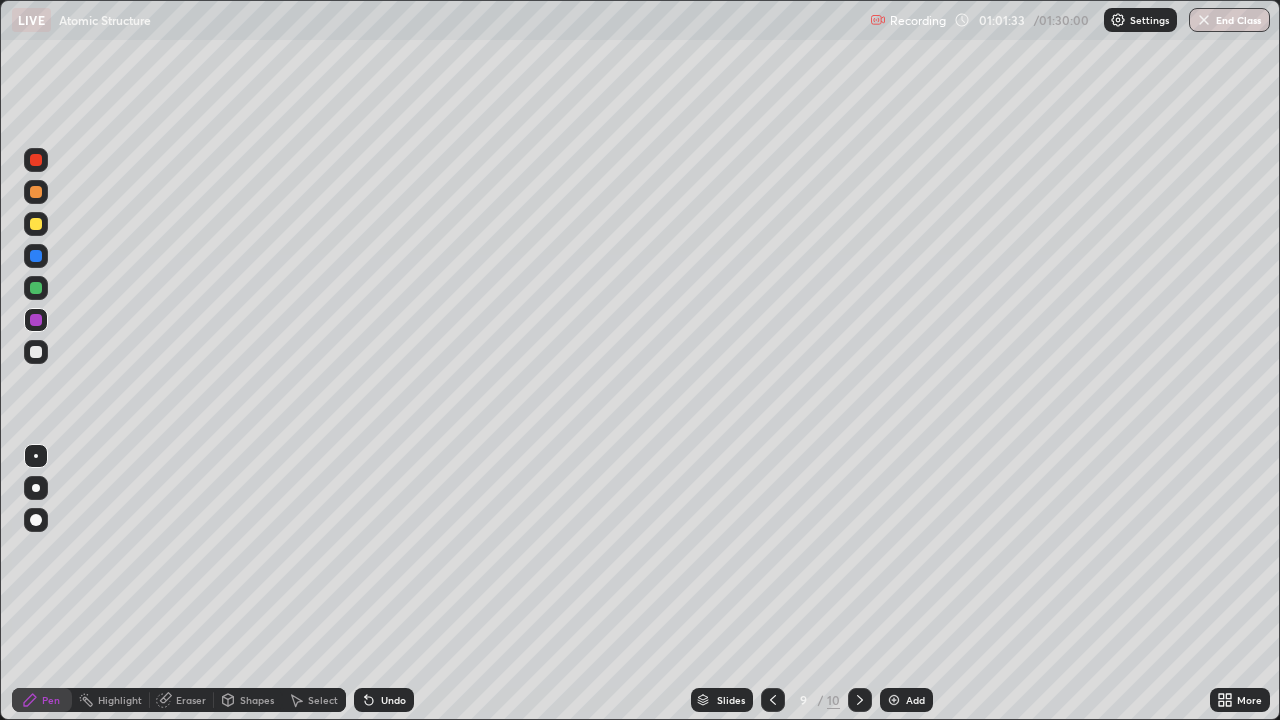 click 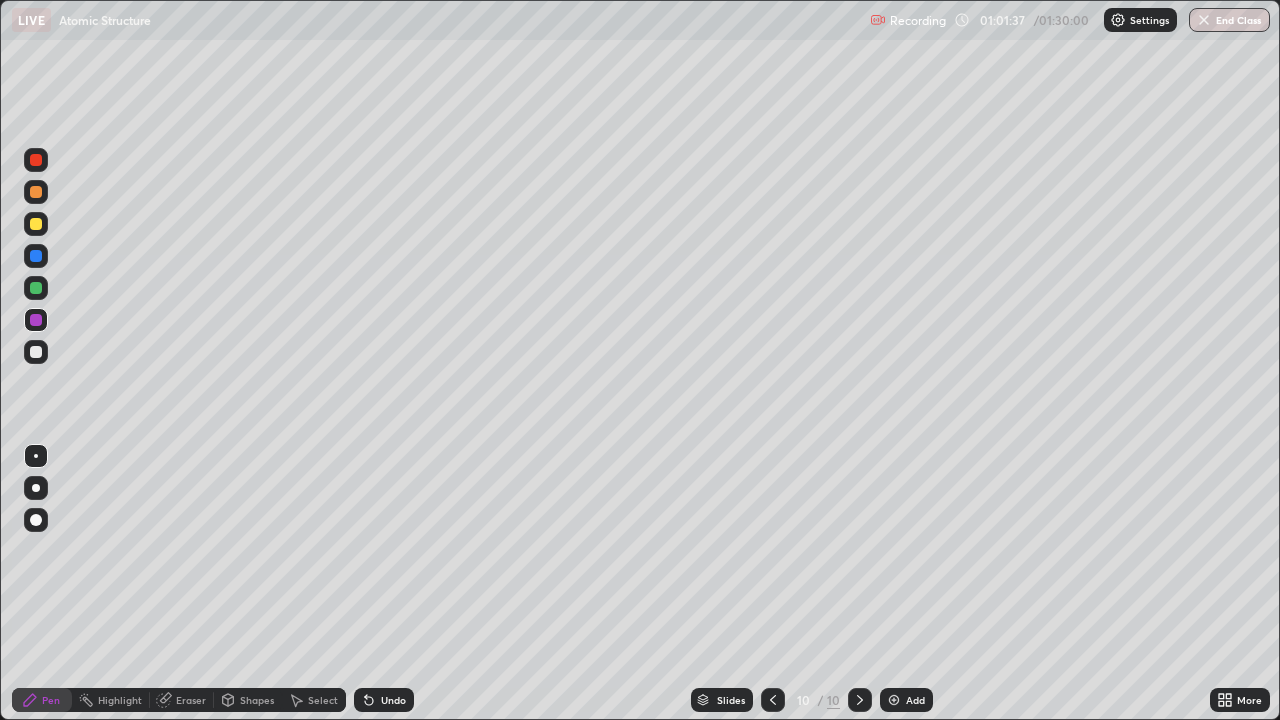 click at bounding box center (773, 700) 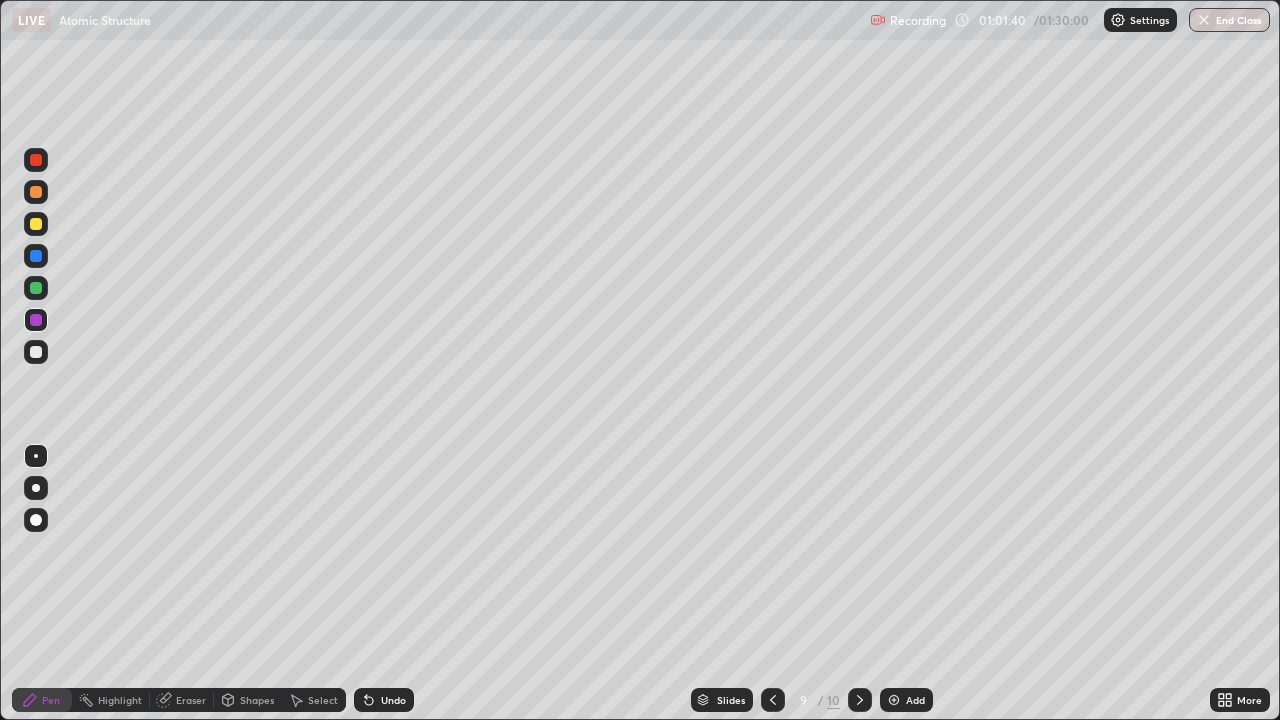 click 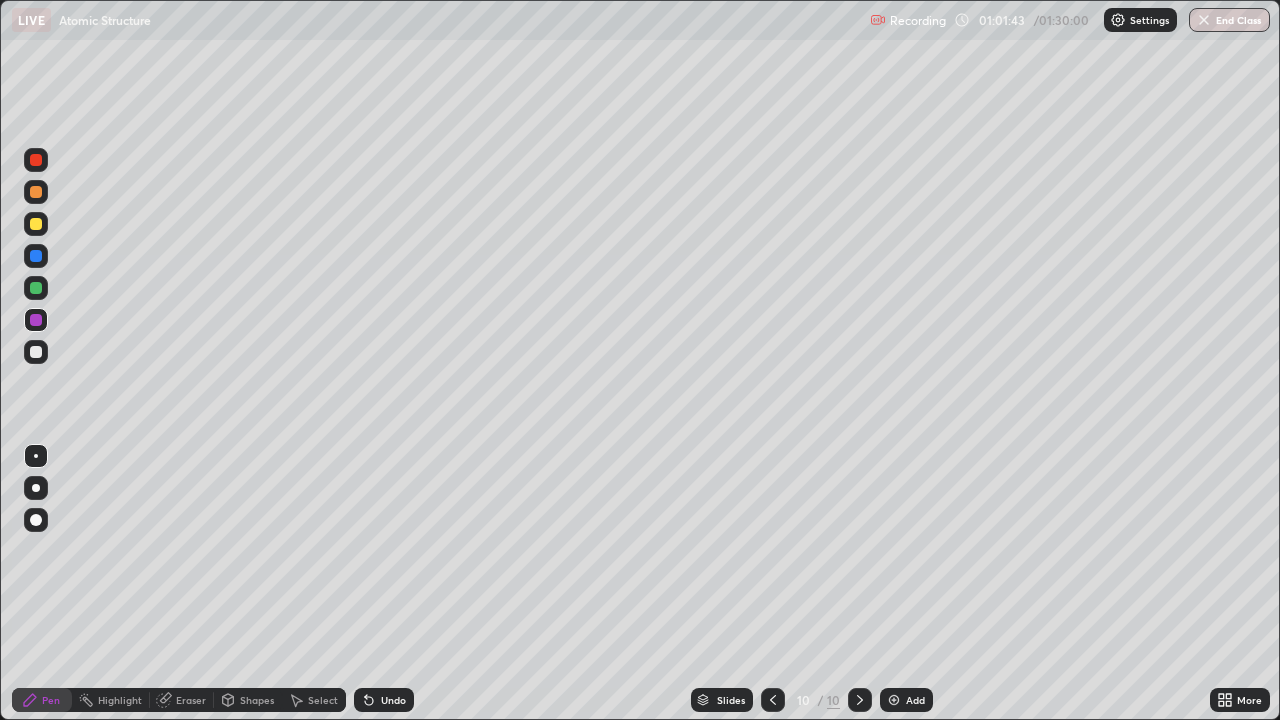 click 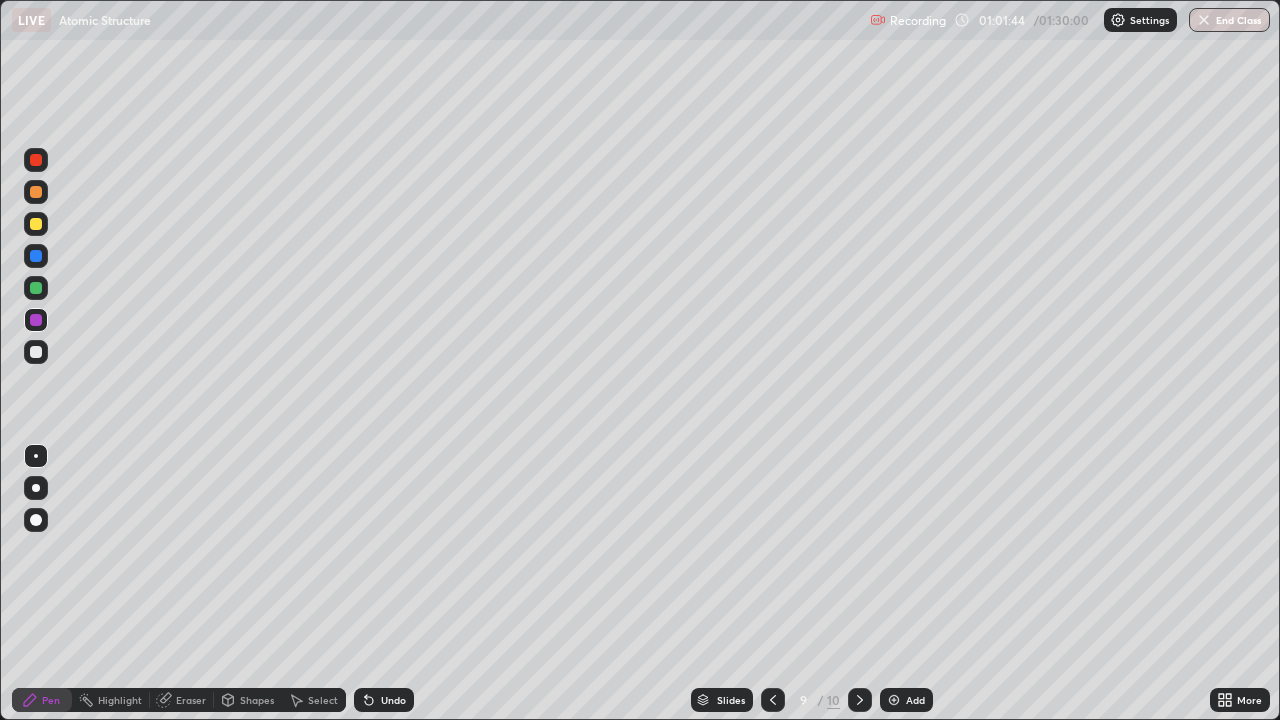 click 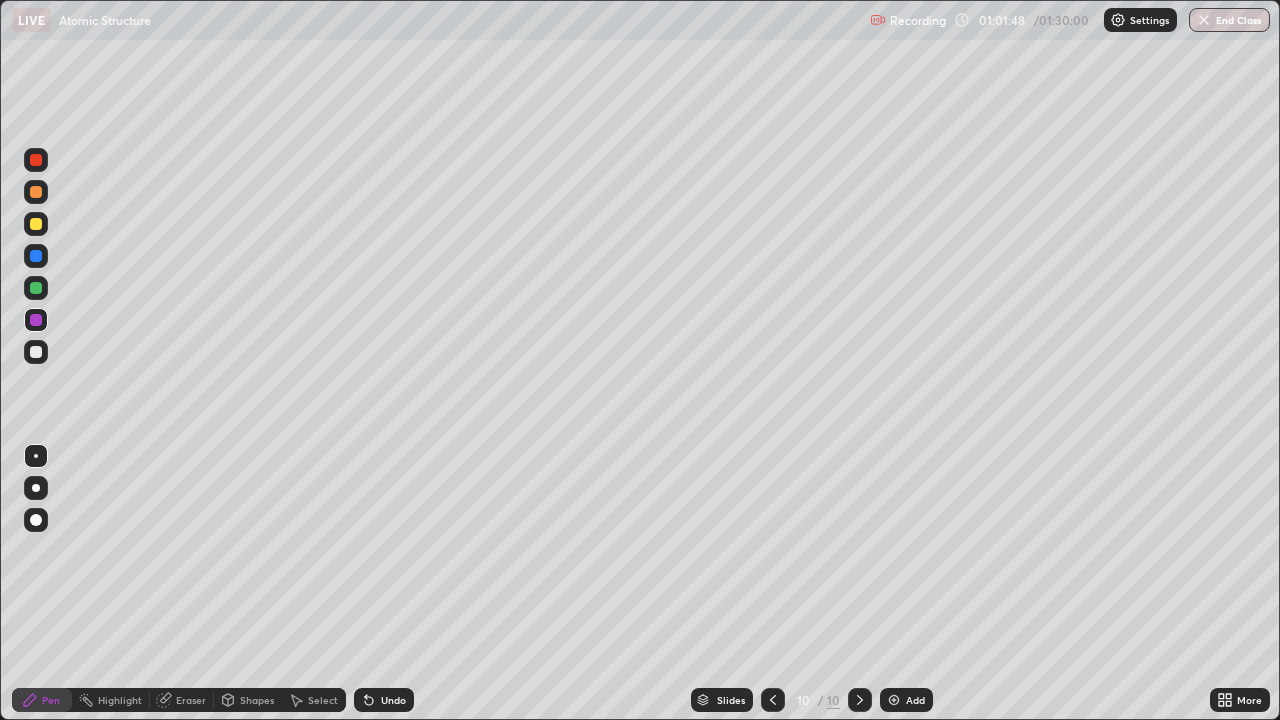 click on "Undo" at bounding box center [393, 700] 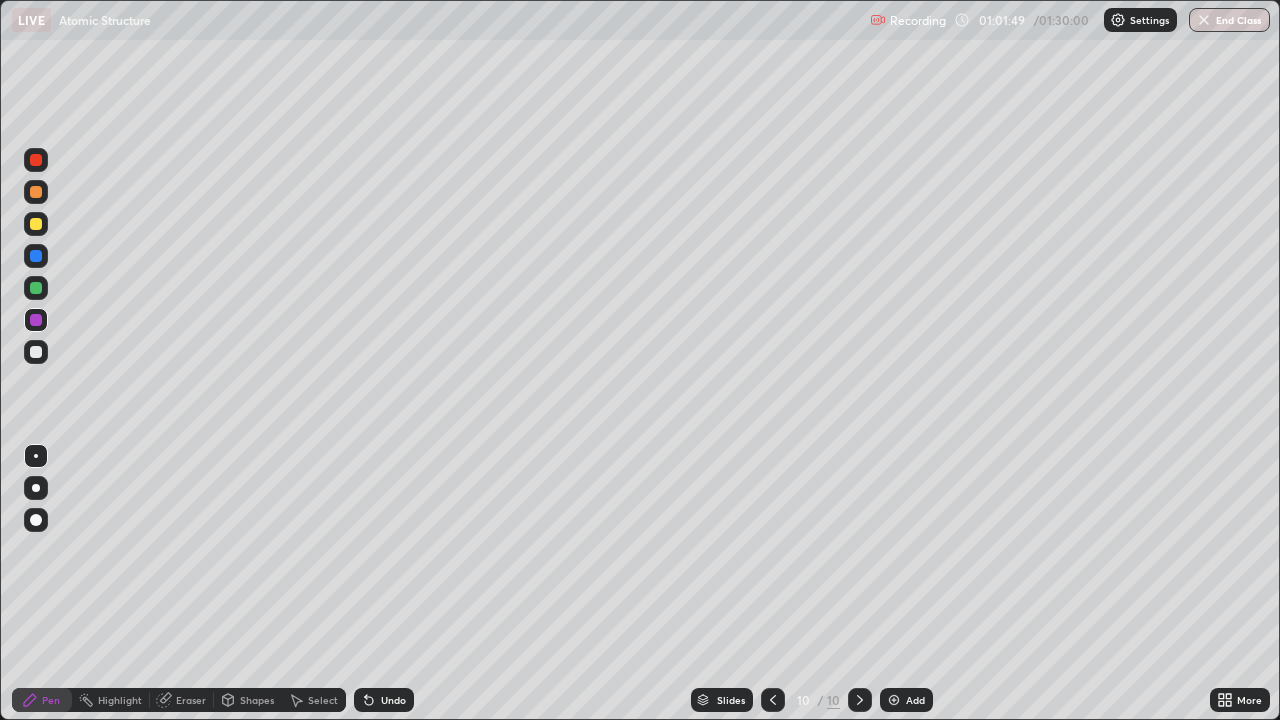 click on "Undo" at bounding box center (393, 700) 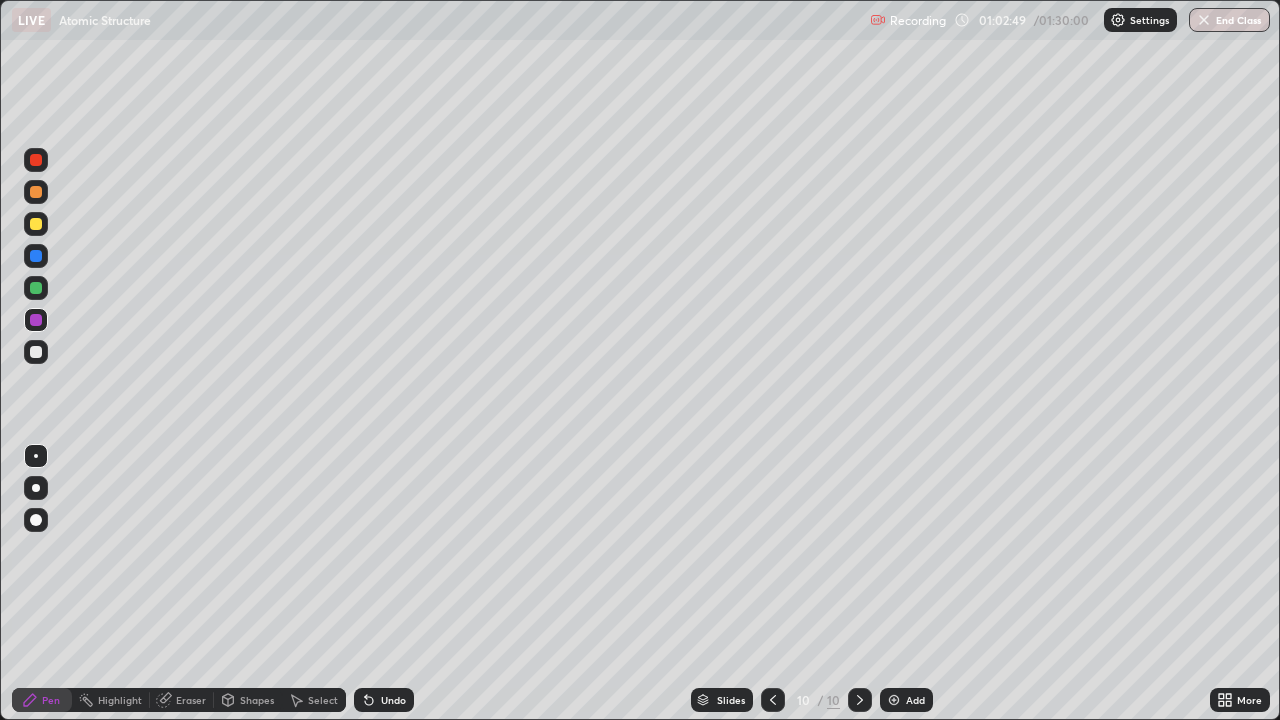 click on "Add" at bounding box center [915, 700] 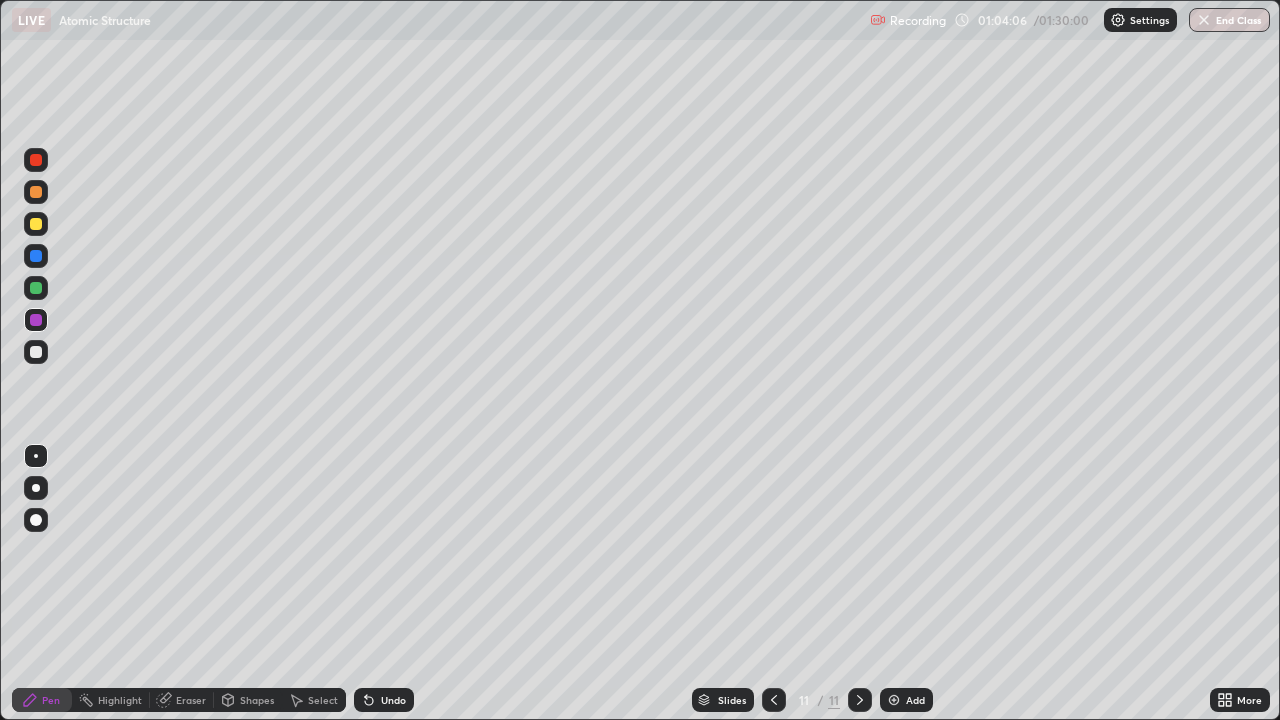 click 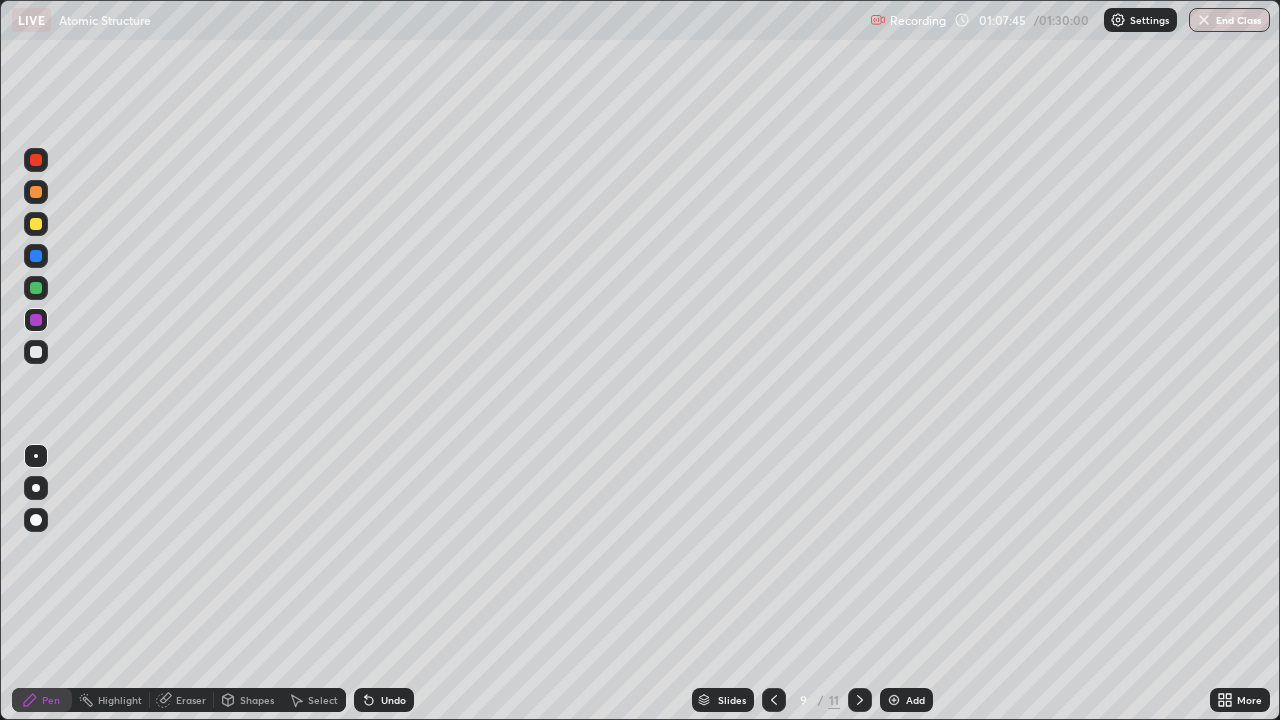 click 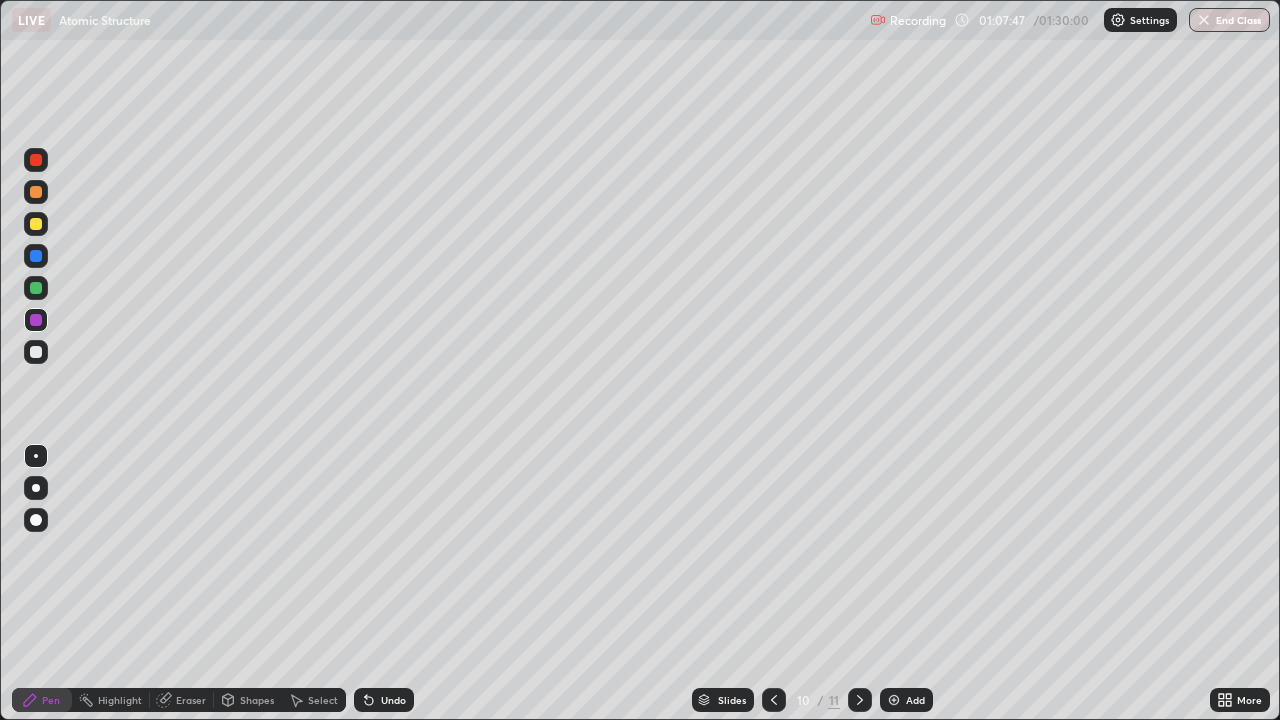 click on "10" at bounding box center (804, 700) 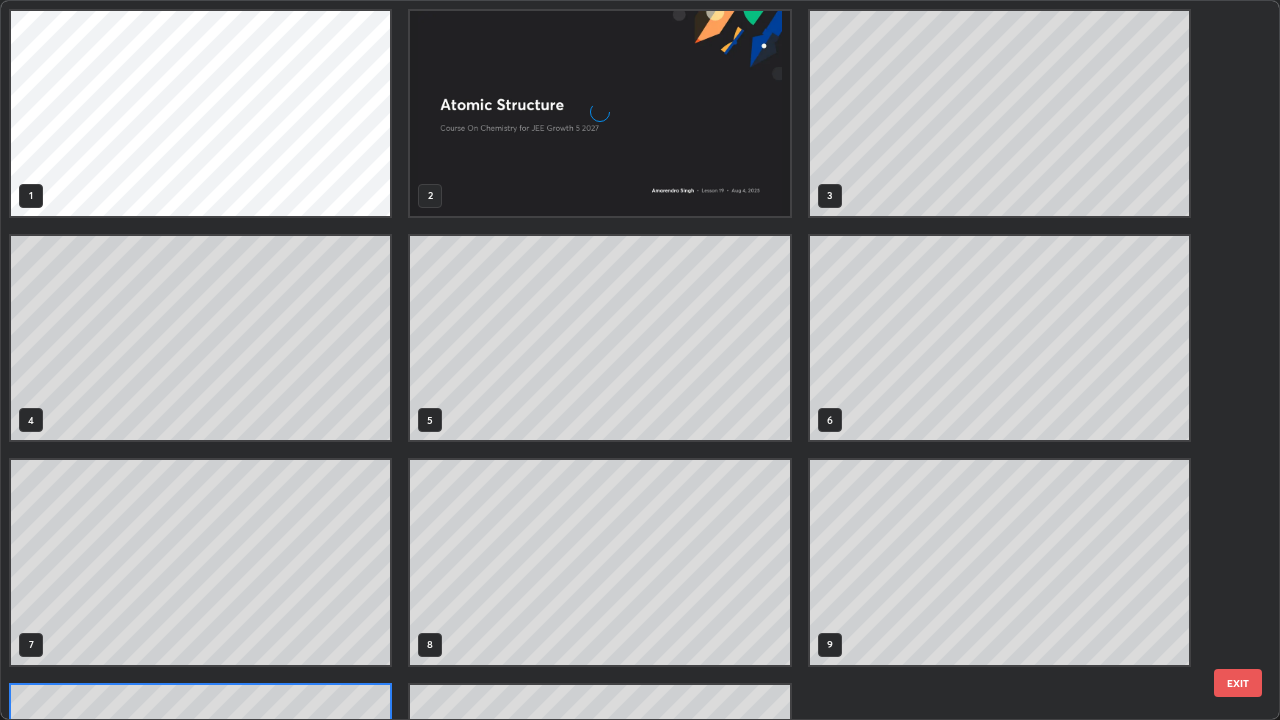 scroll, scrollTop: 180, scrollLeft: 0, axis: vertical 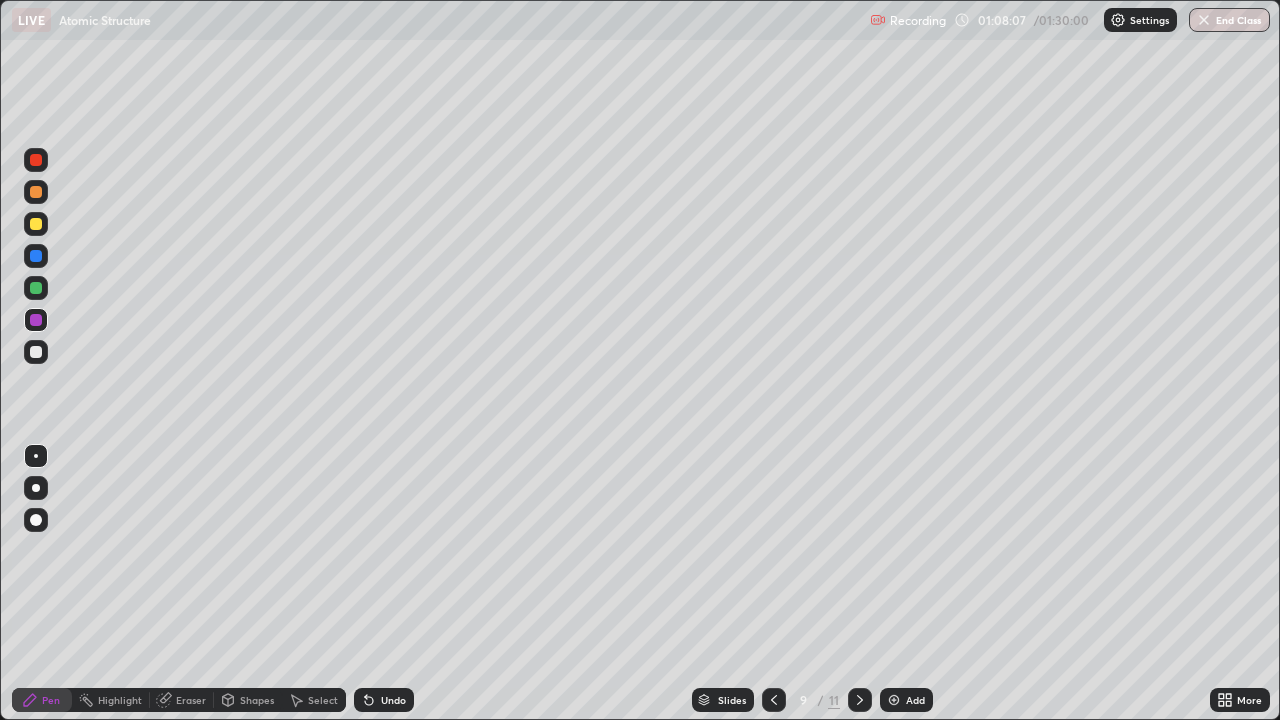 click at bounding box center [860, 700] 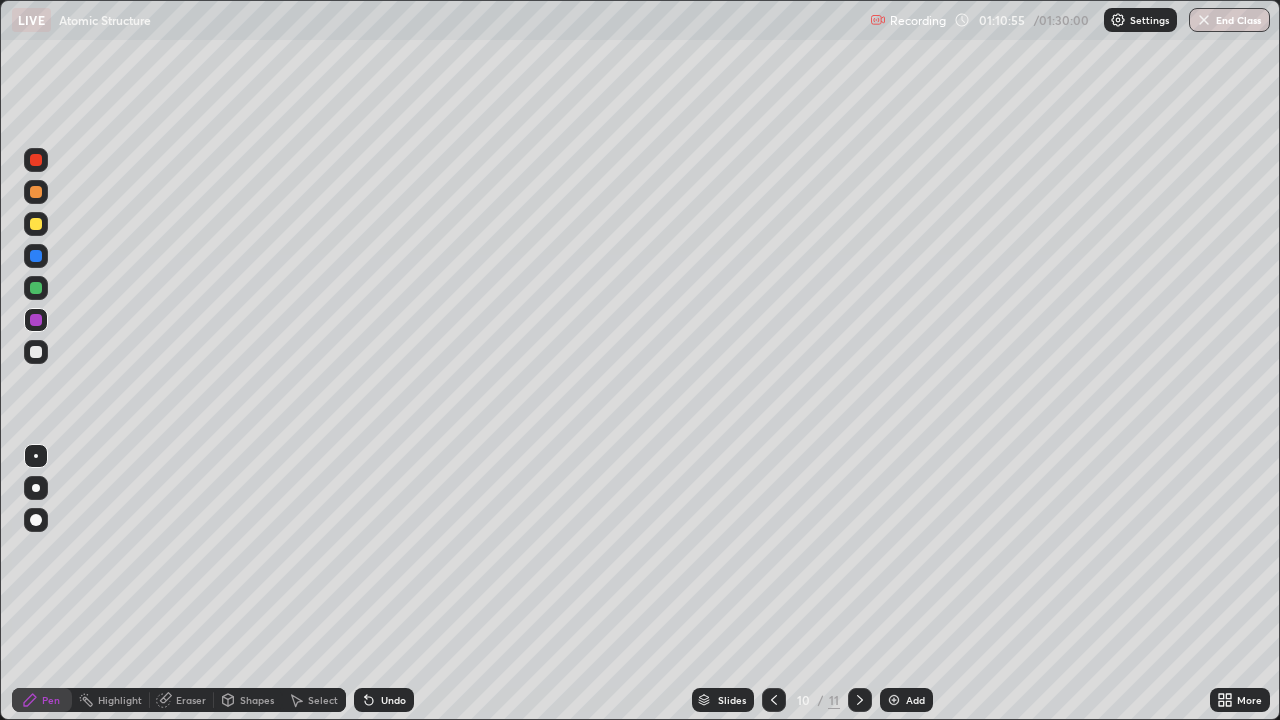 click 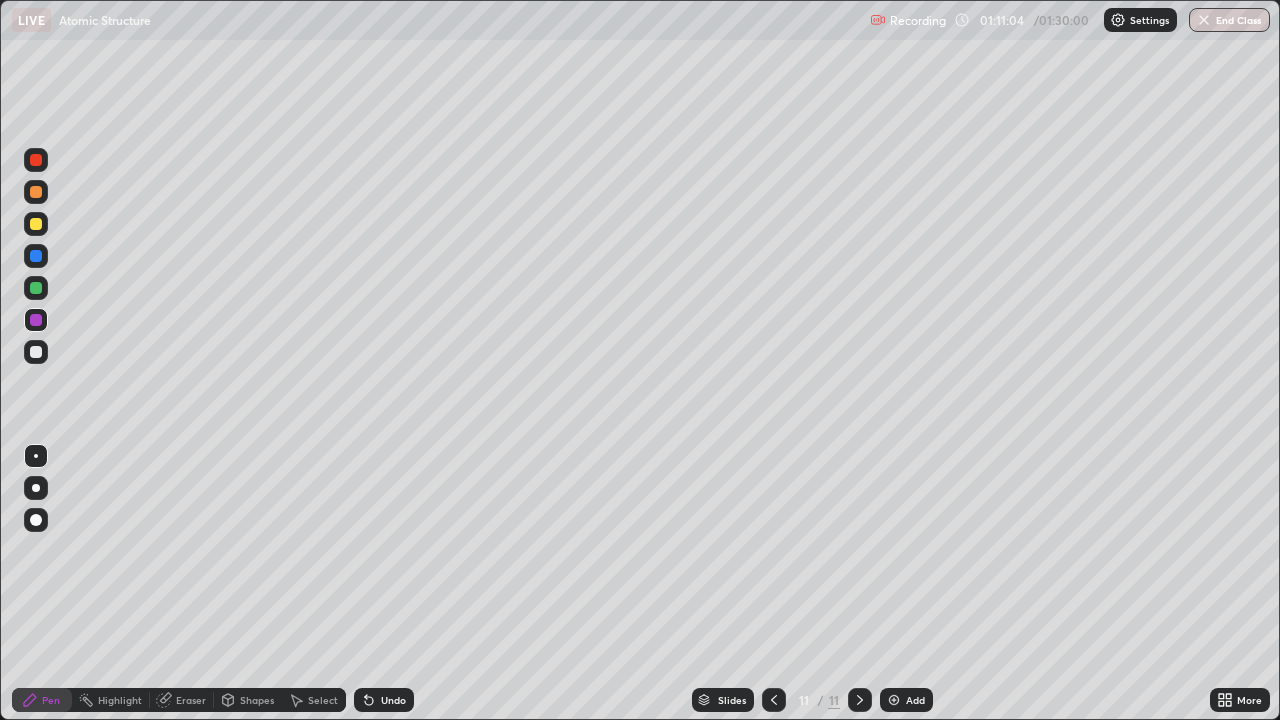 click at bounding box center [36, 288] 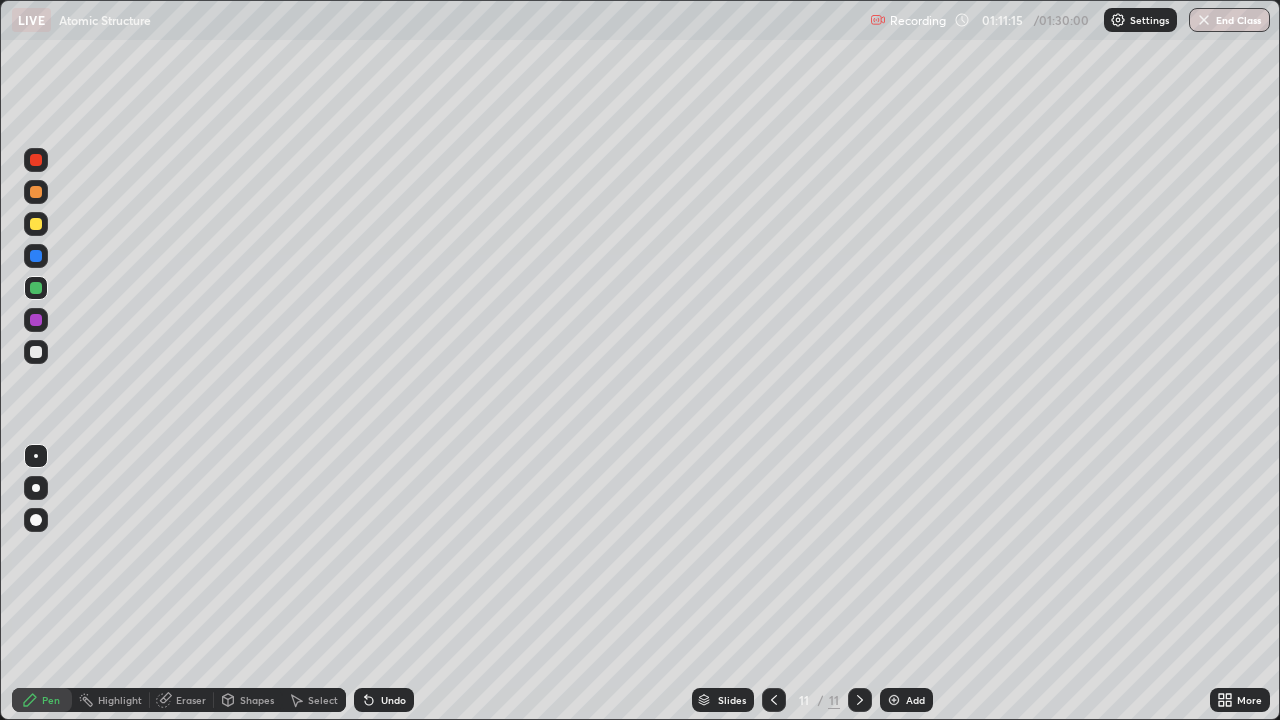 click at bounding box center (36, 352) 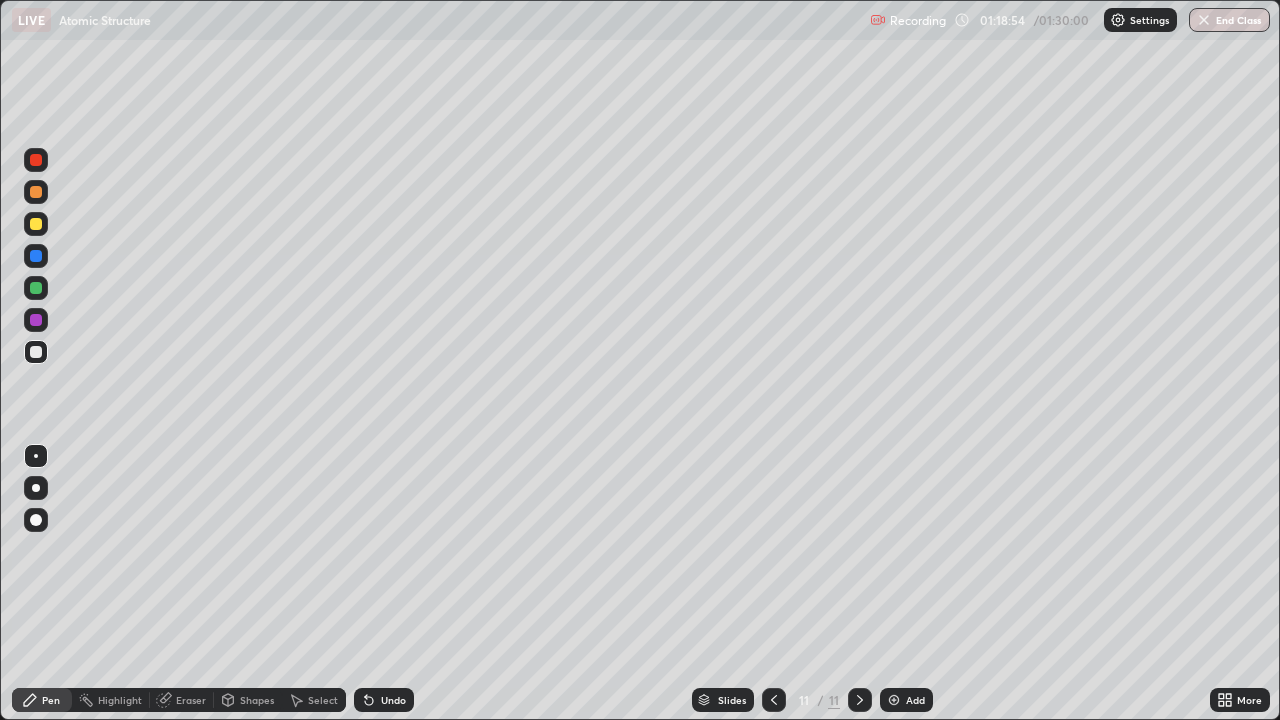 click on "End Class" at bounding box center (1229, 20) 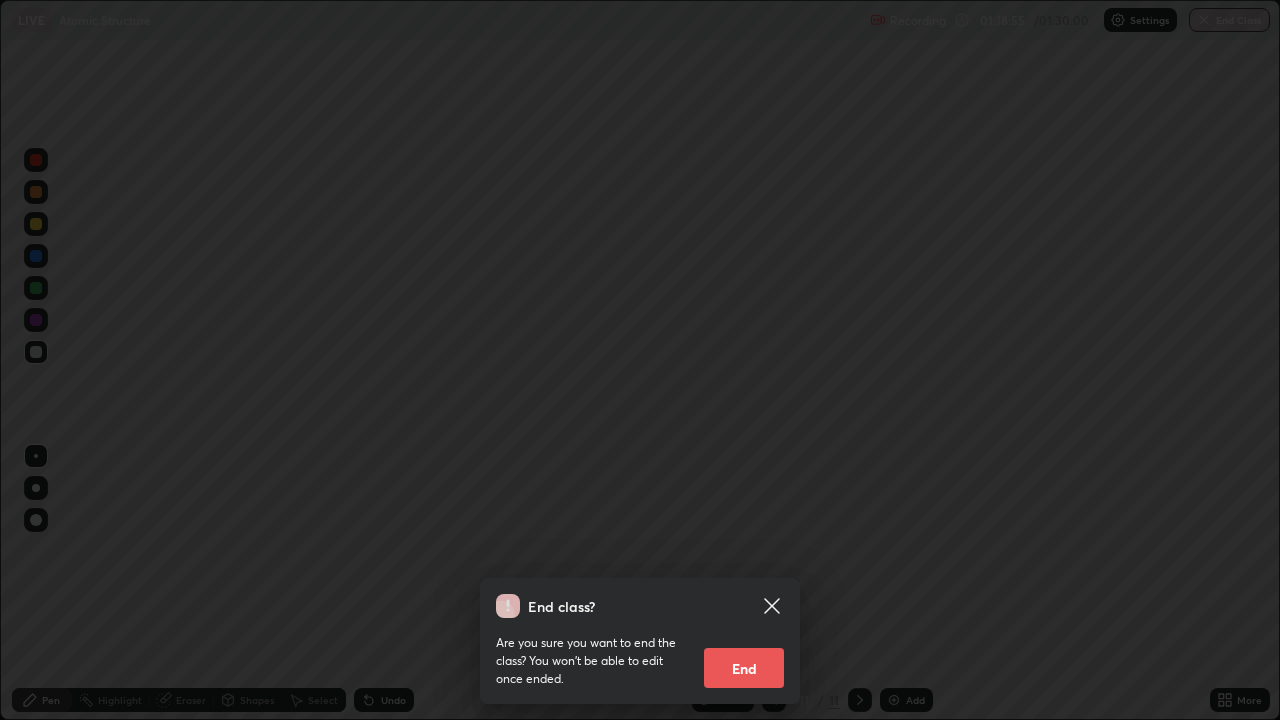 click on "End" at bounding box center [744, 668] 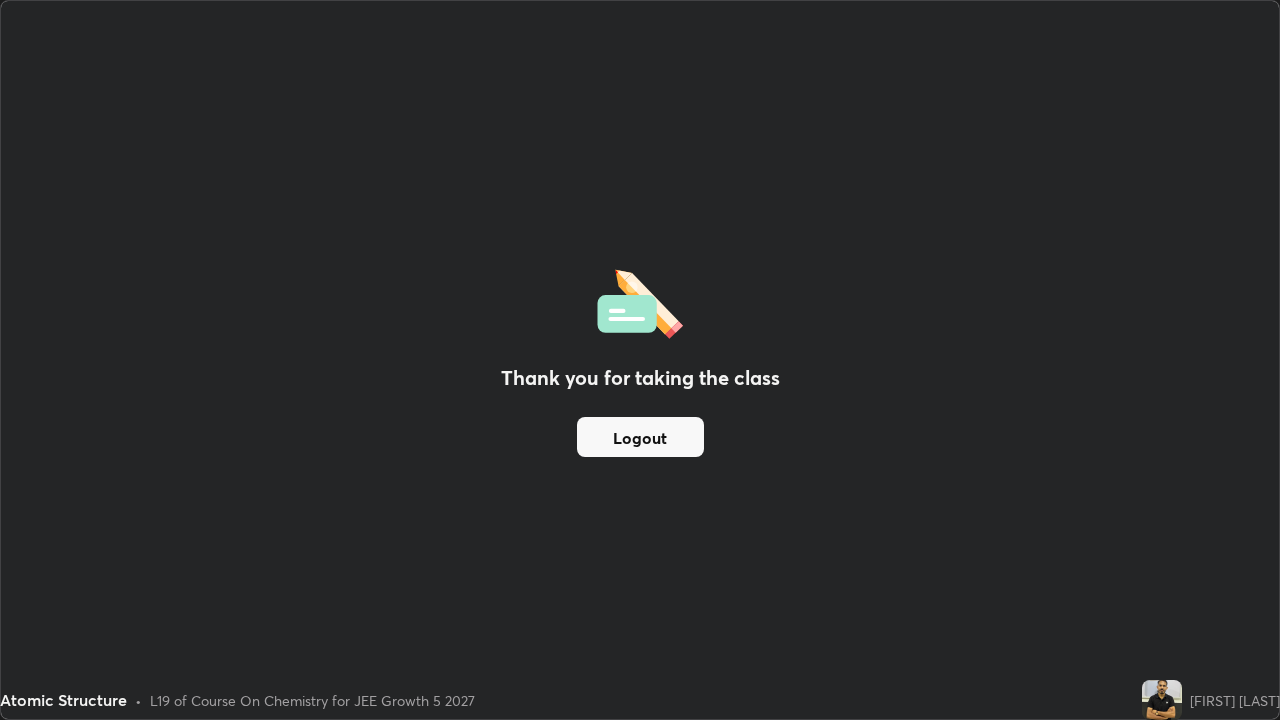 click on "Logout" at bounding box center (640, 437) 